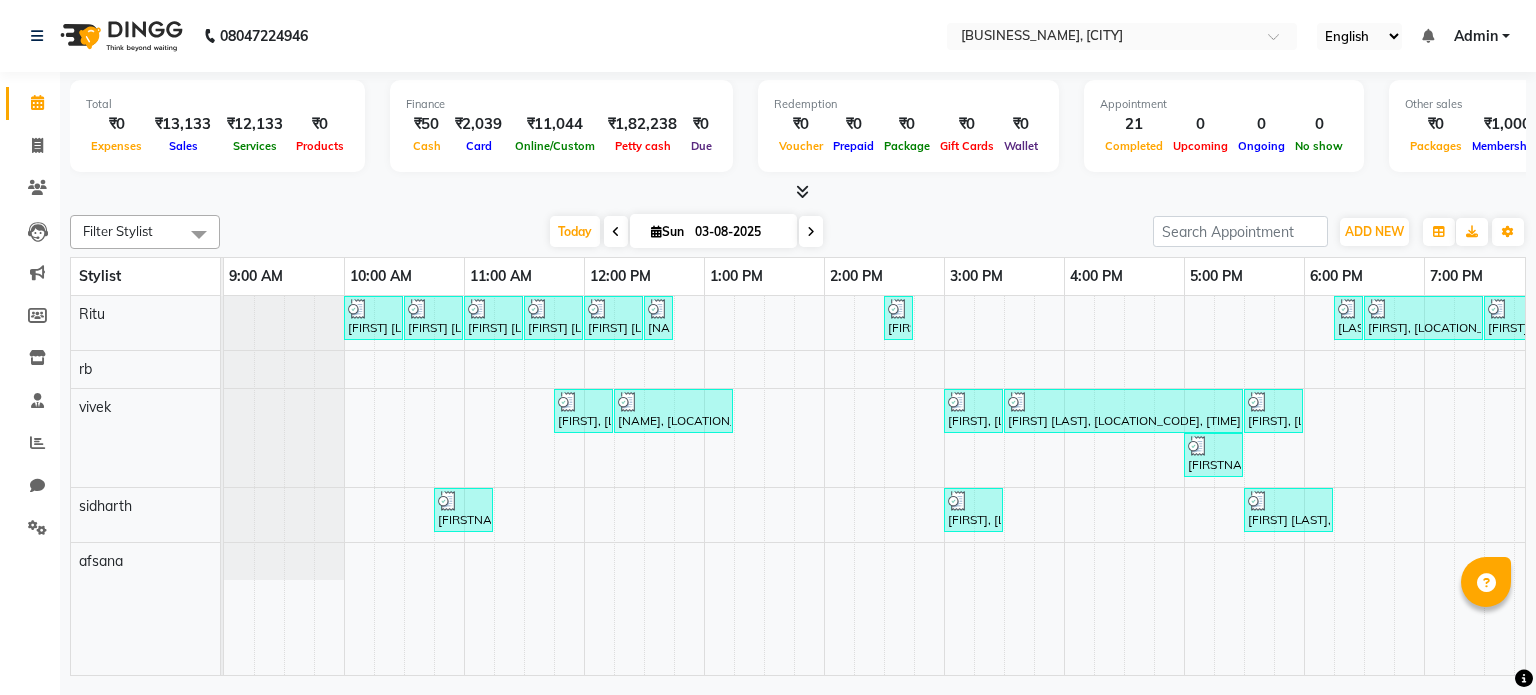 scroll, scrollTop: 0, scrollLeft: 0, axis: both 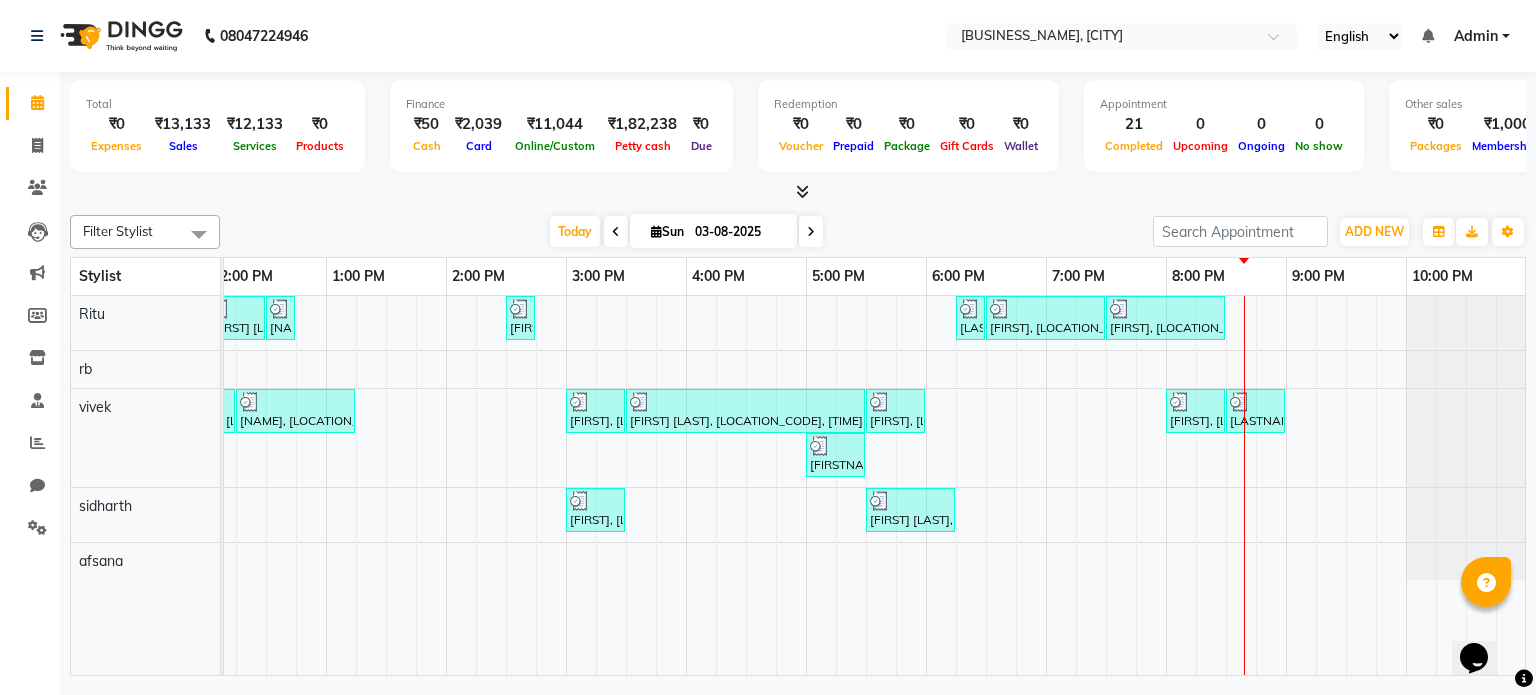 click on "[FIRST] [LAST], [LOCATION_CODE], [TIME] - [SERVICE] [FIRST] [LAST], [LOCATION_CODE], [TIME] - [SERVICE] [FIRST] [LAST], [LOCATION_CODE], [TIME] - [SERVICE] [FIRST] [LAST], [LOCATION_CODE], [TIME] - [SERVICE] [FIRST] [LAST], [LOCATION_CODE], [TIME] - [SERVICE] [NAME], [LOCATION_CODE], [TIME] - [SERVICE] [FIRST] [LAST], [LOCATION_CODE], [TIME] - [SERVICE] [FIRST] [LAST], [LOCATION_CODE], [TIME] - [SERVICE] [FIRST] [LAST], [LOCATION_CODE], [TIME] - [SERVICE] [FIRST] [LAST], [LOCATION_CODE], [TIME] - [SERVICE] [FIRST] [LAST], [LOCATION_CODE], [TIME] - [SERVICE] [FIRST] [LAST], [LOCATION_CODE], [TIME] - [SERVICE]" at bounding box center (686, 486) 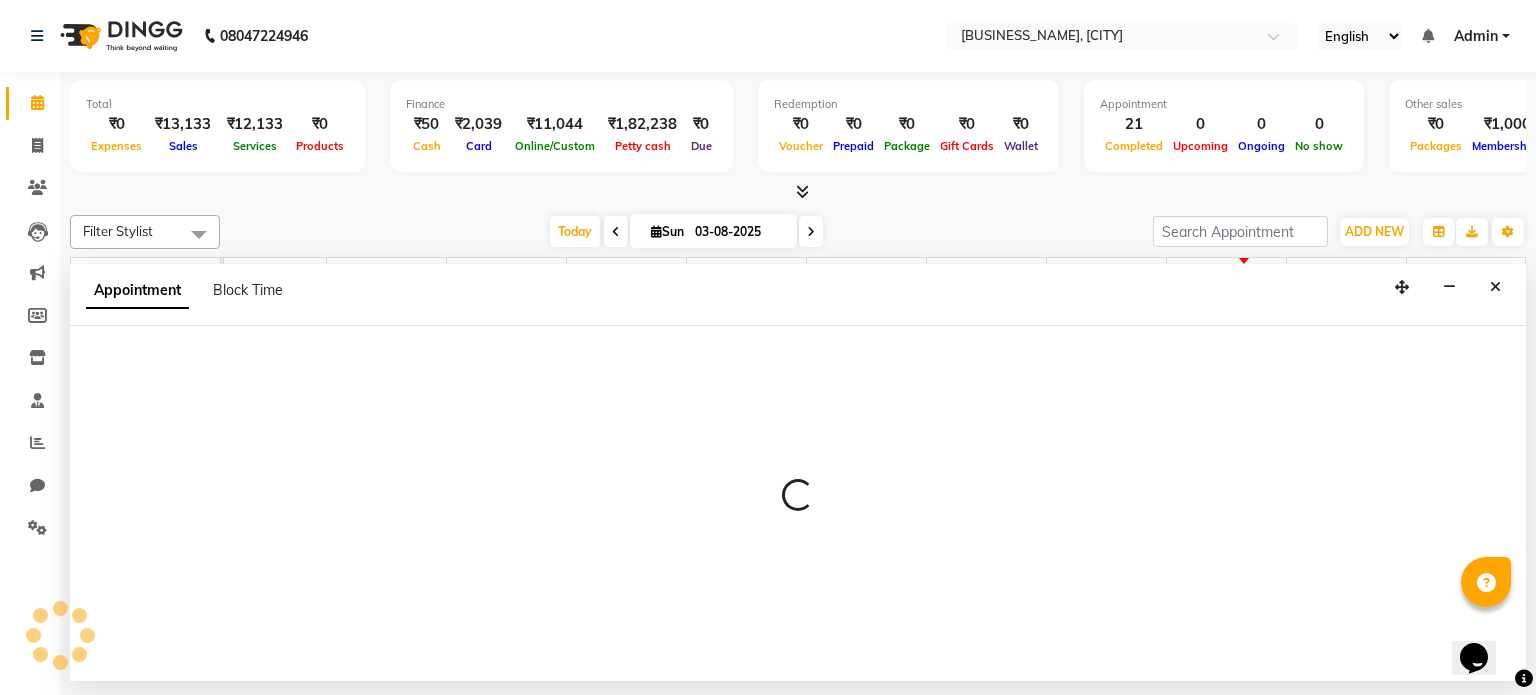 select on "[NUMBER]" 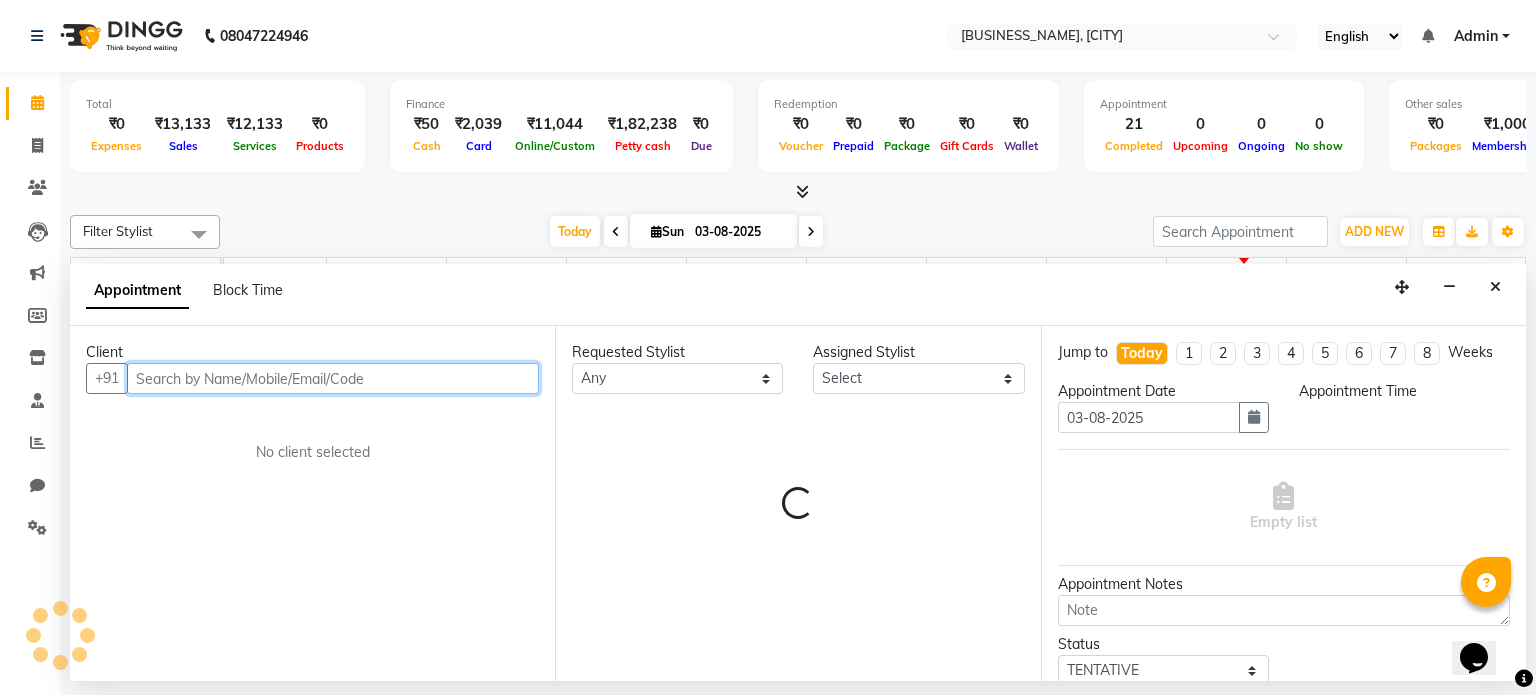 select on "1260" 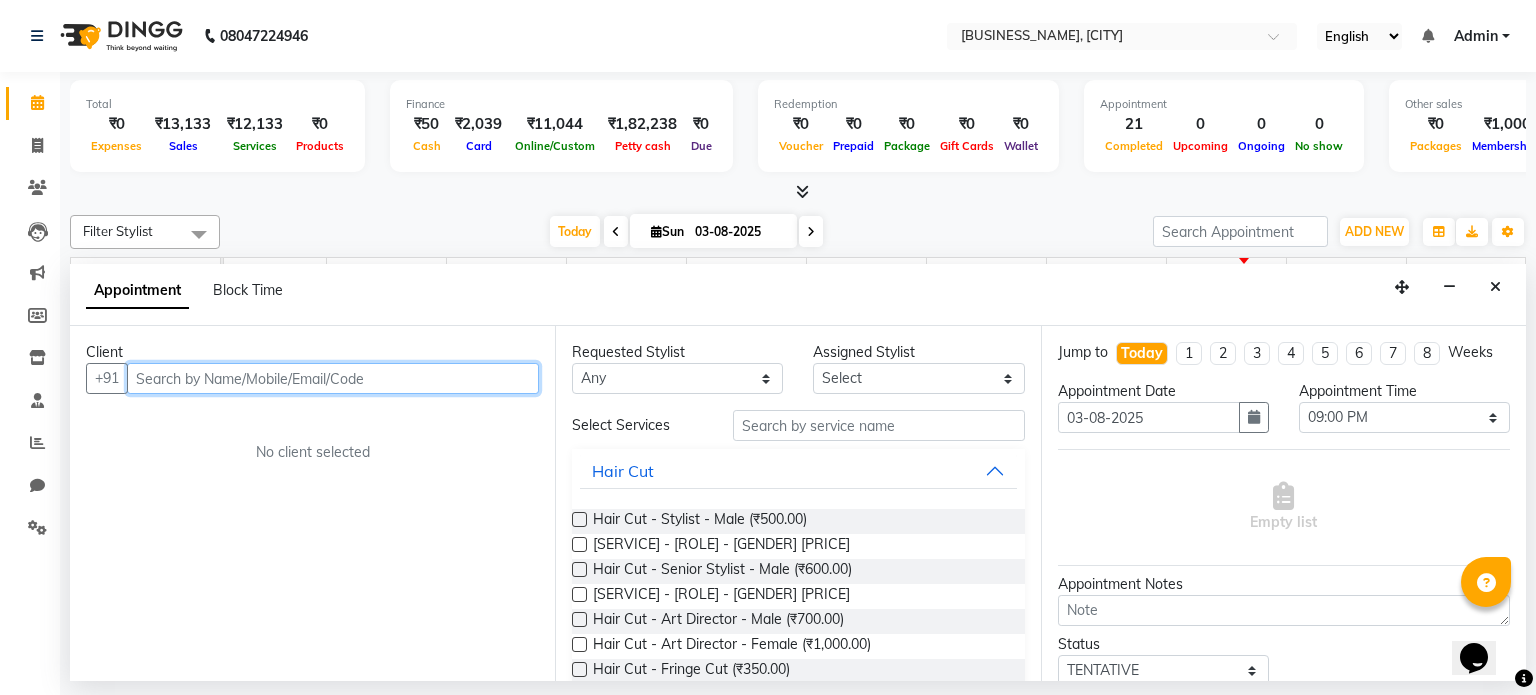 click at bounding box center [333, 378] 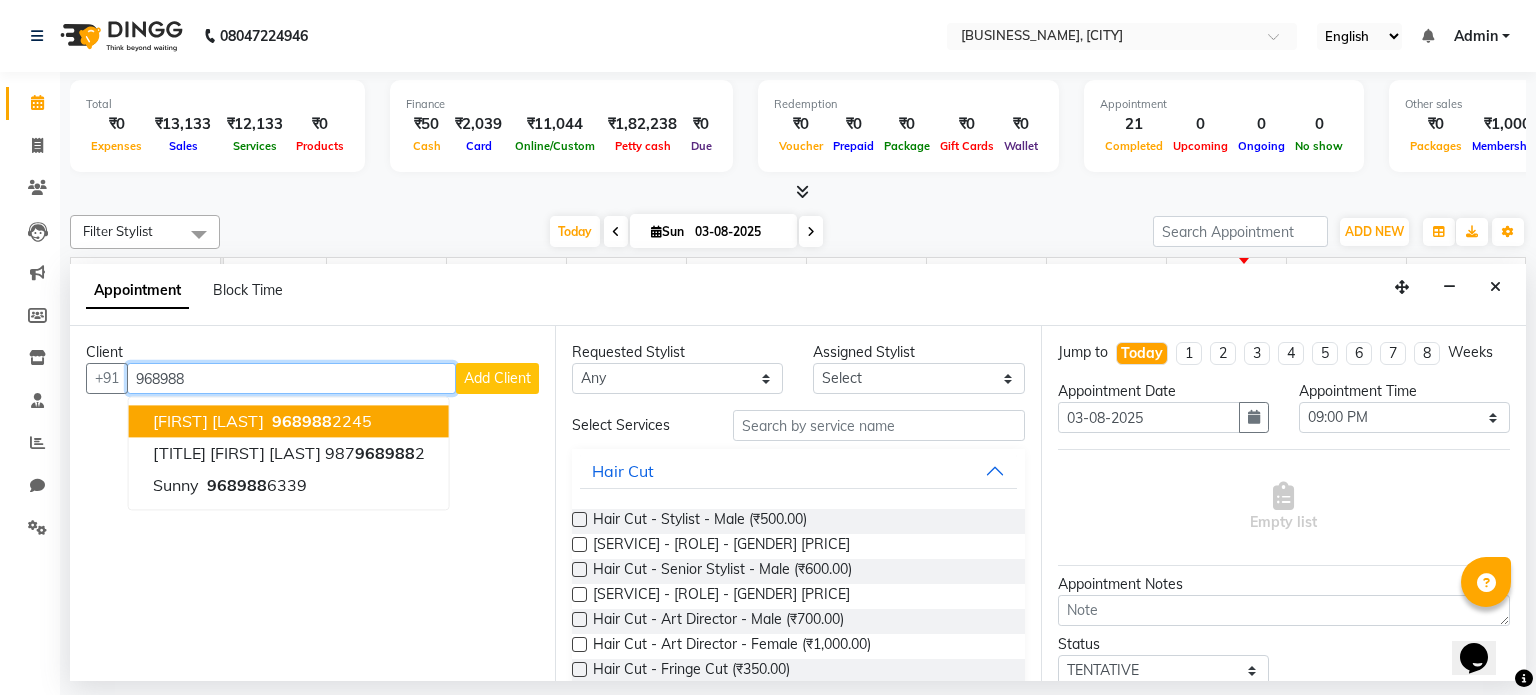 click on "968988" at bounding box center [302, 422] 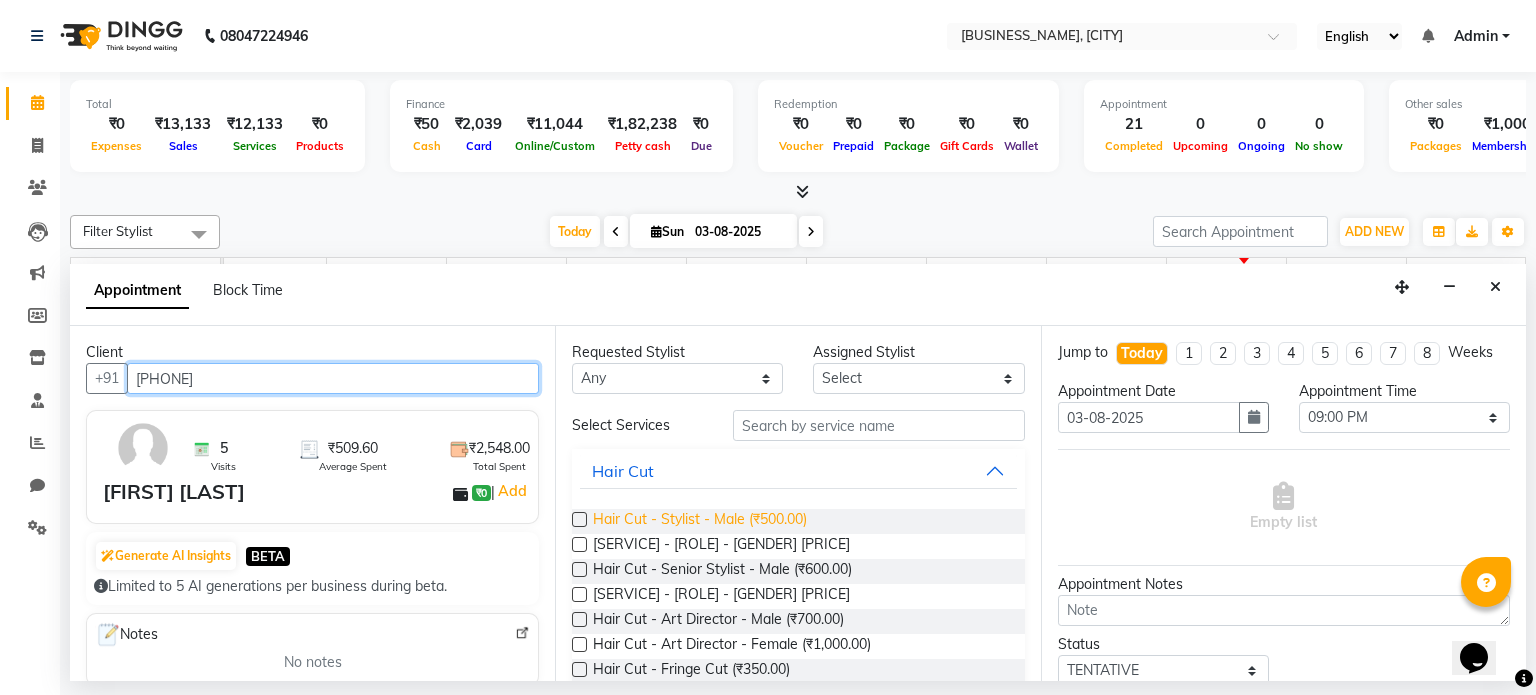 type on "[PHONE]" 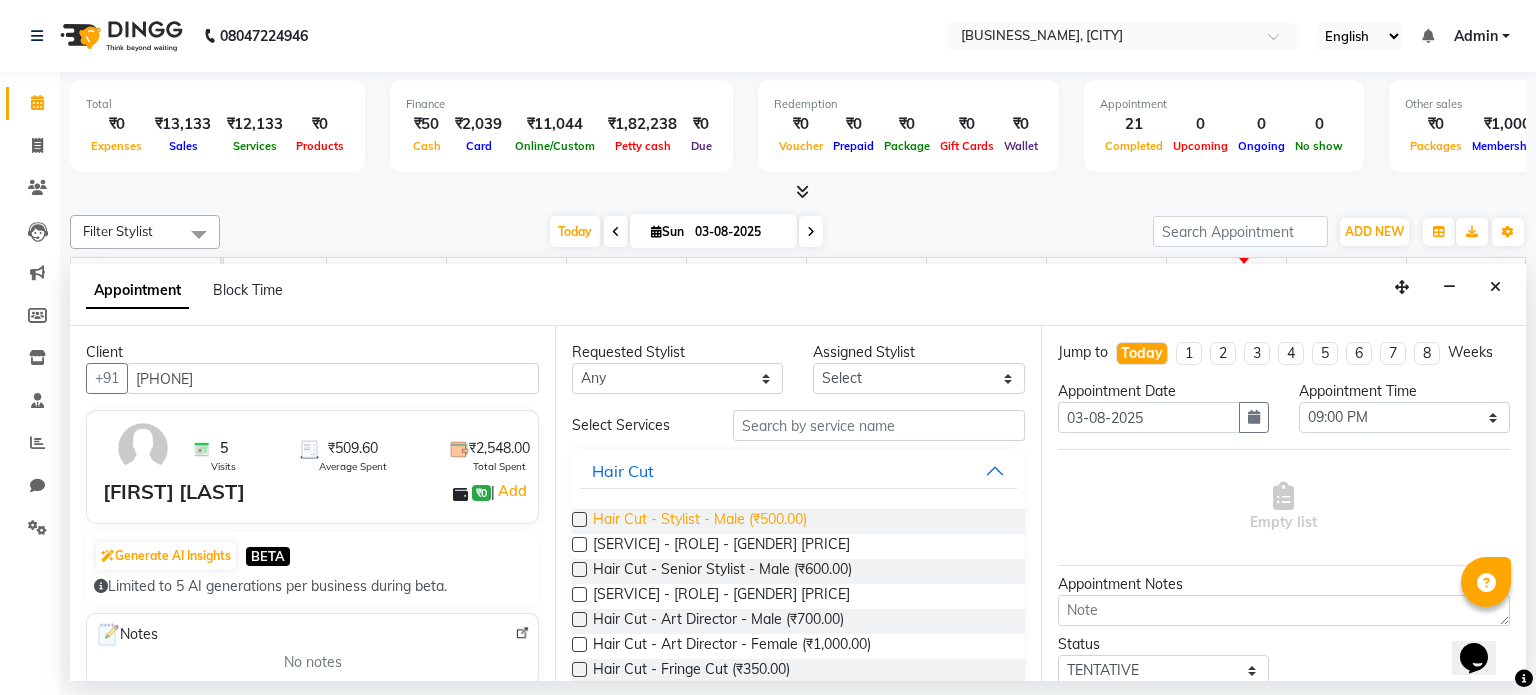 click on "Hair Cut - Stylist - Male (₹500.00)" at bounding box center (700, 521) 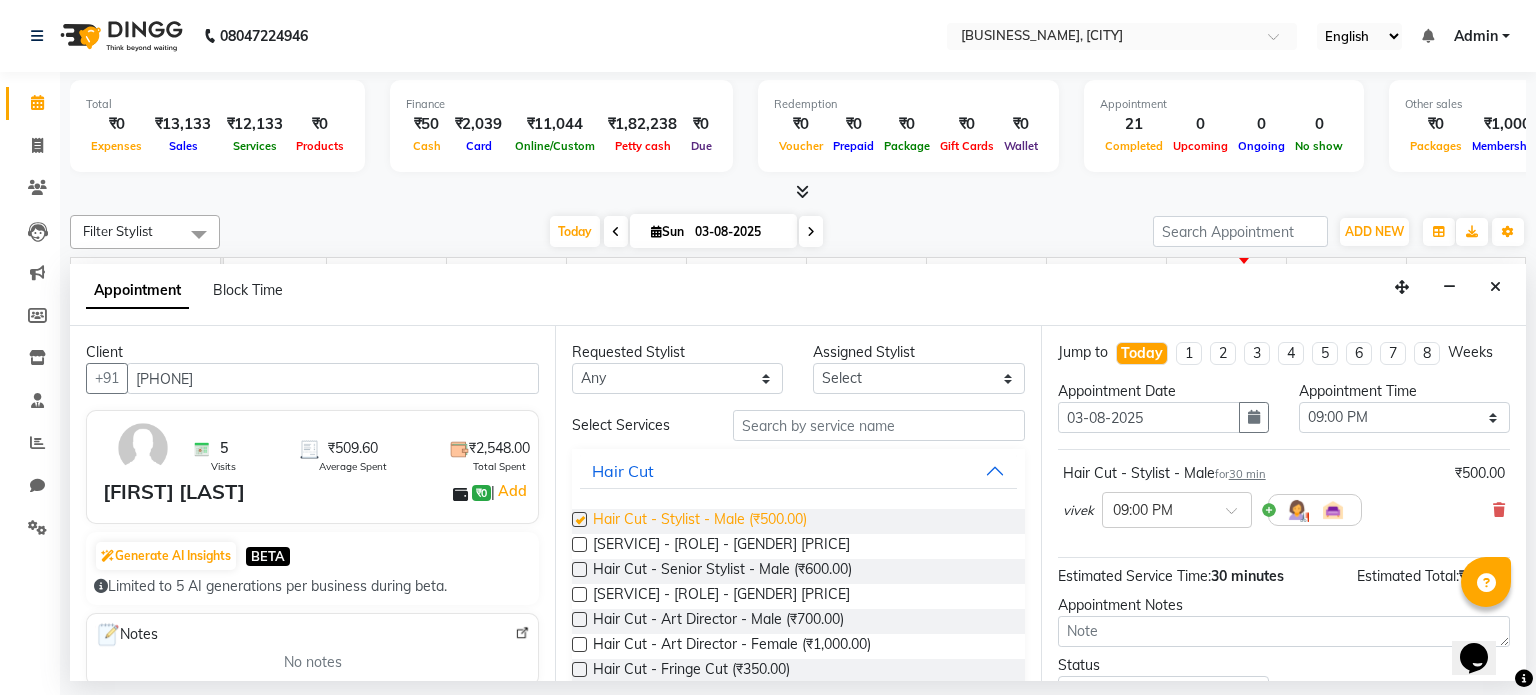 checkbox on "false" 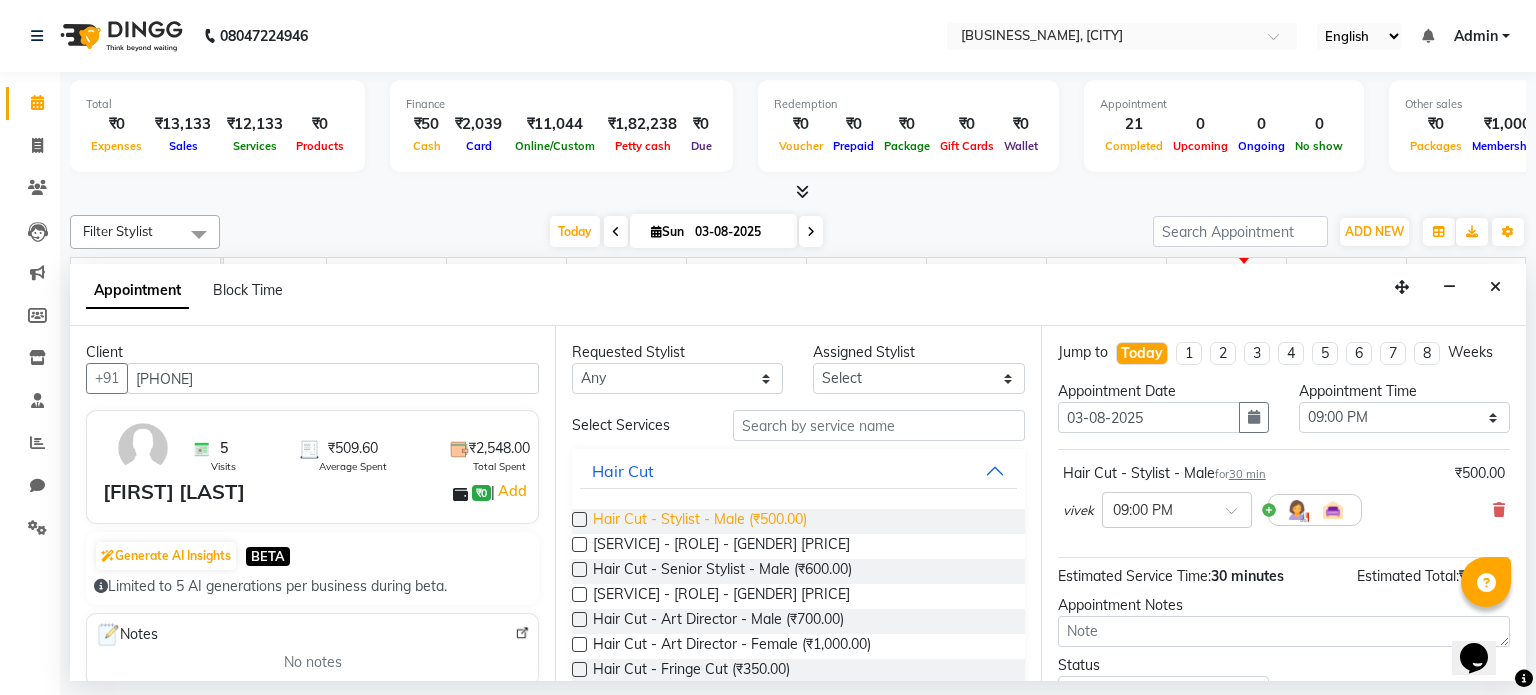 scroll, scrollTop: 200, scrollLeft: 0, axis: vertical 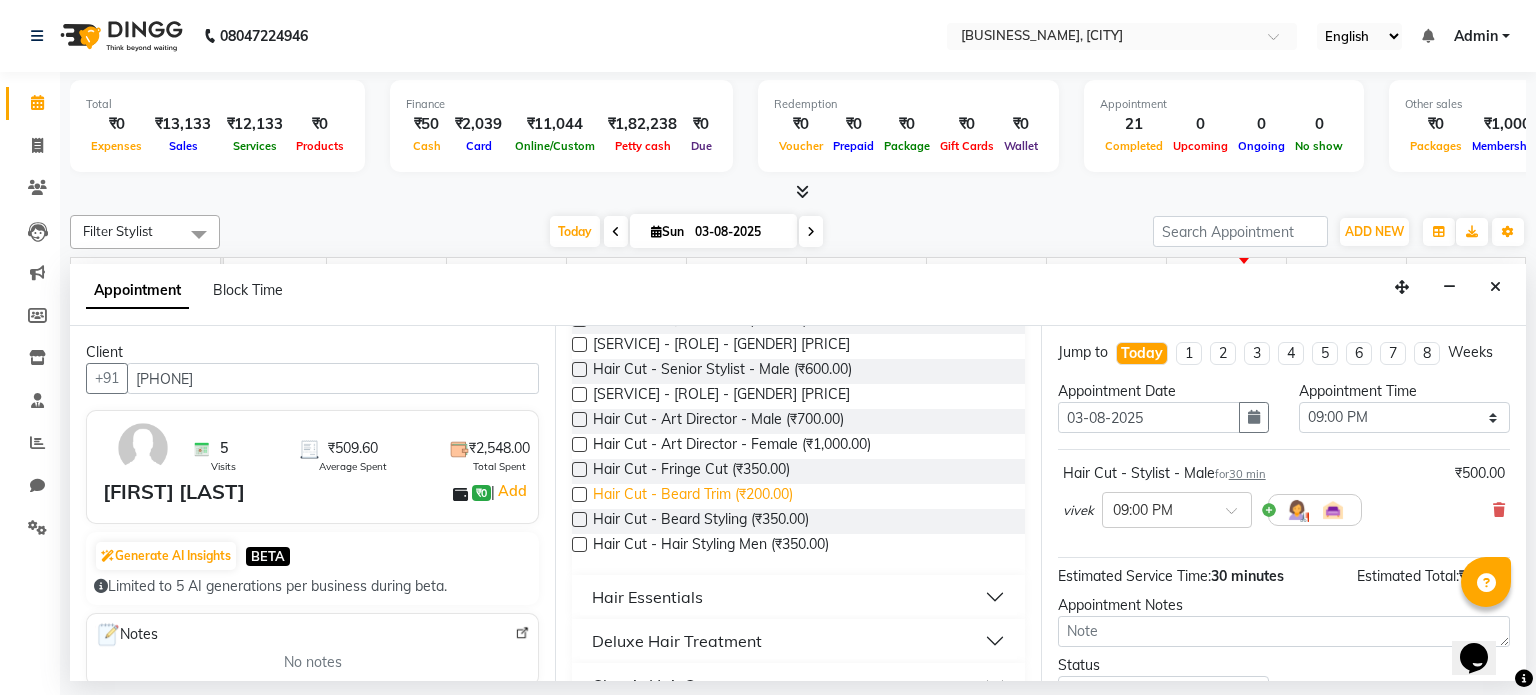 click on "Hair Cut - Beard Trim (₹200.00)" at bounding box center (693, 496) 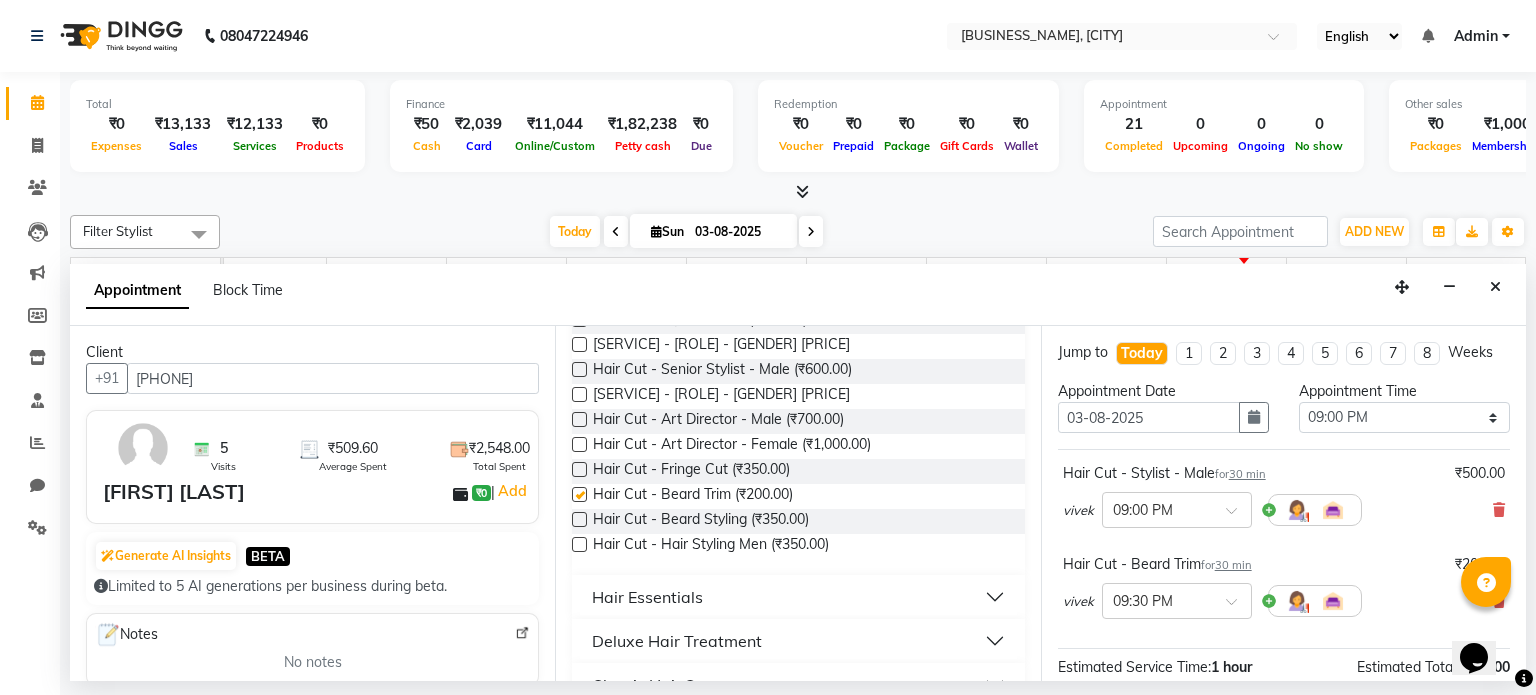 checkbox on "false" 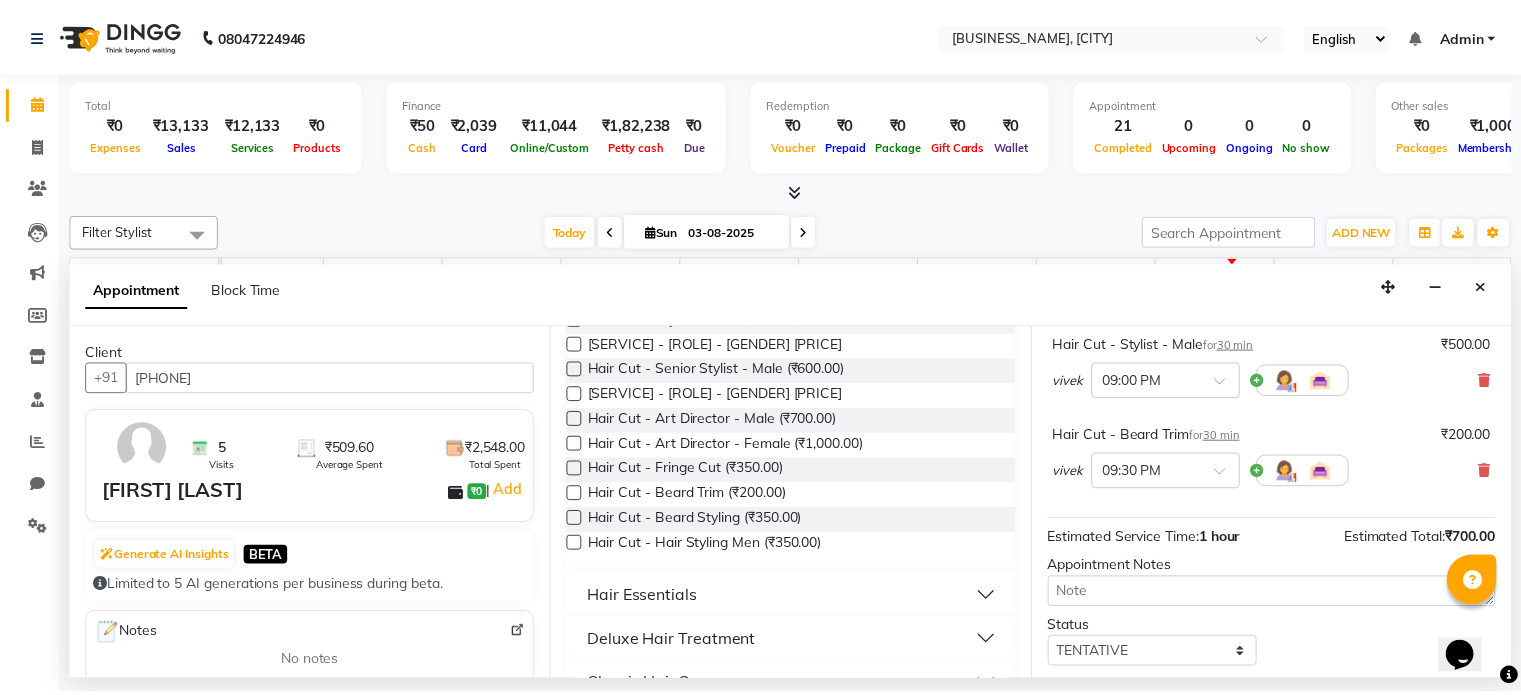 scroll, scrollTop: 241, scrollLeft: 0, axis: vertical 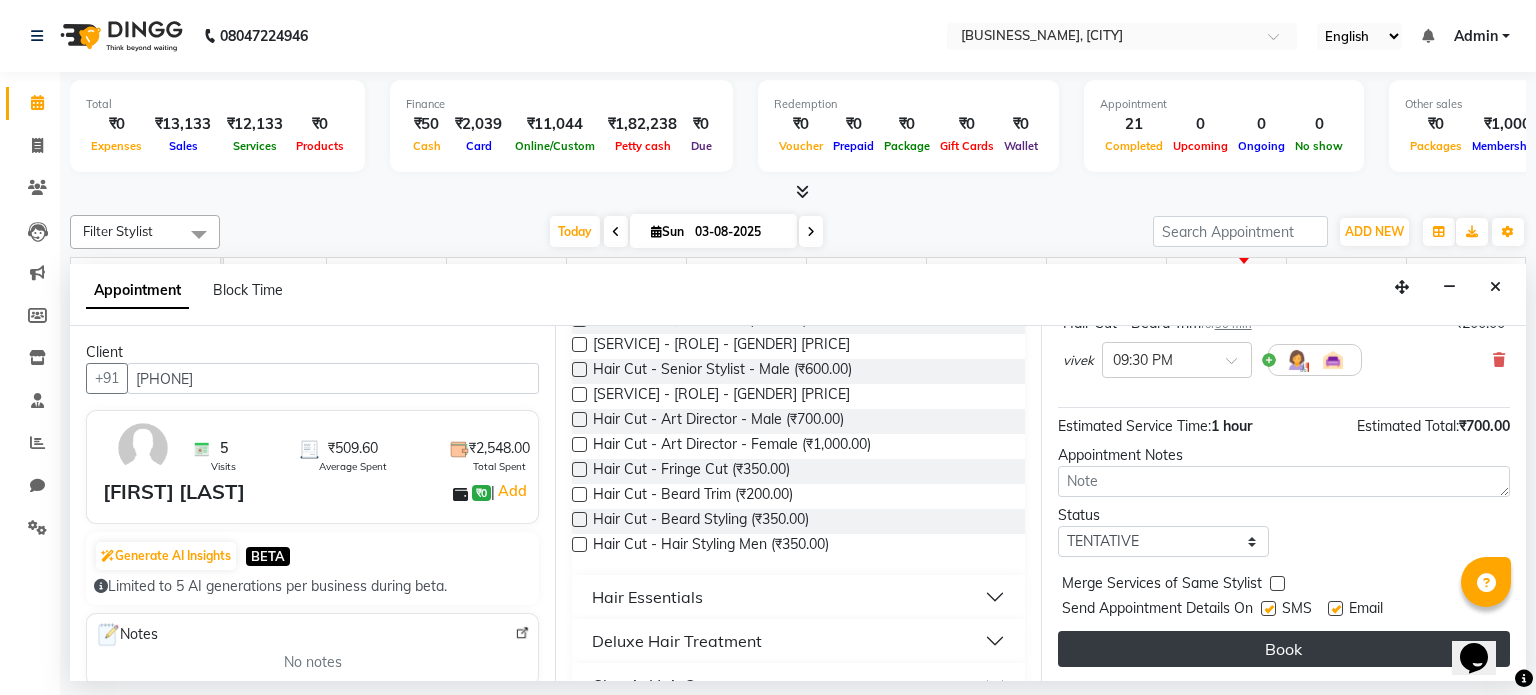 click on "Book" at bounding box center (1284, 649) 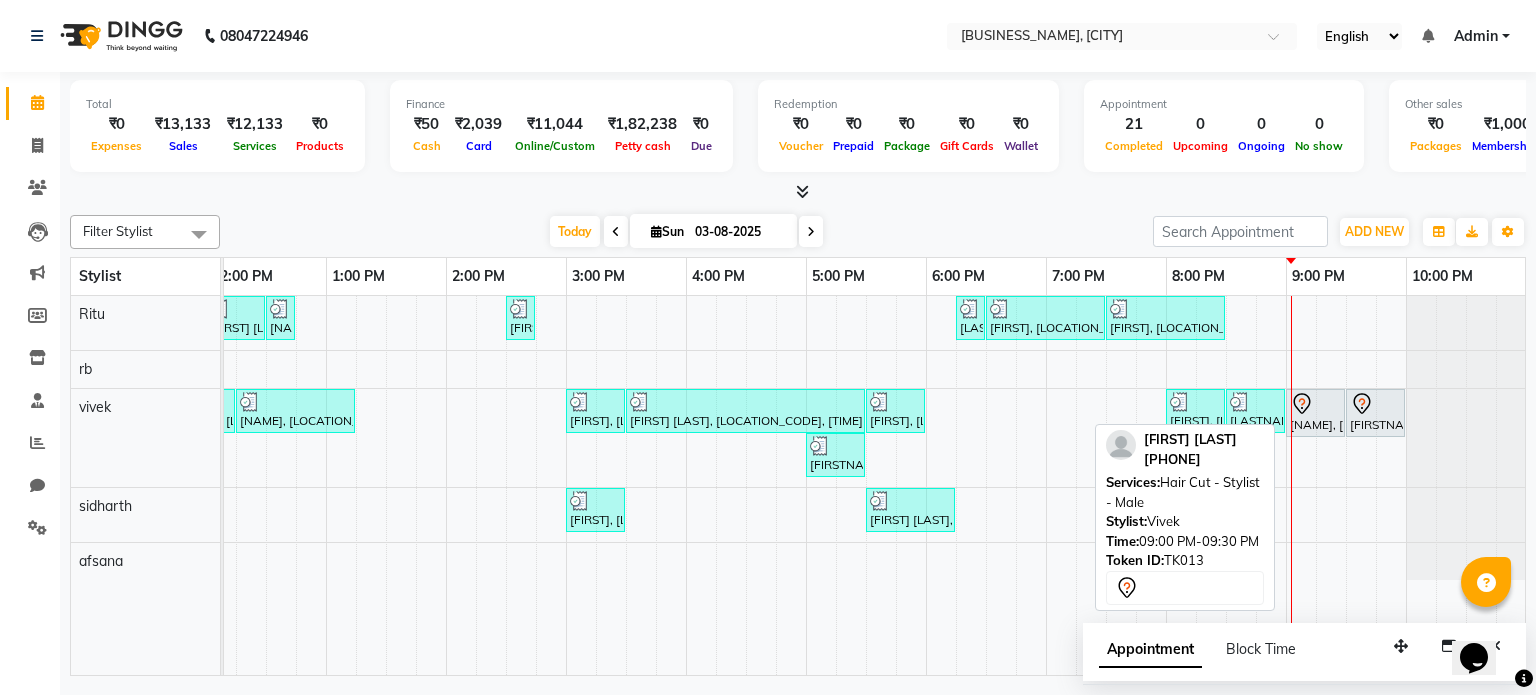 click on "[NAME], TK13, 09:00 PM-09:30 PM, Hair Cut - Stylist - Male" at bounding box center (1315, 413) 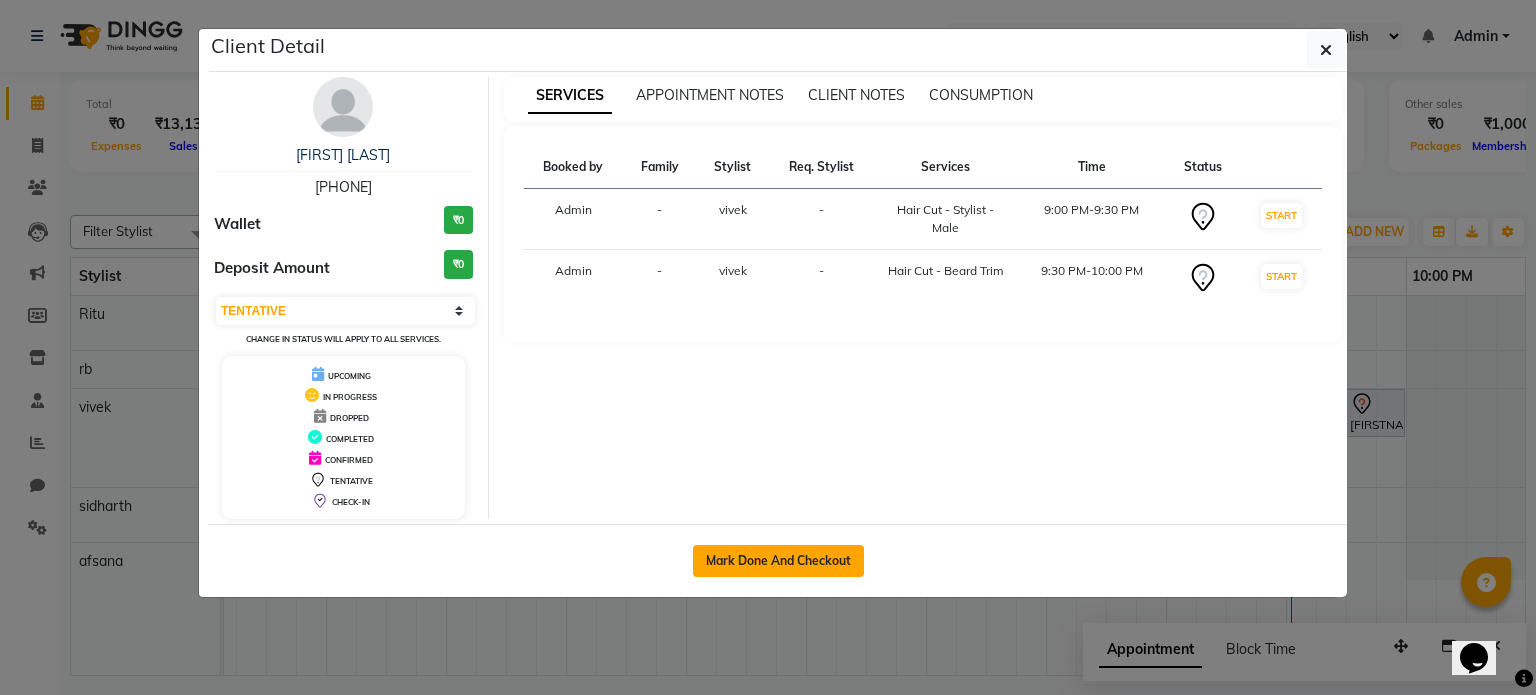 click on "Mark Done And Checkout" 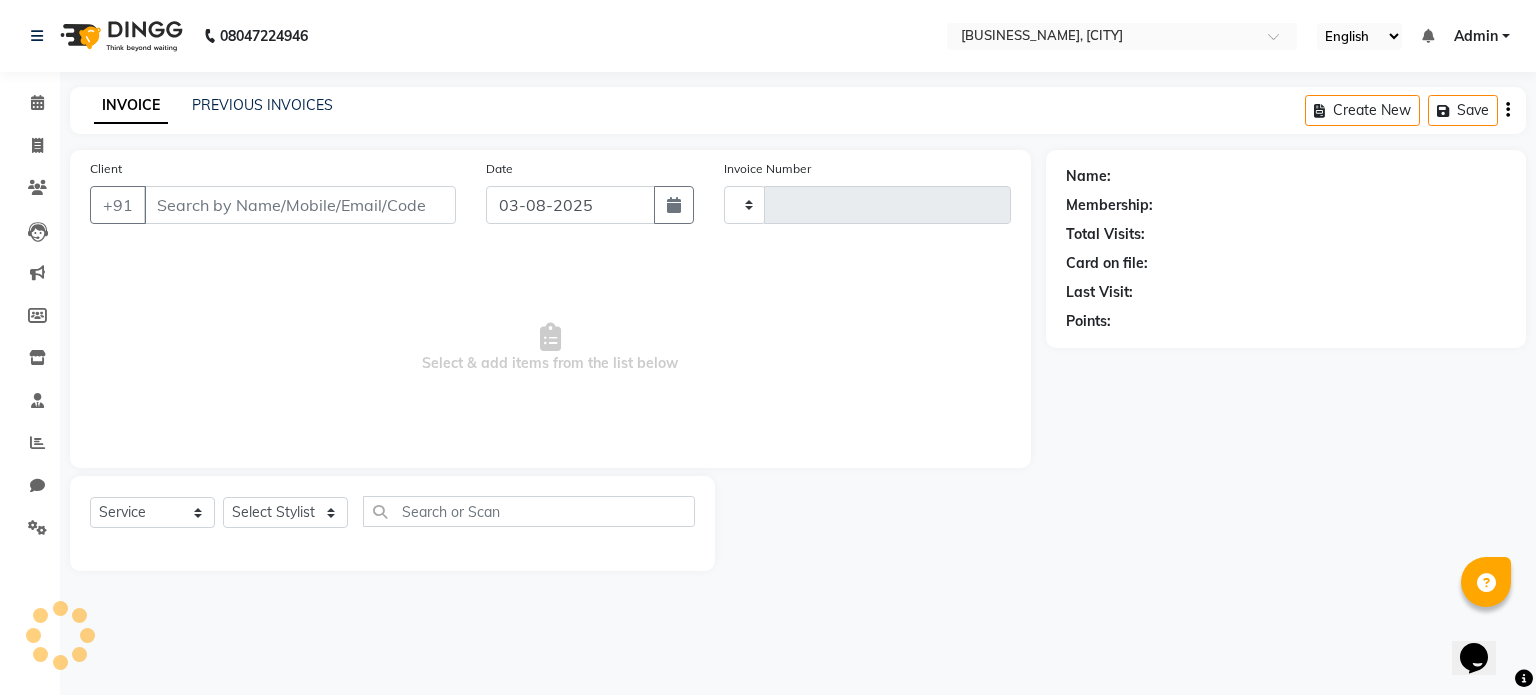 type on "0579" 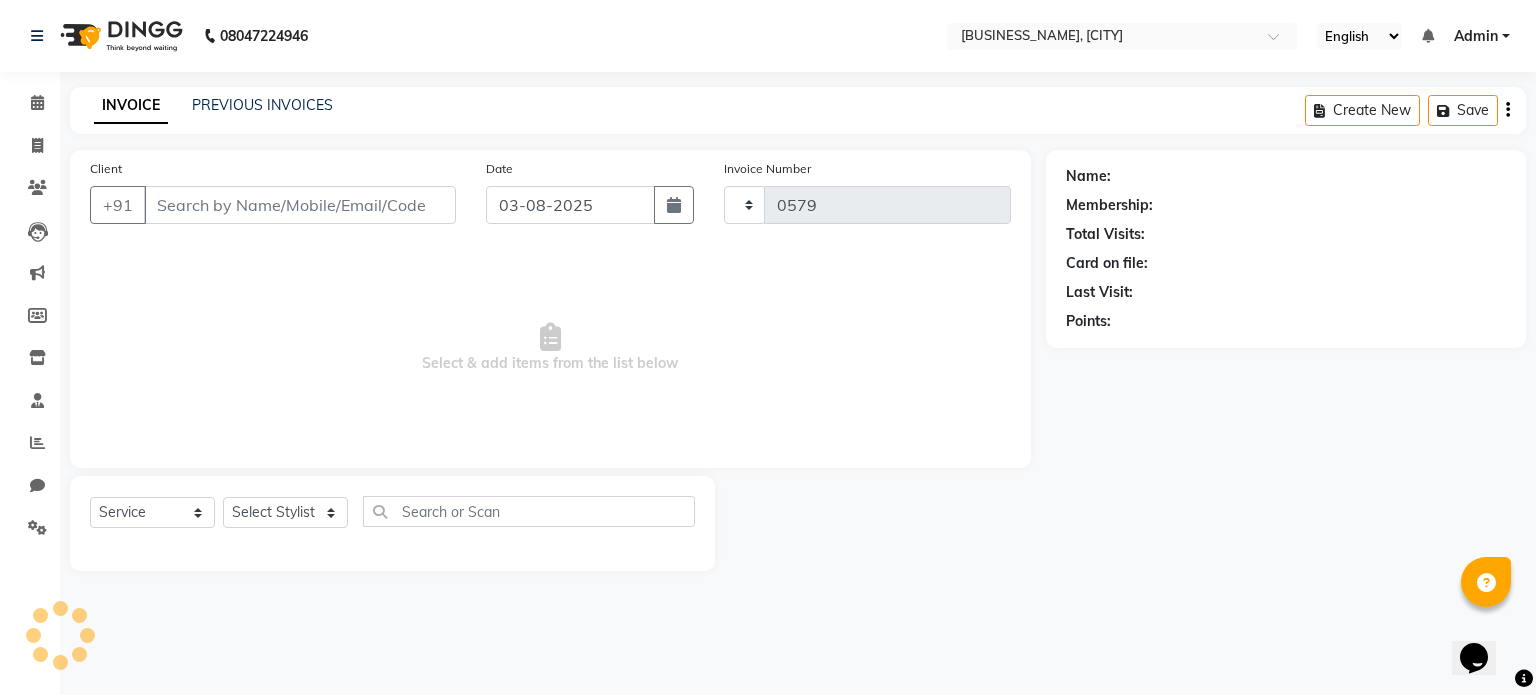 select on "7573" 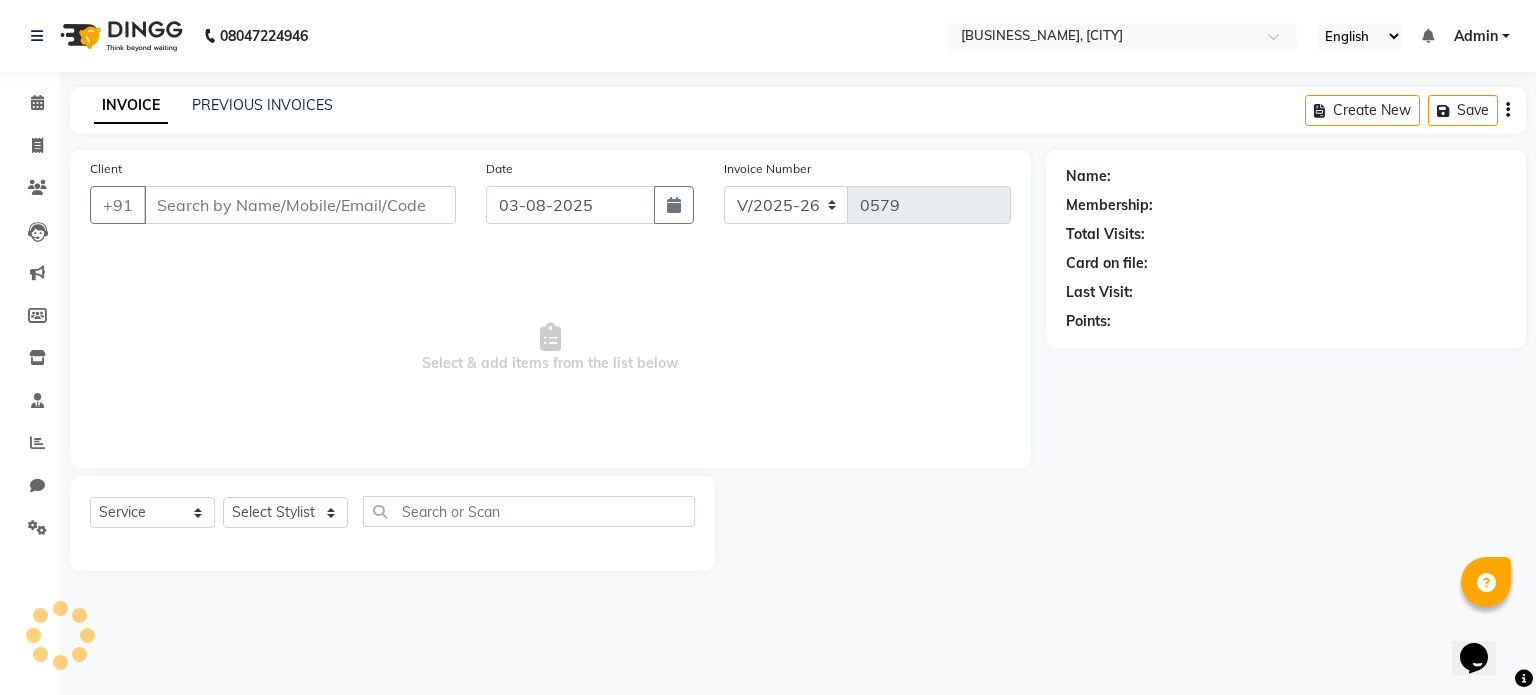 type on "[PHONE]" 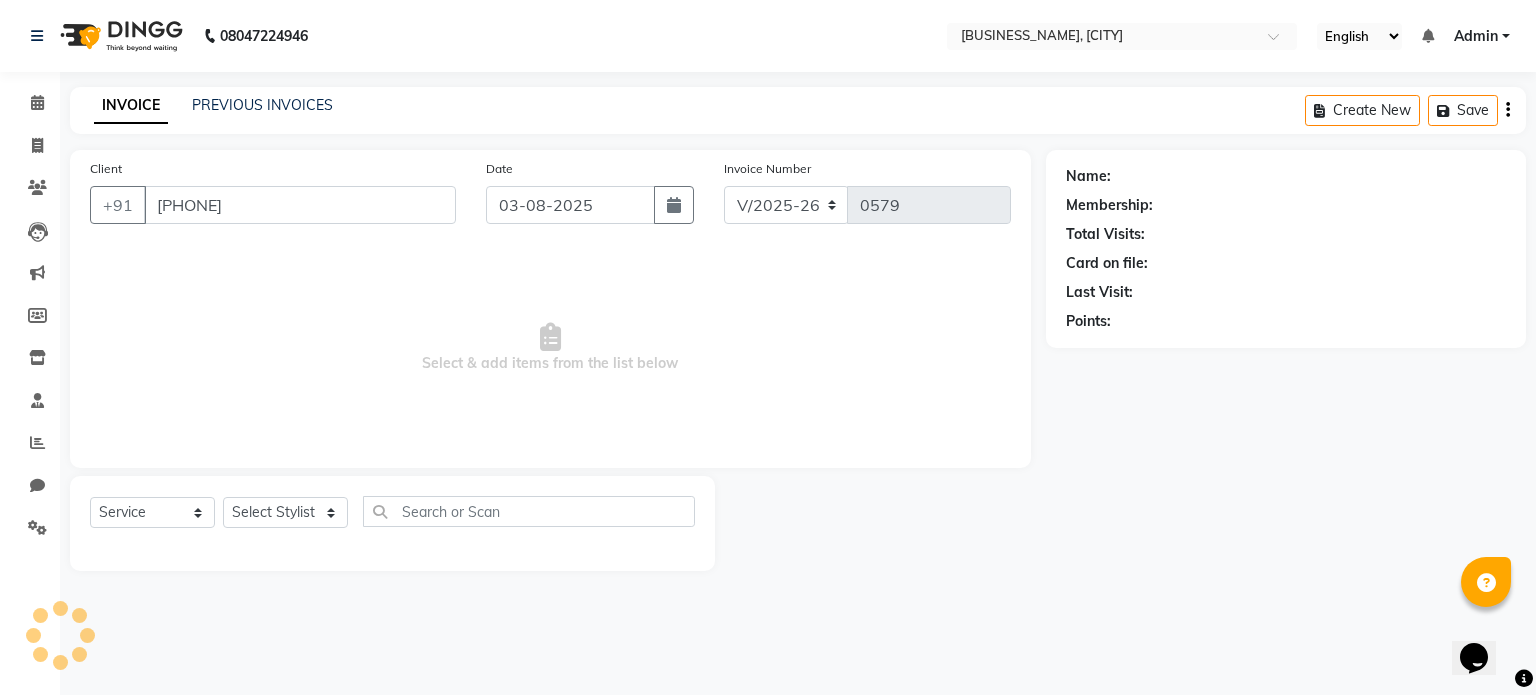 select on "83130" 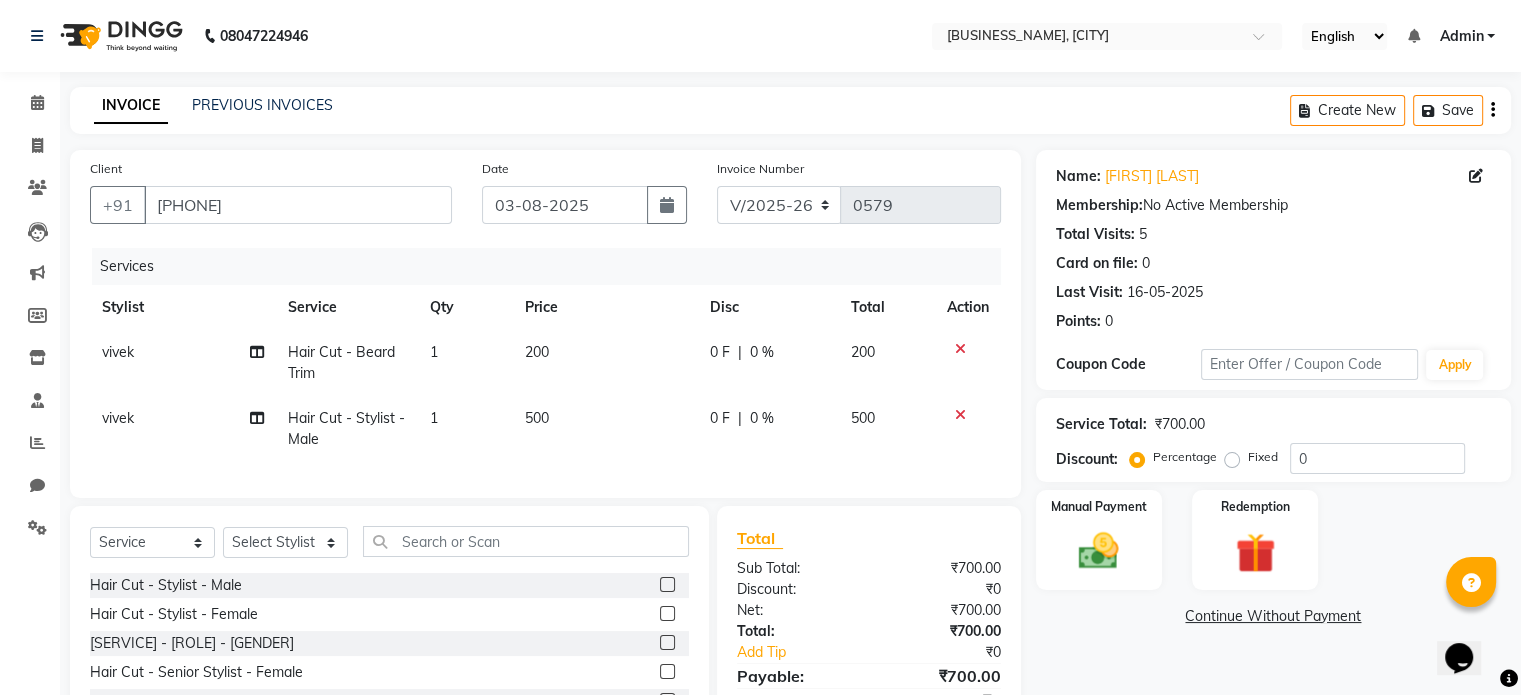 click on "0 F" 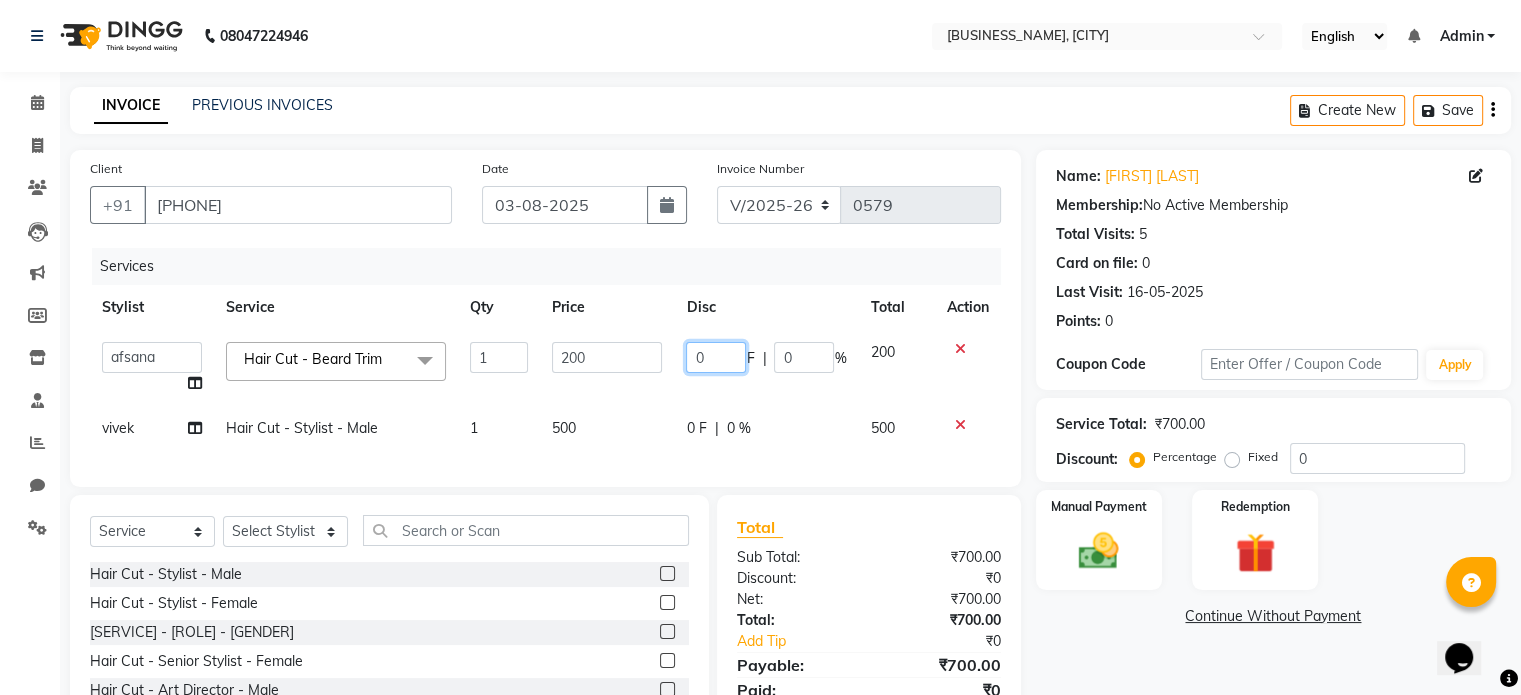 click on "0" 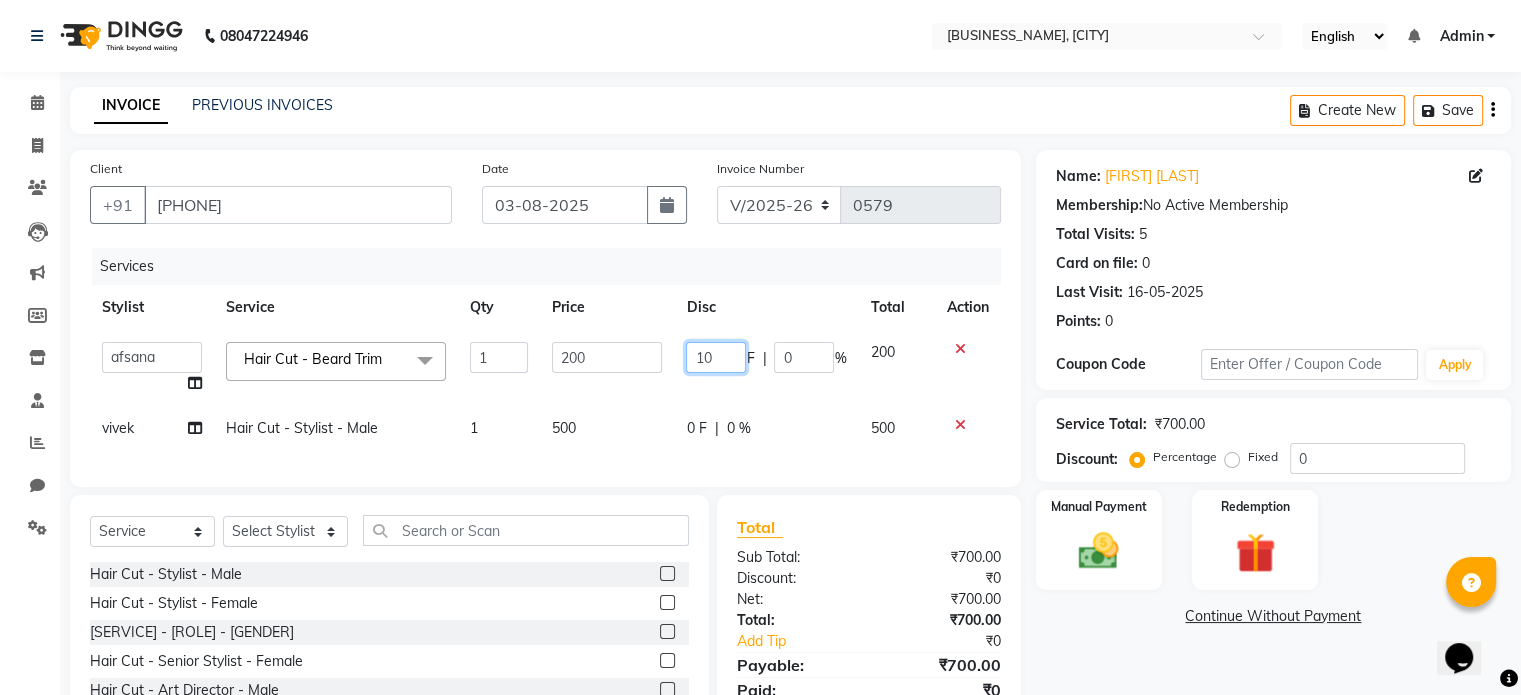 type on "100" 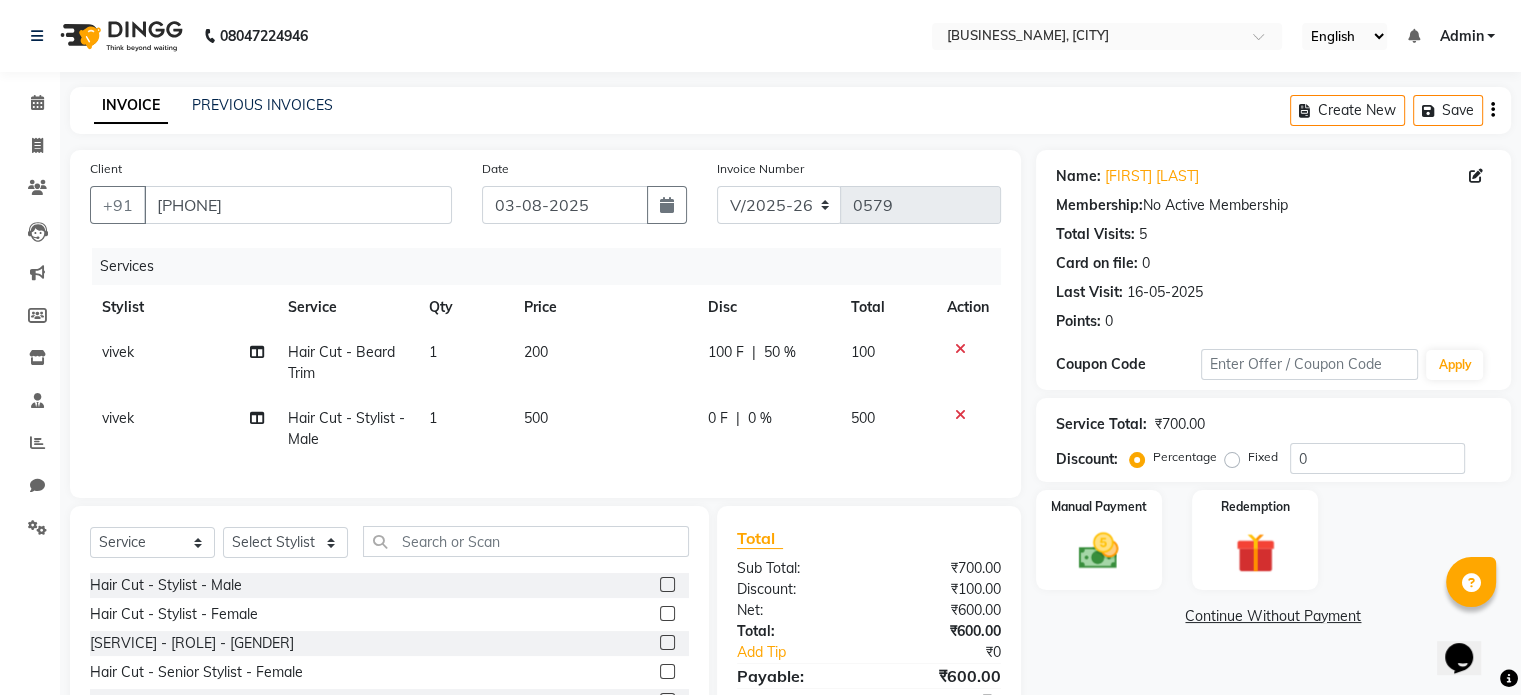 click on "vivek Hair Cut - Stylist - Male 1 500 0 F | 0 % 500" 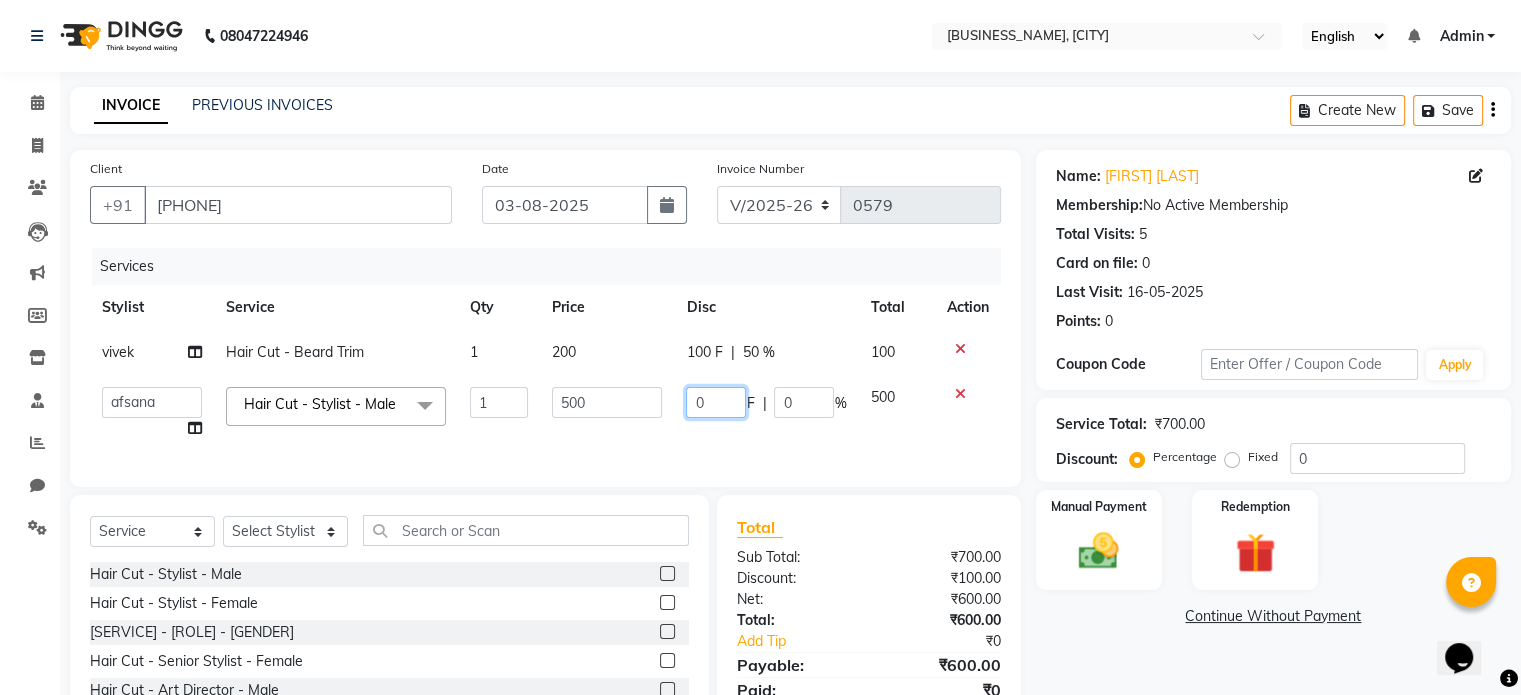 click on "0" 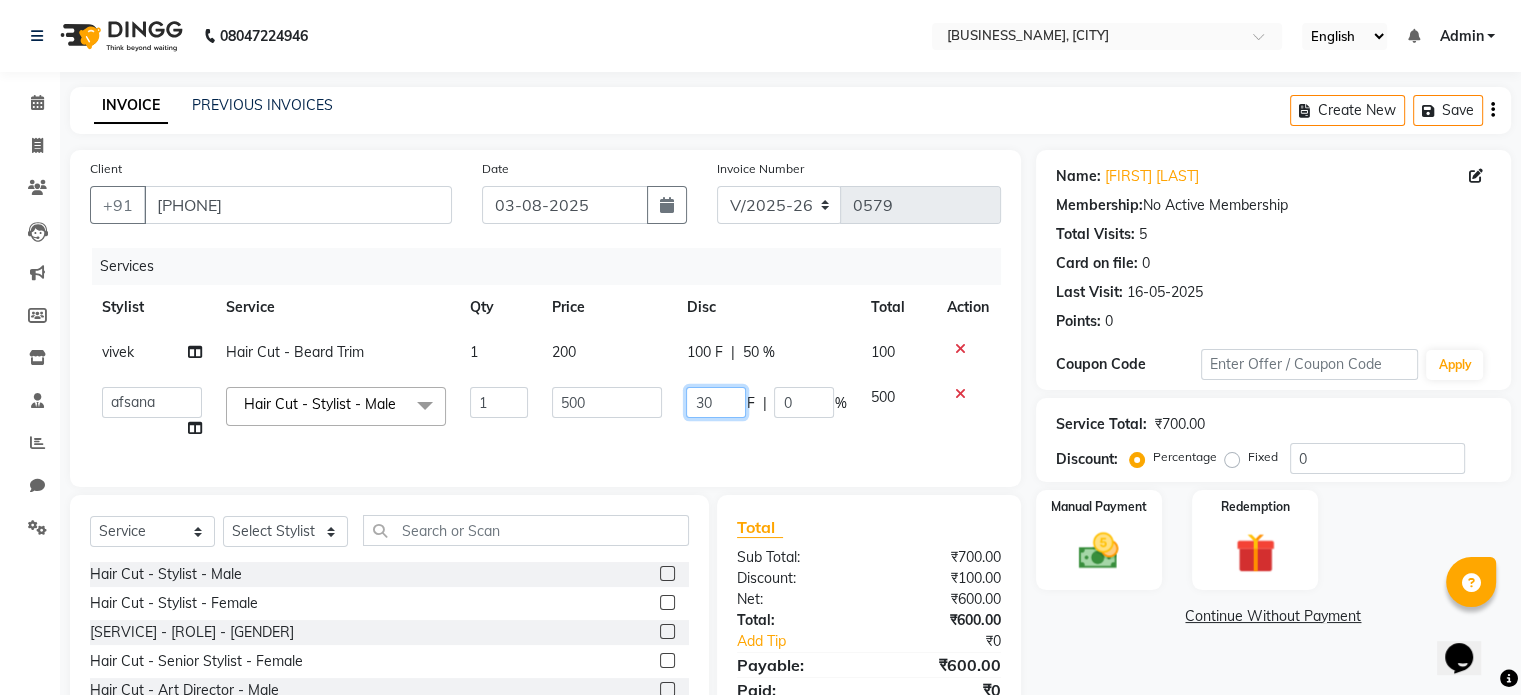 type on "300" 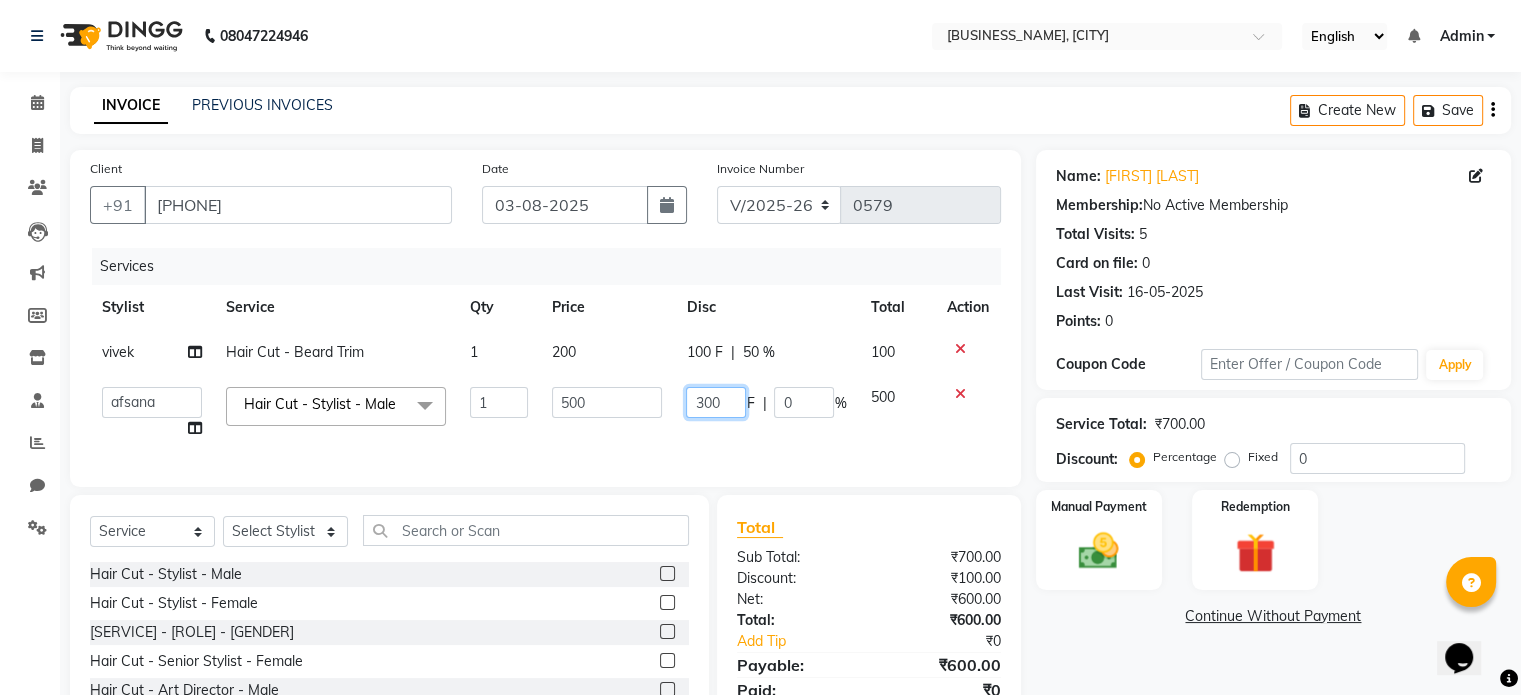 click on "300" 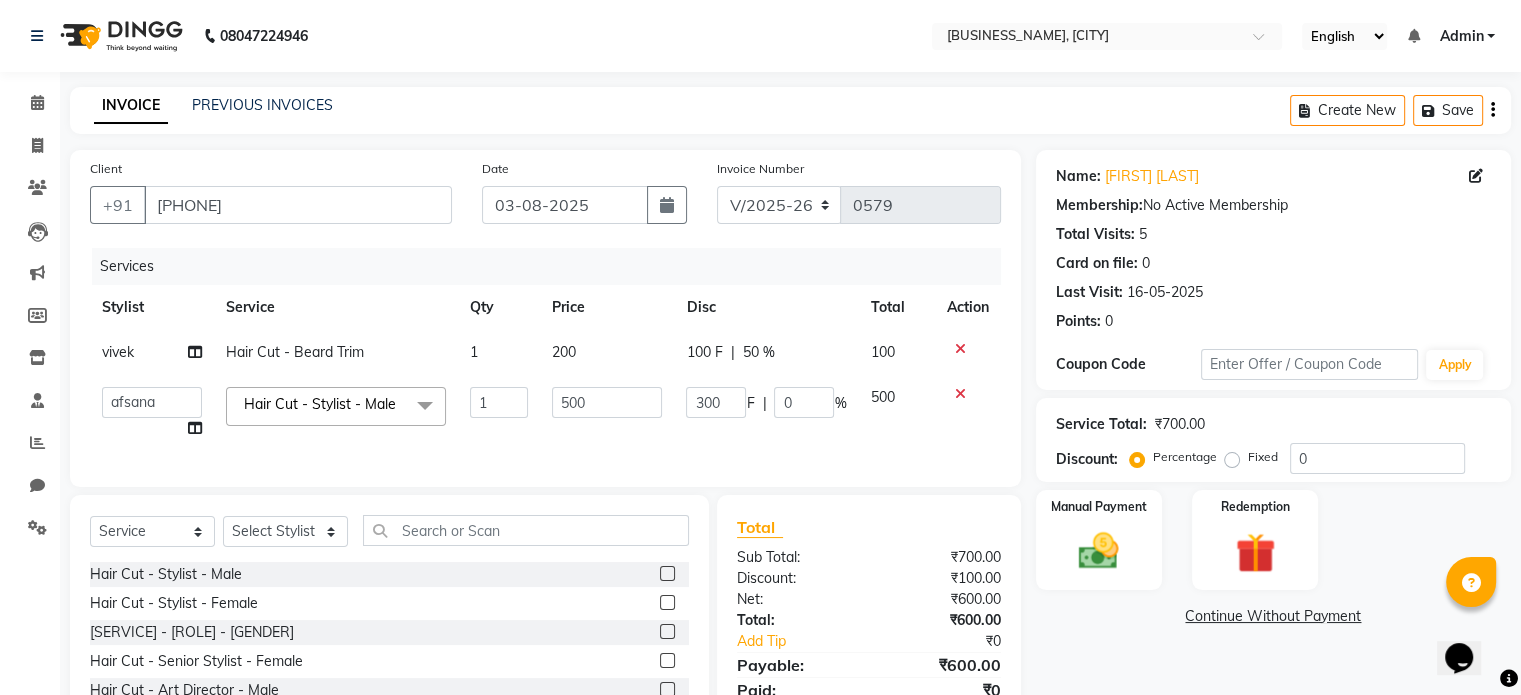 click on "300 F | 0 %" 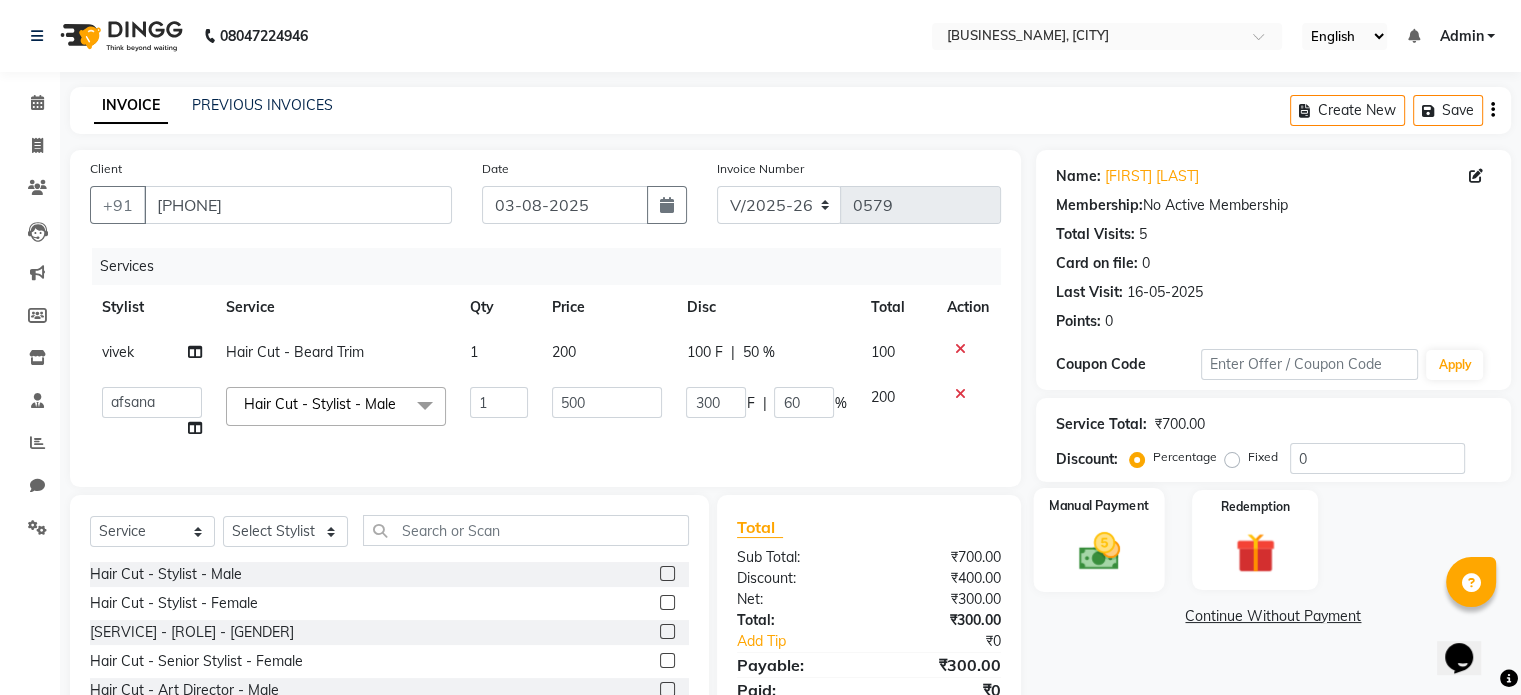 click 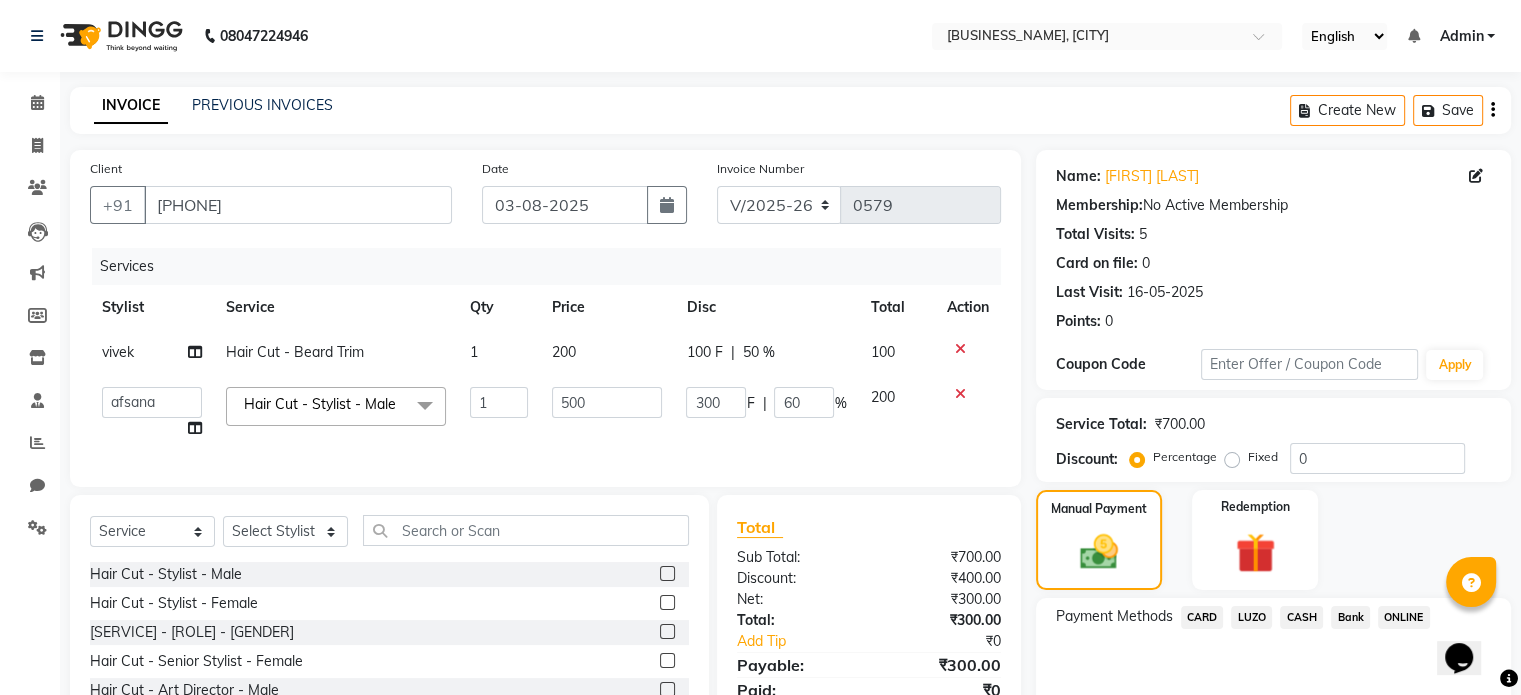 drag, startPoint x: 1407, startPoint y: 628, endPoint x: 1408, endPoint y: 618, distance: 10.049875 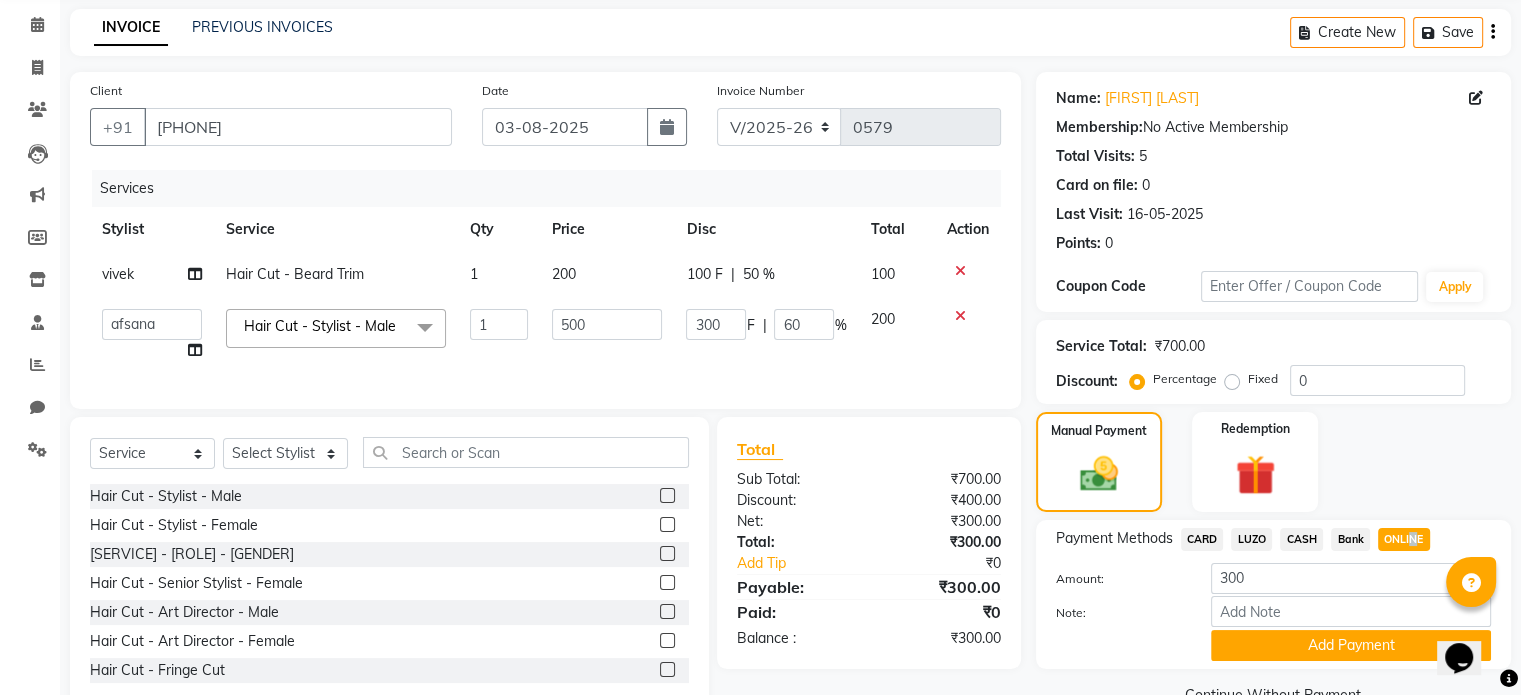 scroll, scrollTop: 140, scrollLeft: 0, axis: vertical 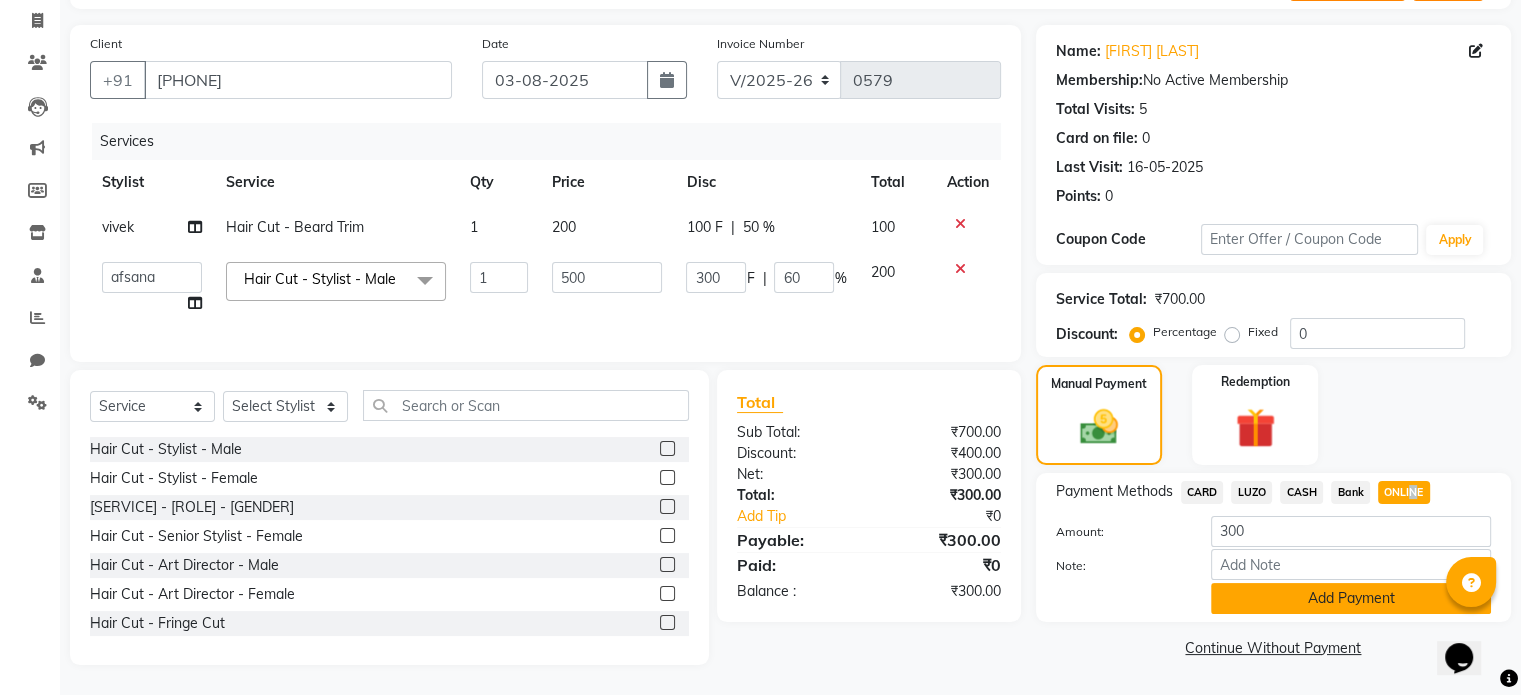 click on "Add Payment" 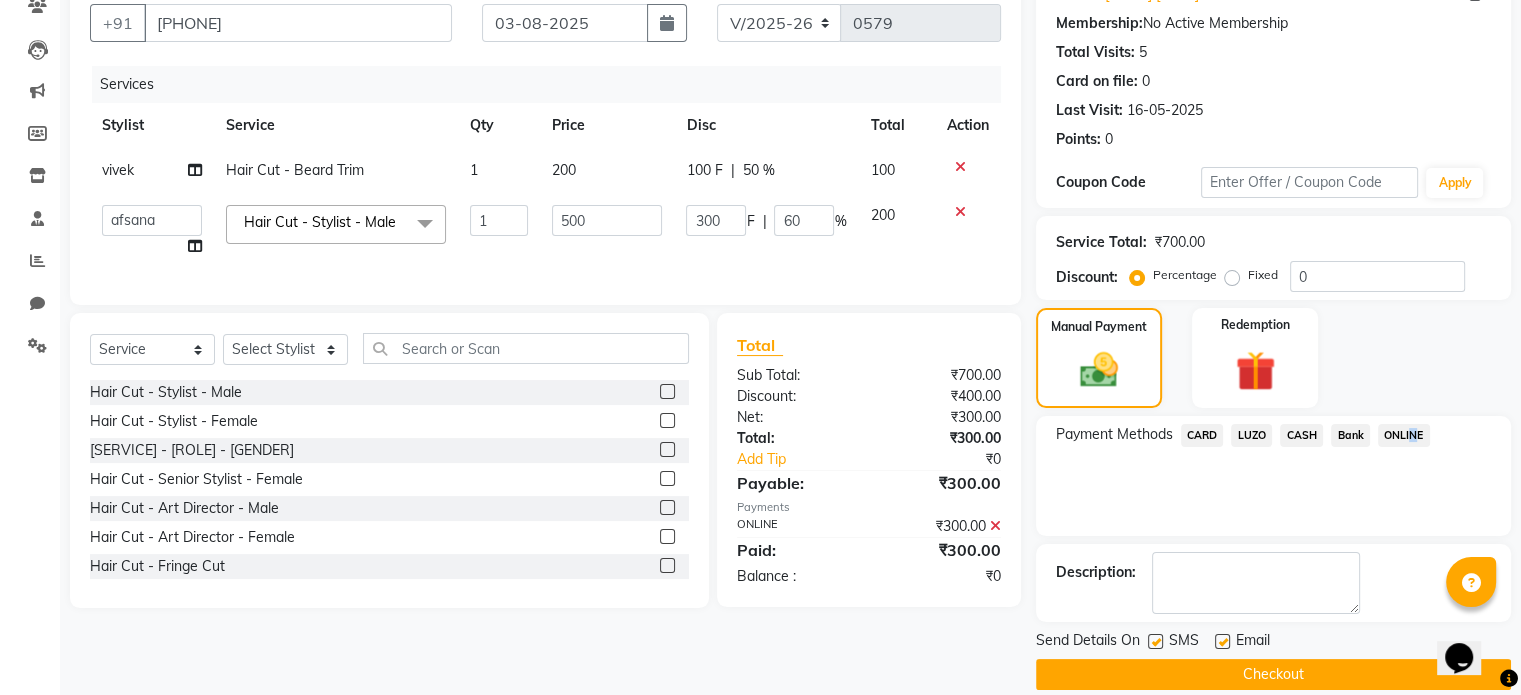 scroll, scrollTop: 205, scrollLeft: 0, axis: vertical 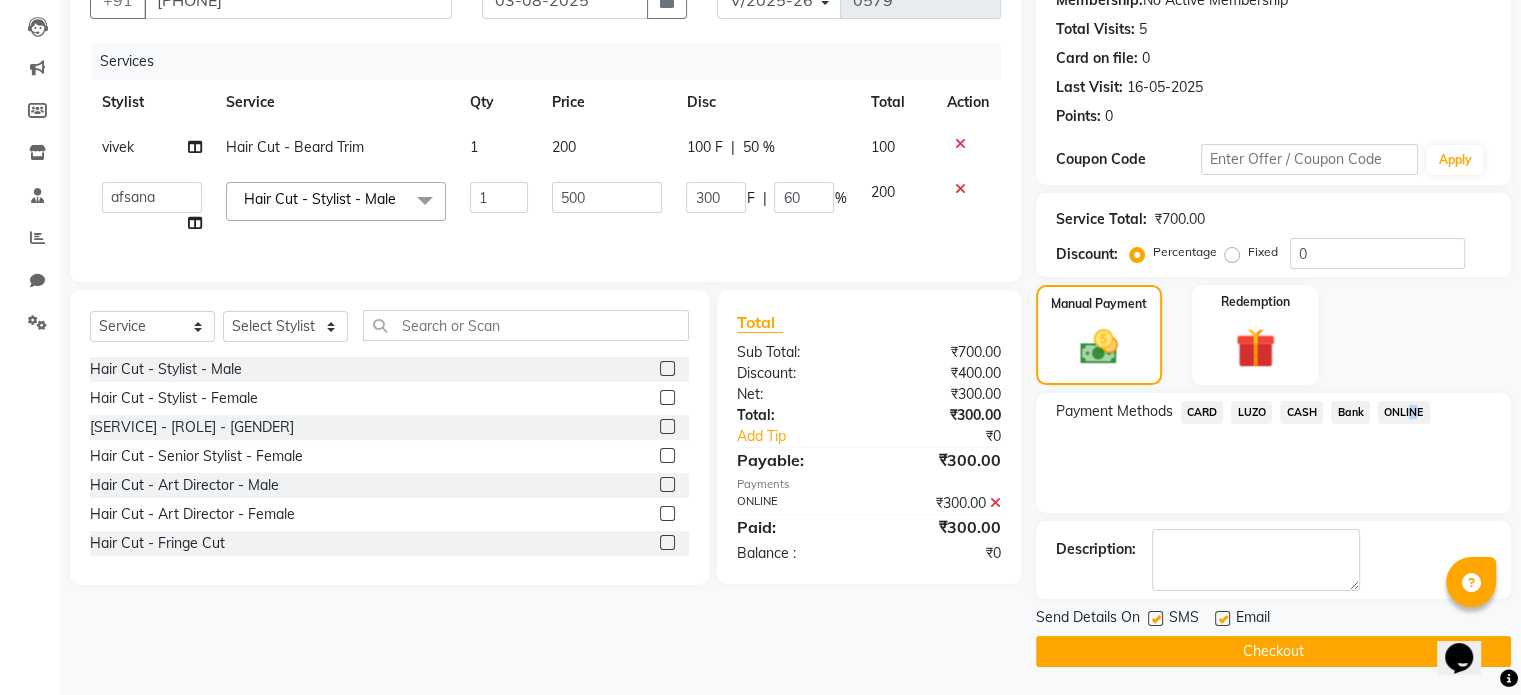 click on "Checkout" 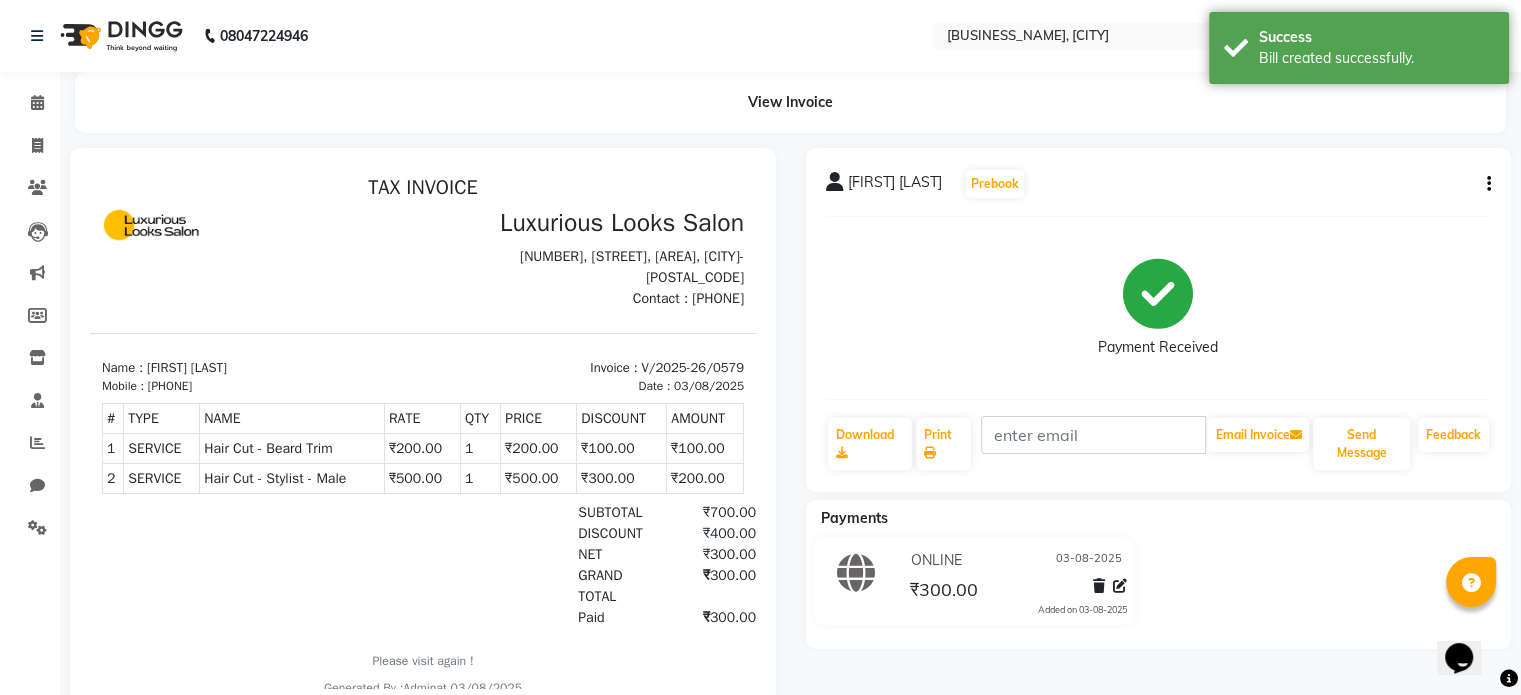 scroll, scrollTop: 0, scrollLeft: 0, axis: both 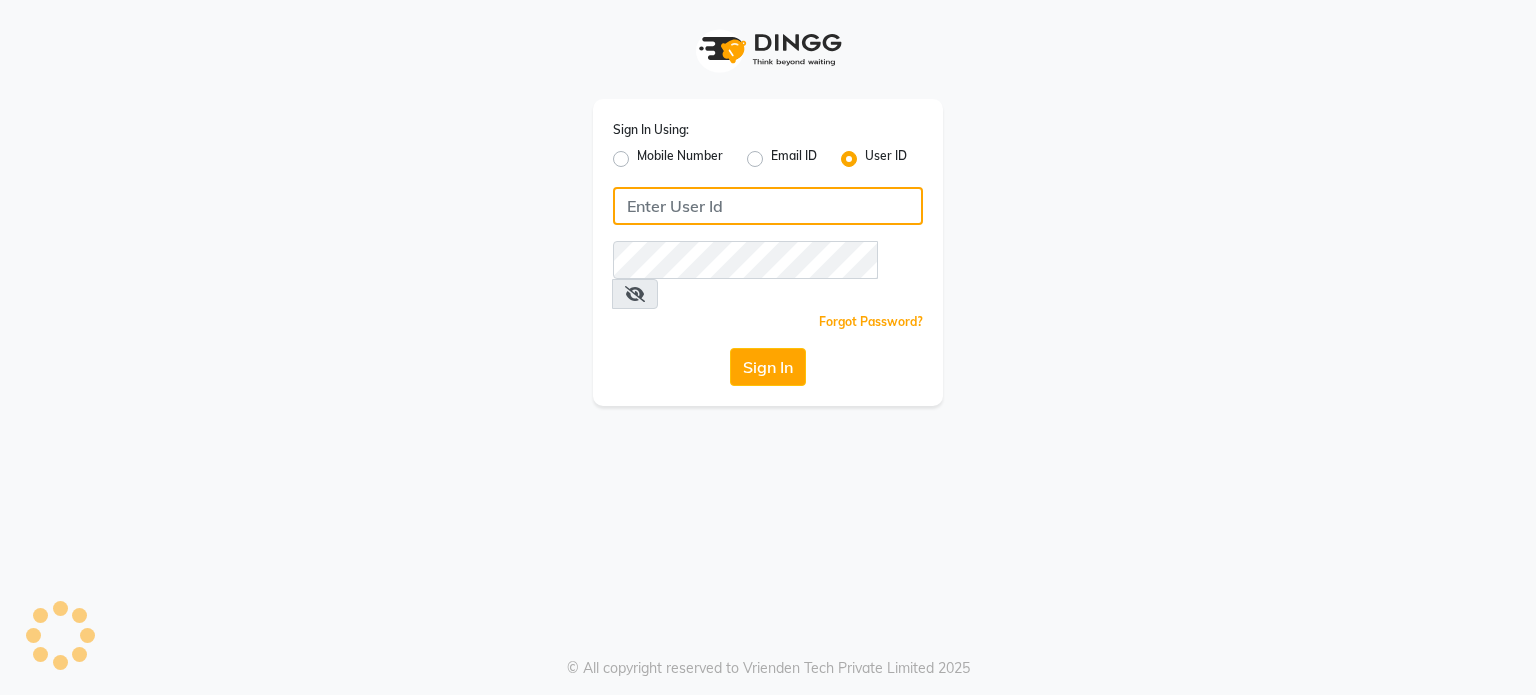 type on "luxuriouslookssalon" 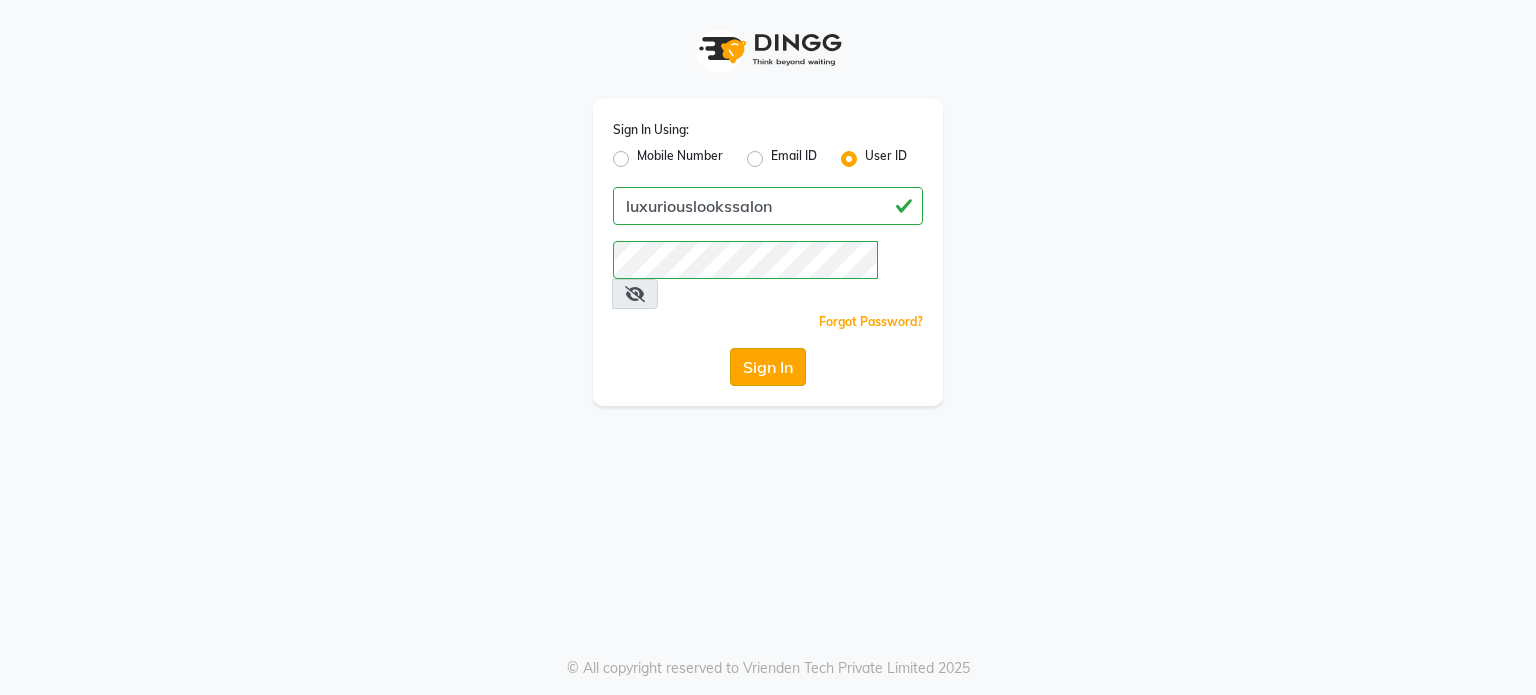 click on "Sign In Using: Mobile Number Email ID User ID luxuriouslookssalon Remember me Forgot Password? Sign In" 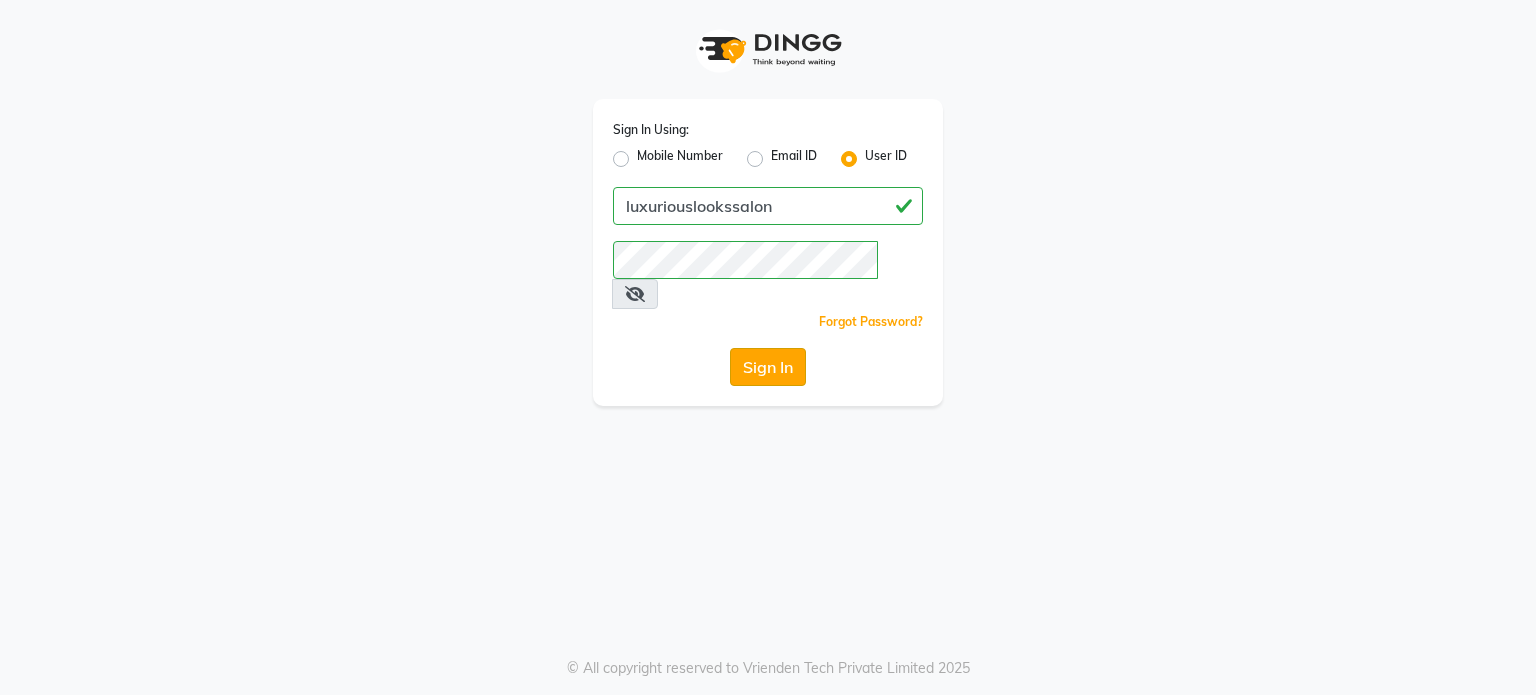 click on "Sign In" 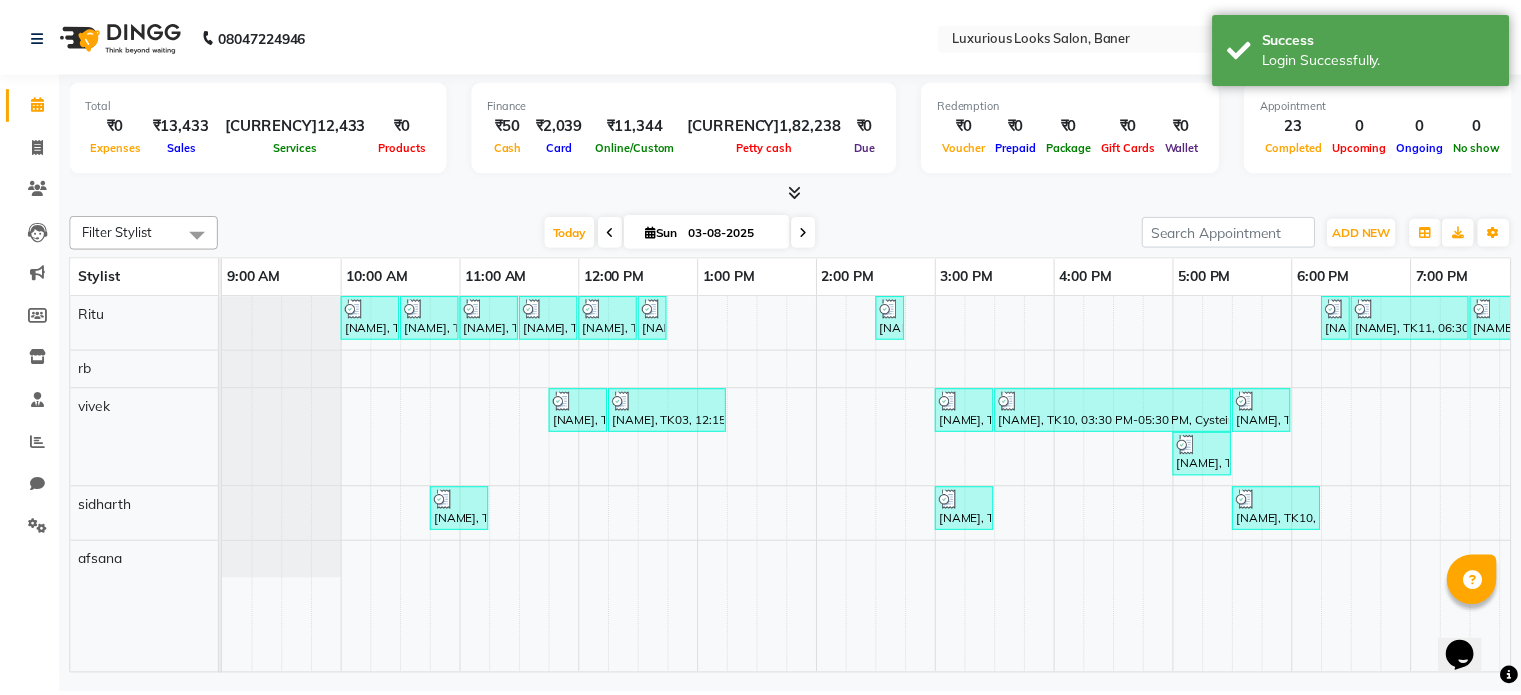 scroll, scrollTop: 0, scrollLeft: 0, axis: both 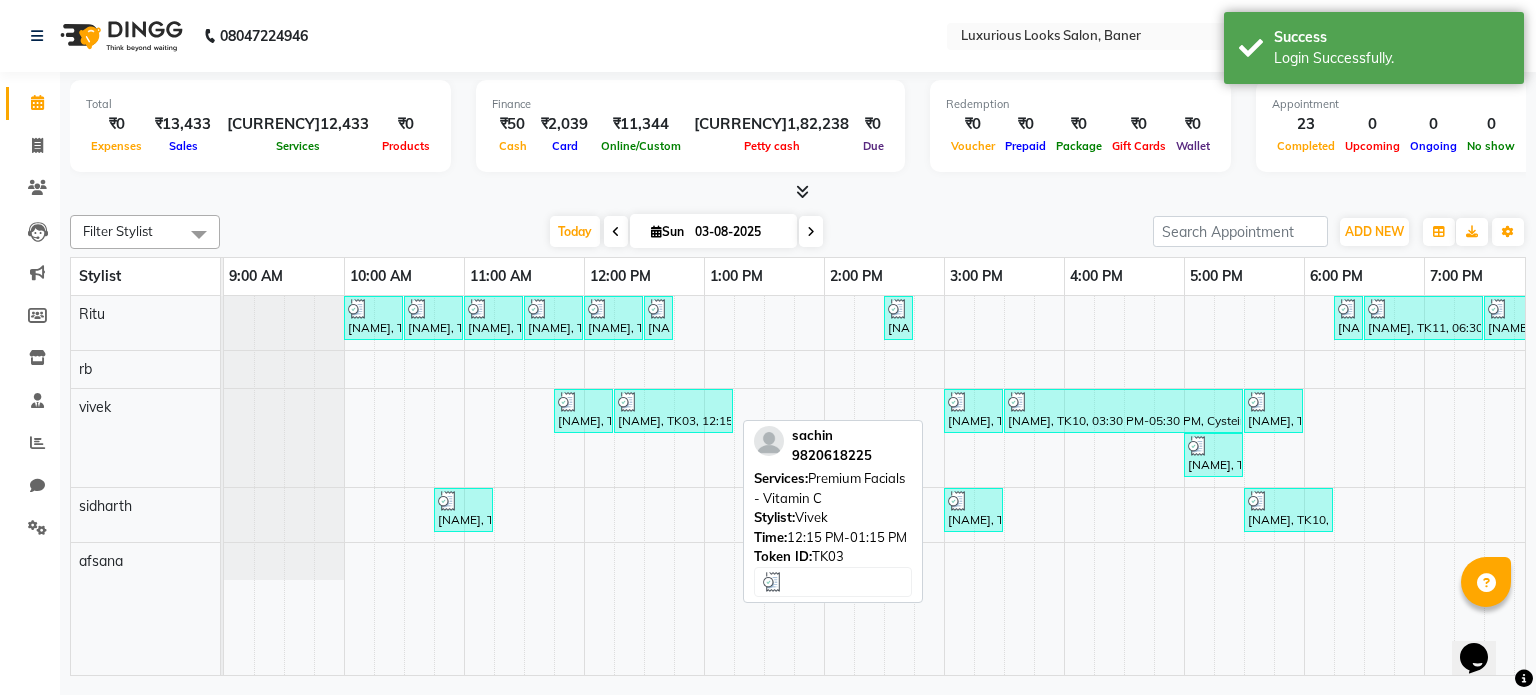 click at bounding box center [673, 402] 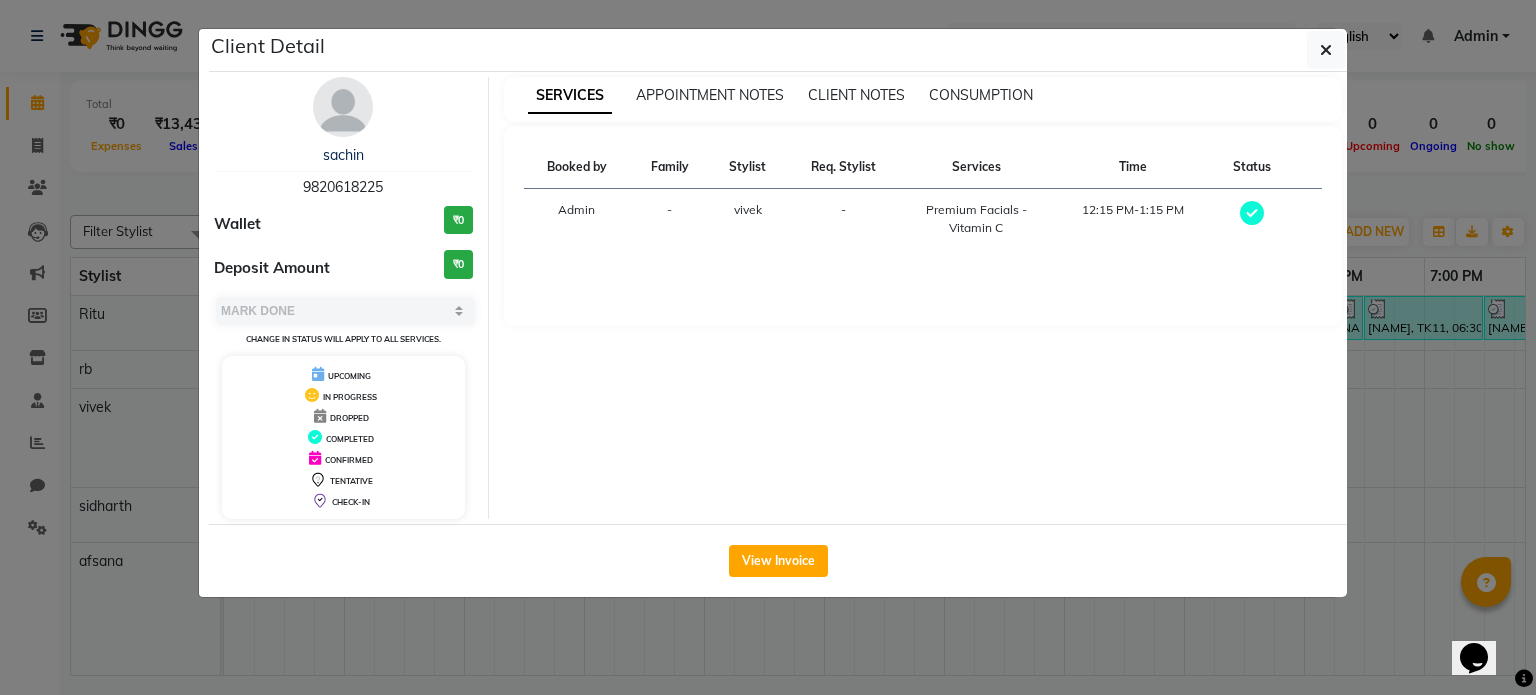 click on "Client Detail  [NAME]    [PHONE] Wallet ₹0 Deposit Amount  ₹0  Select MARK DONE UPCOMING Change in status will apply to all services. UPCOMING IN PROGRESS DROPPED COMPLETED CONFIRMED TENTATIVE CHECK-IN SERVICES APPOINTMENT NOTES CLIENT NOTES CONSUMPTION Booked by Family Stylist Req. Stylist Services Time Status  Admin  - [NAME] -  Premium Facials - Vitamin C   12:15 PM-1:15 PM   View Invoice" 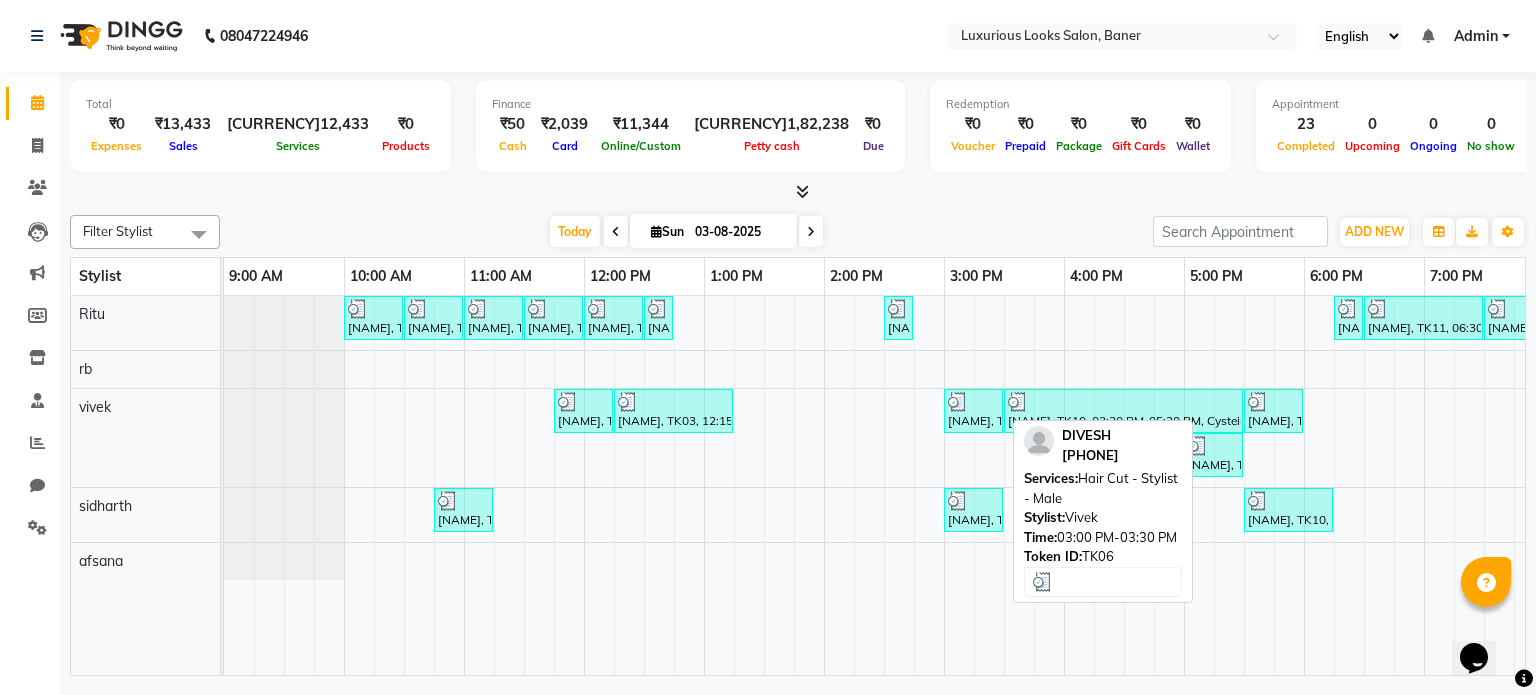 click on "[NAME], TK06, [TIME]-[TIME], Hair Cut - Stylist - Male" at bounding box center [973, 411] 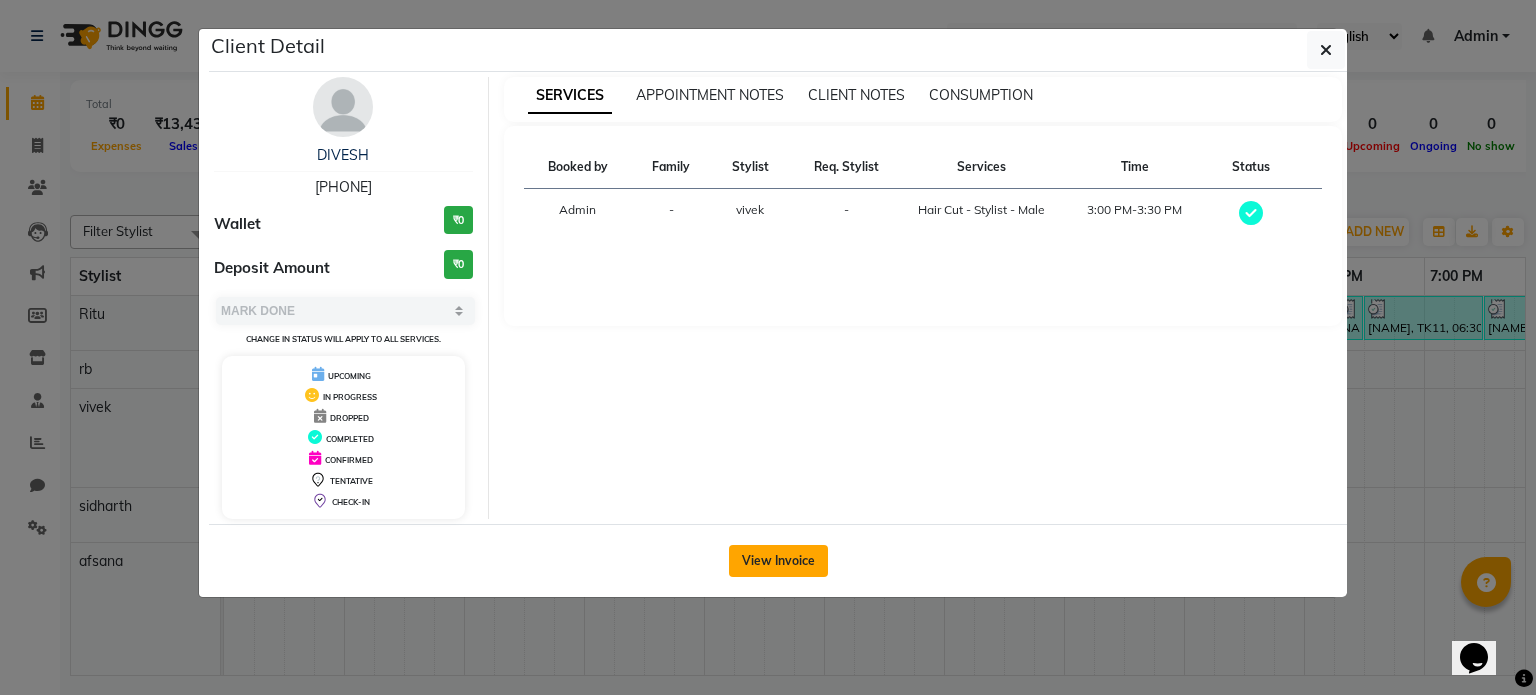 click on "View Invoice" 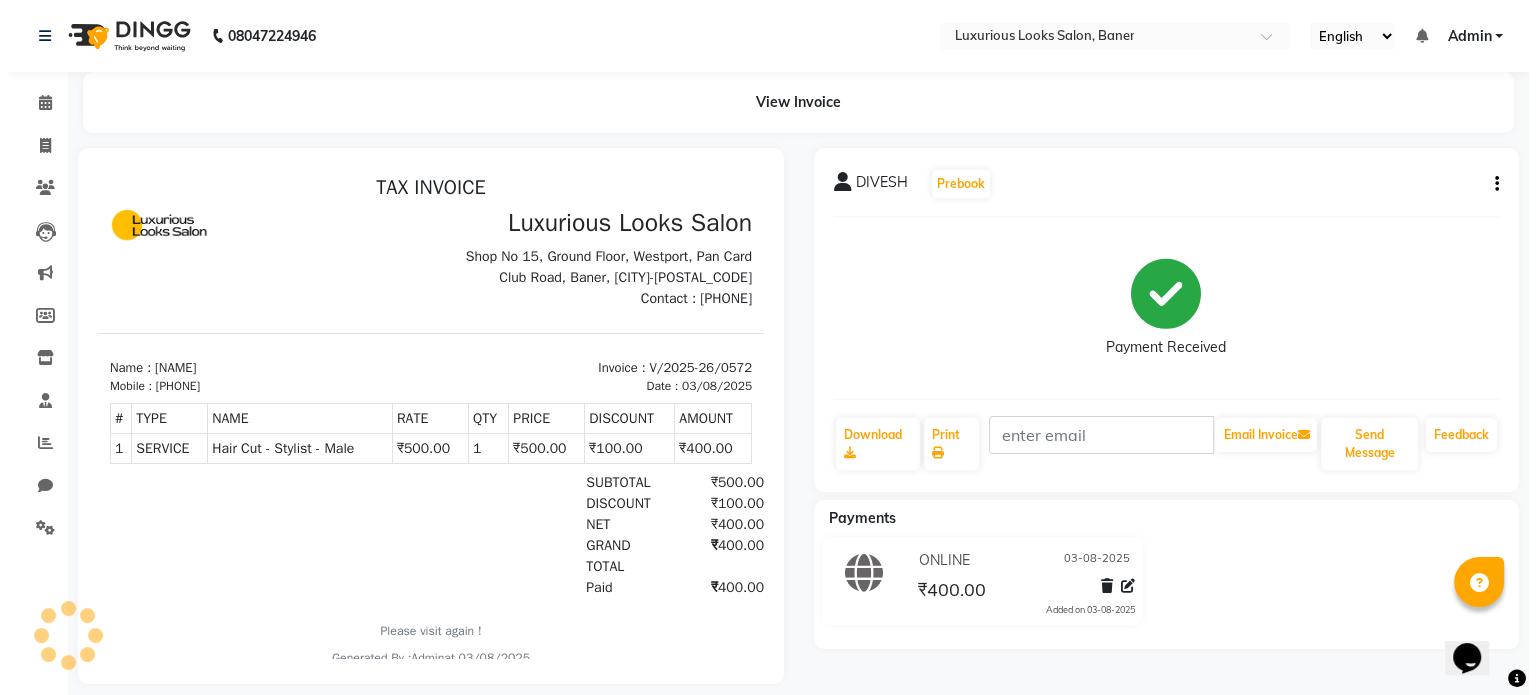 scroll, scrollTop: 0, scrollLeft: 0, axis: both 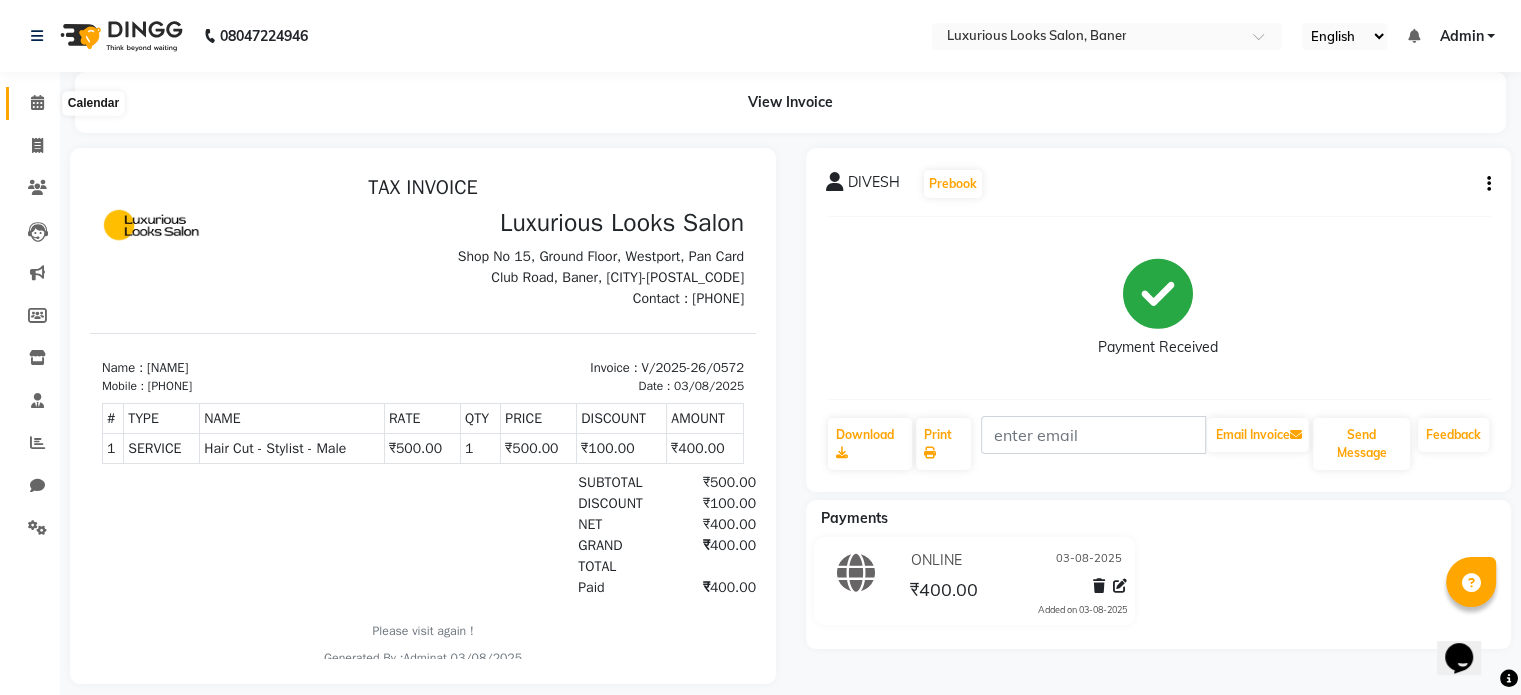click 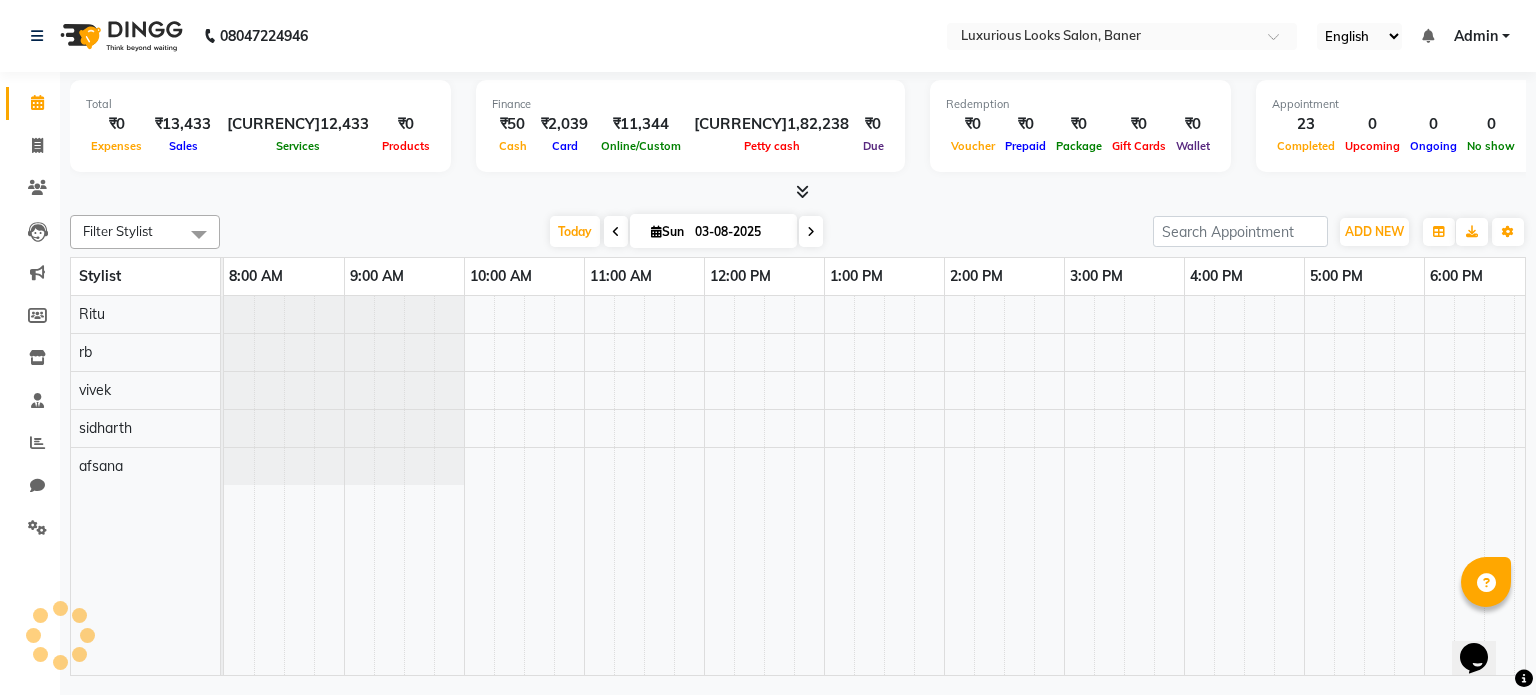 scroll, scrollTop: 0, scrollLeft: 0, axis: both 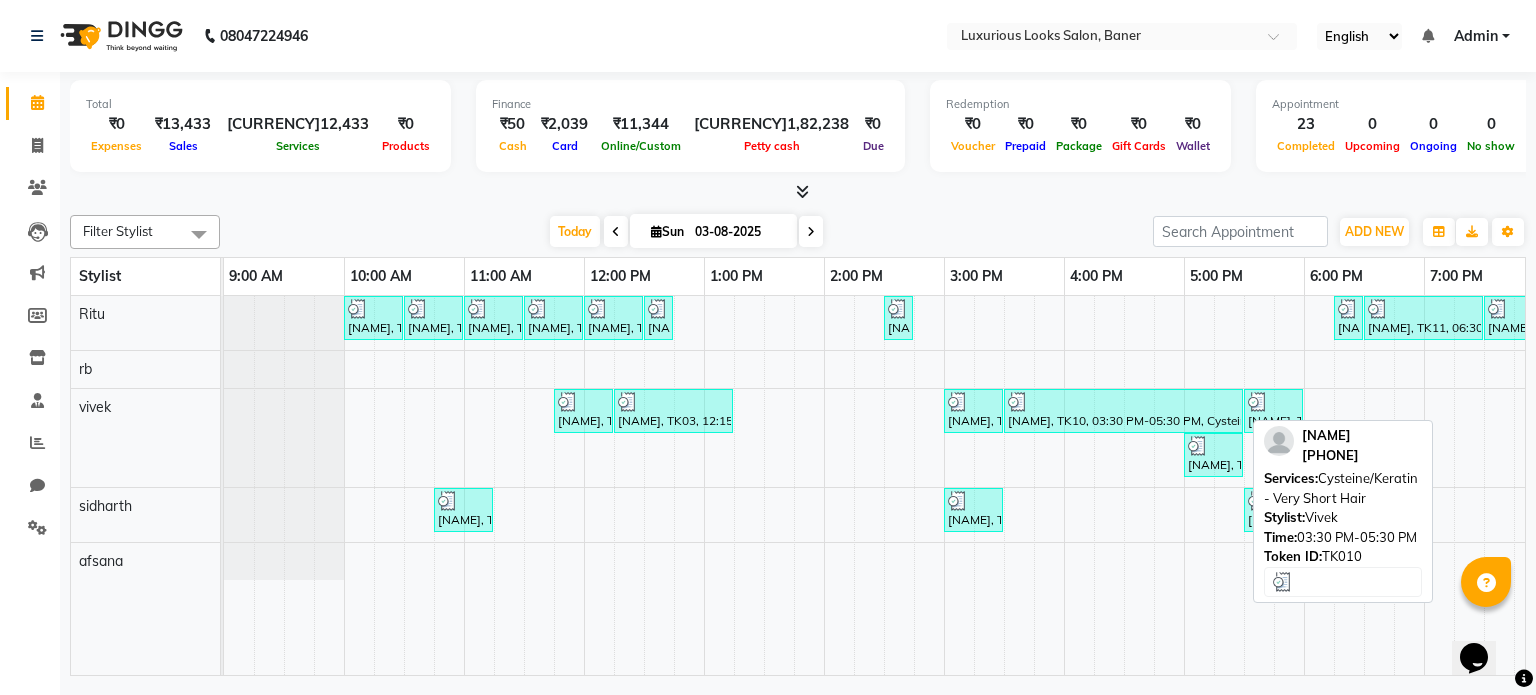 click on "[NAME], TK10, 03:30 PM-05:30 PM, Cysteine/Keratin - Very Short Hair" at bounding box center [1123, 411] 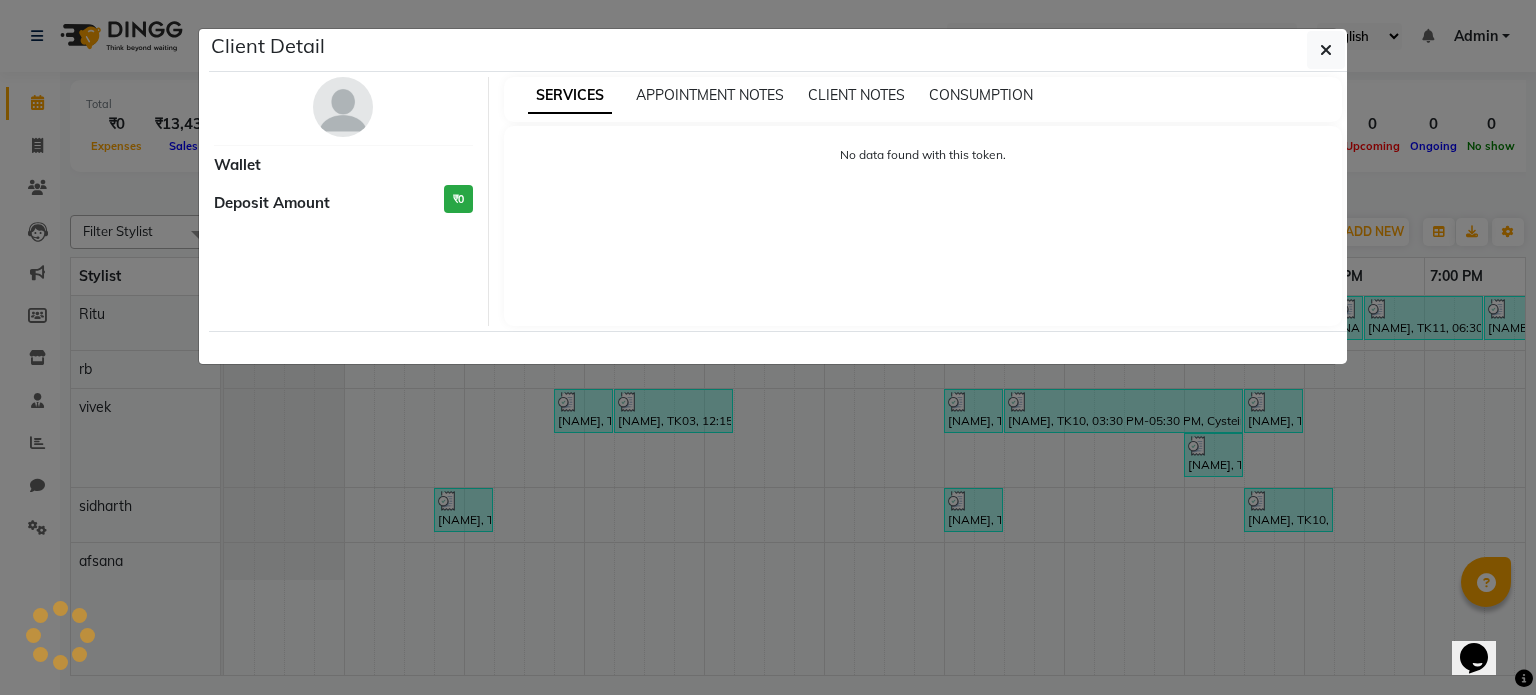 click on "Client Detail     Wallet Deposit Amount  ₹0  SERVICES APPOINTMENT NOTES CLIENT NOTES CONSUMPTION No data found with this token." 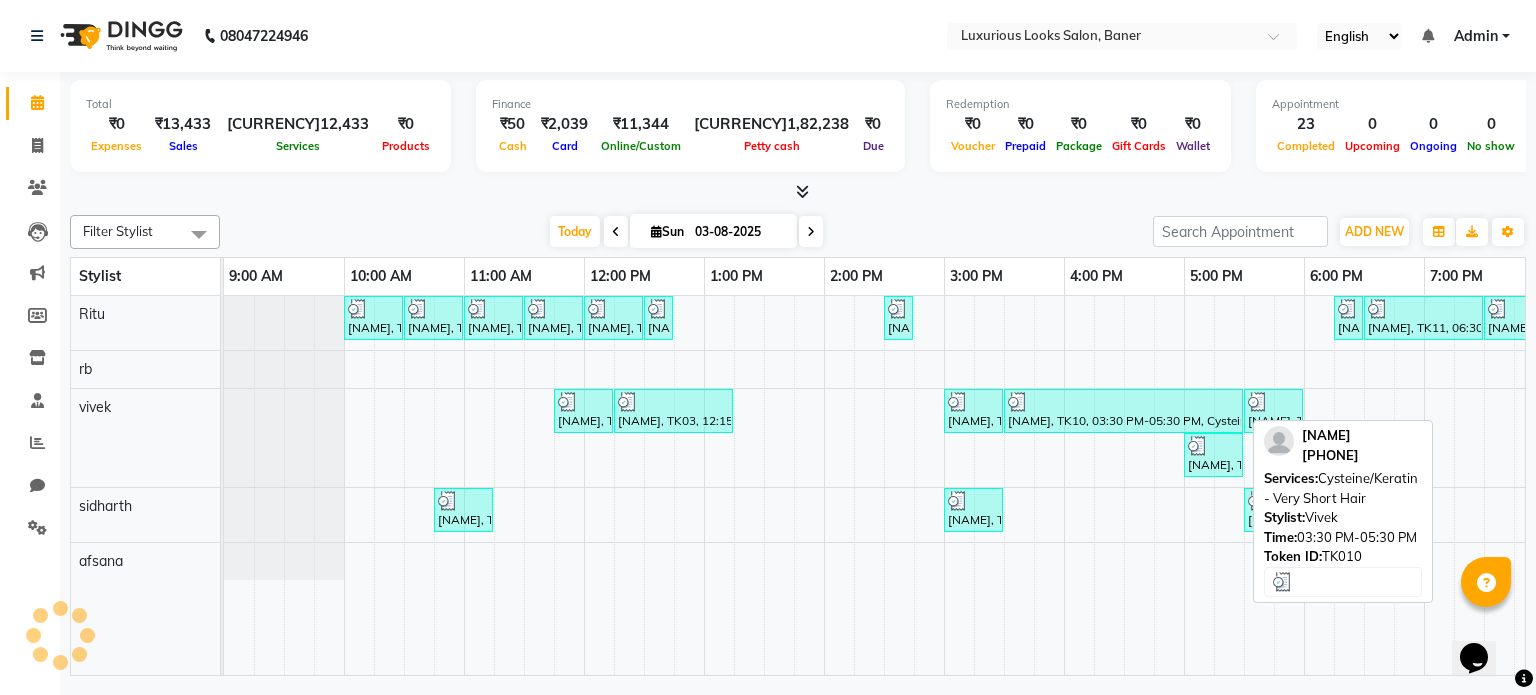 click on "[NAME], TK10, 03:30 PM-05:30 PM, Cysteine/Keratin - Very Short Hair" at bounding box center (1123, 411) 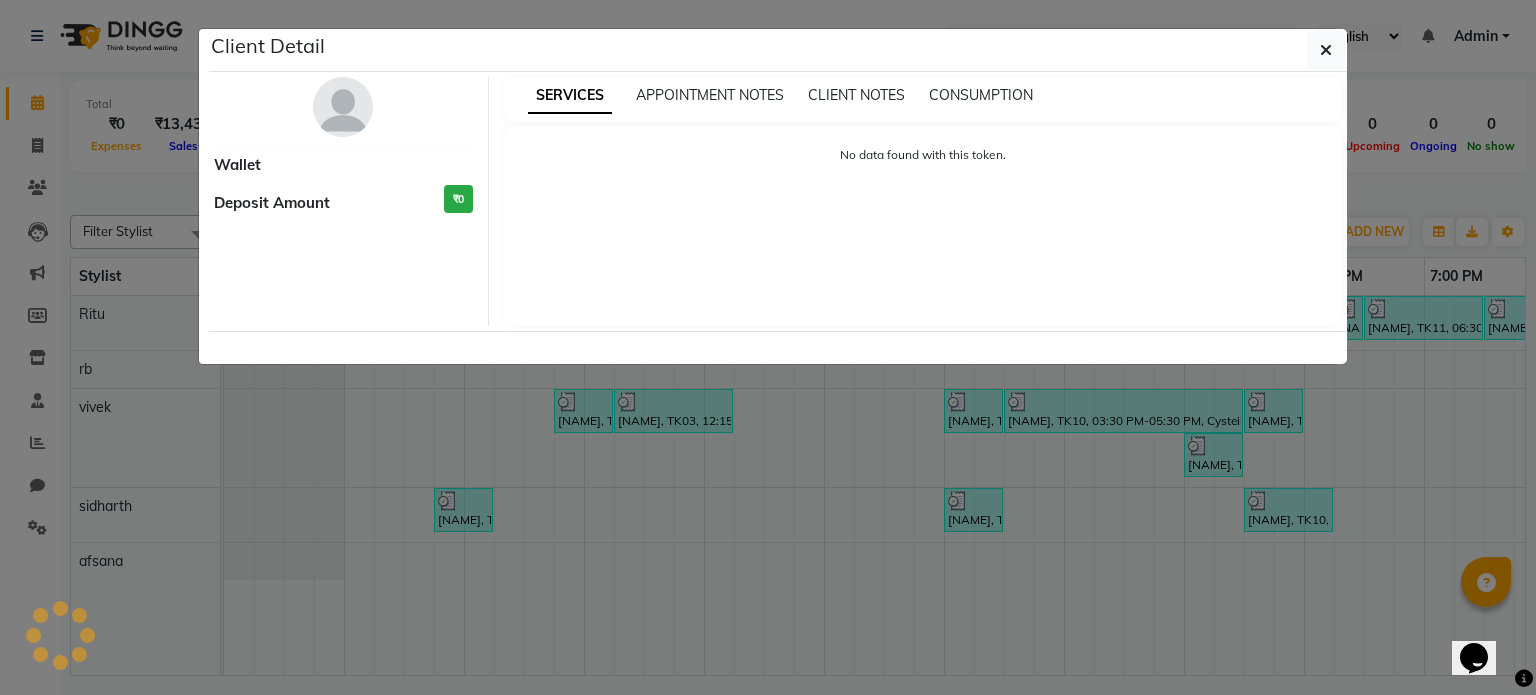 click on "Client Detail     Wallet Deposit Amount  ₹0  SERVICES APPOINTMENT NOTES CLIENT NOTES CONSUMPTION No data found with this token." 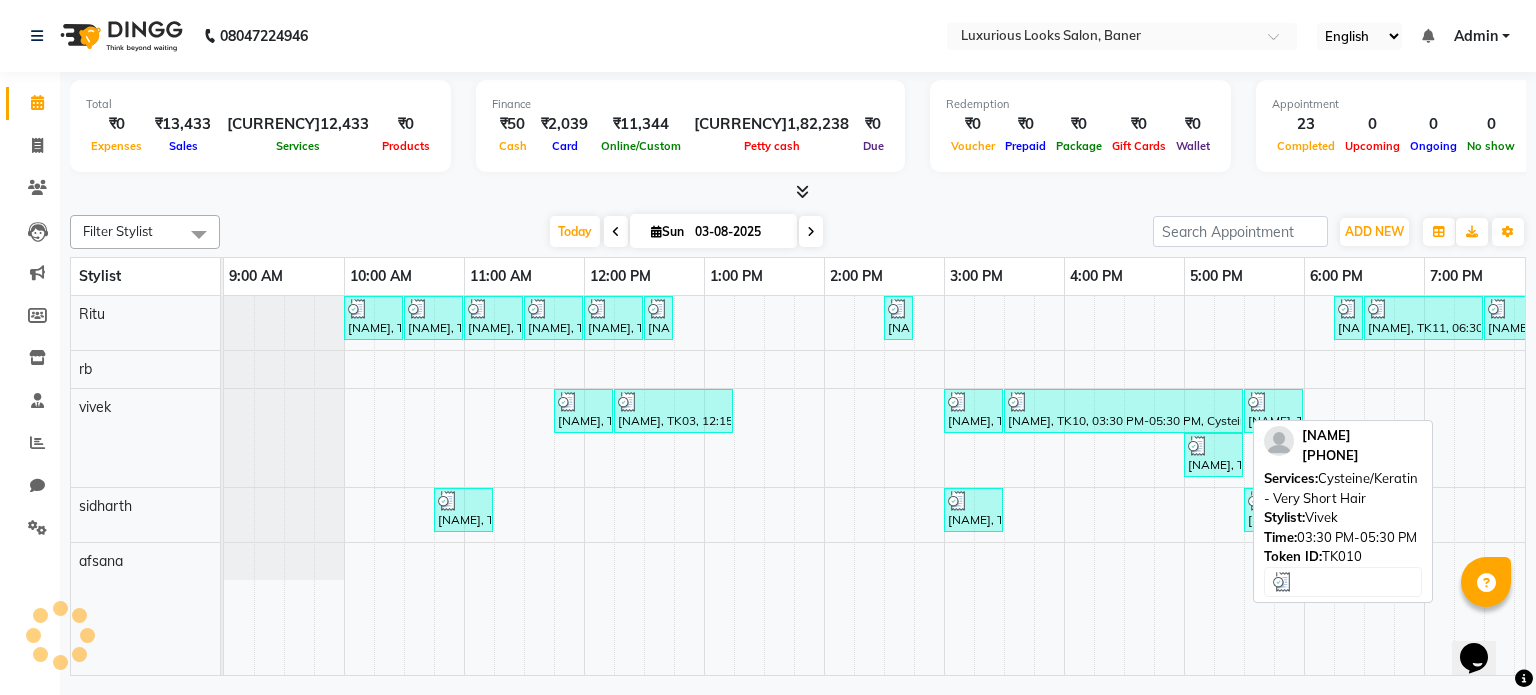 click on "[NAME], TK10, 03:30 PM-05:30 PM, Cysteine/Keratin - Very Short Hair" at bounding box center (1123, 411) 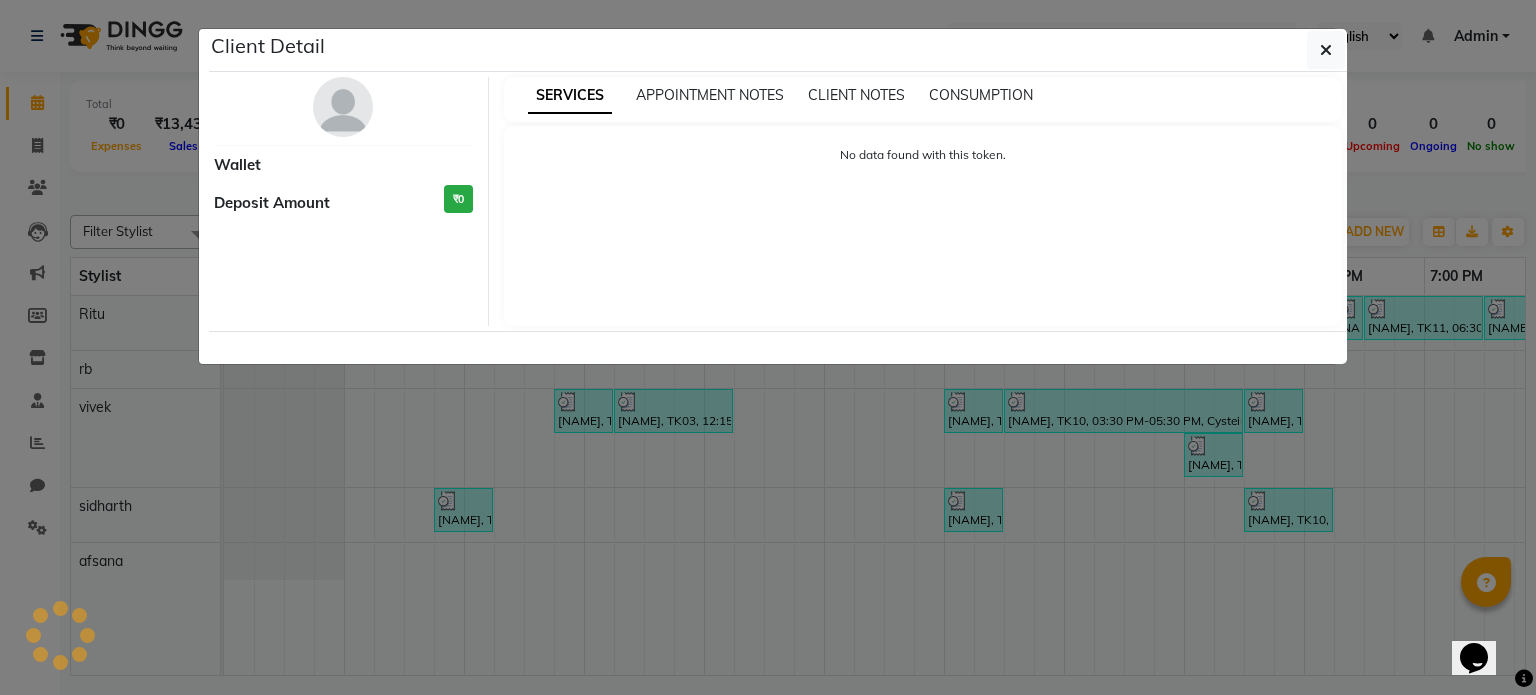 select on "3" 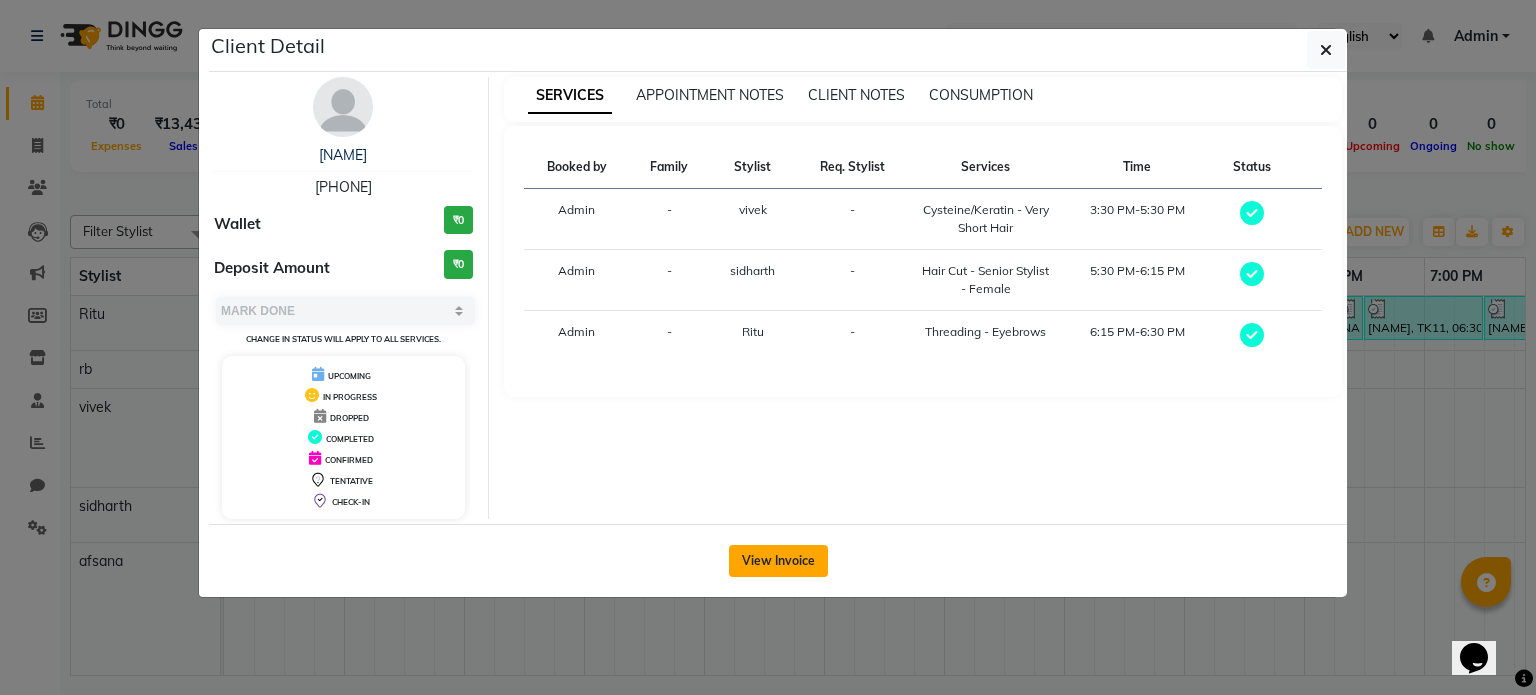 click on "View Invoice" 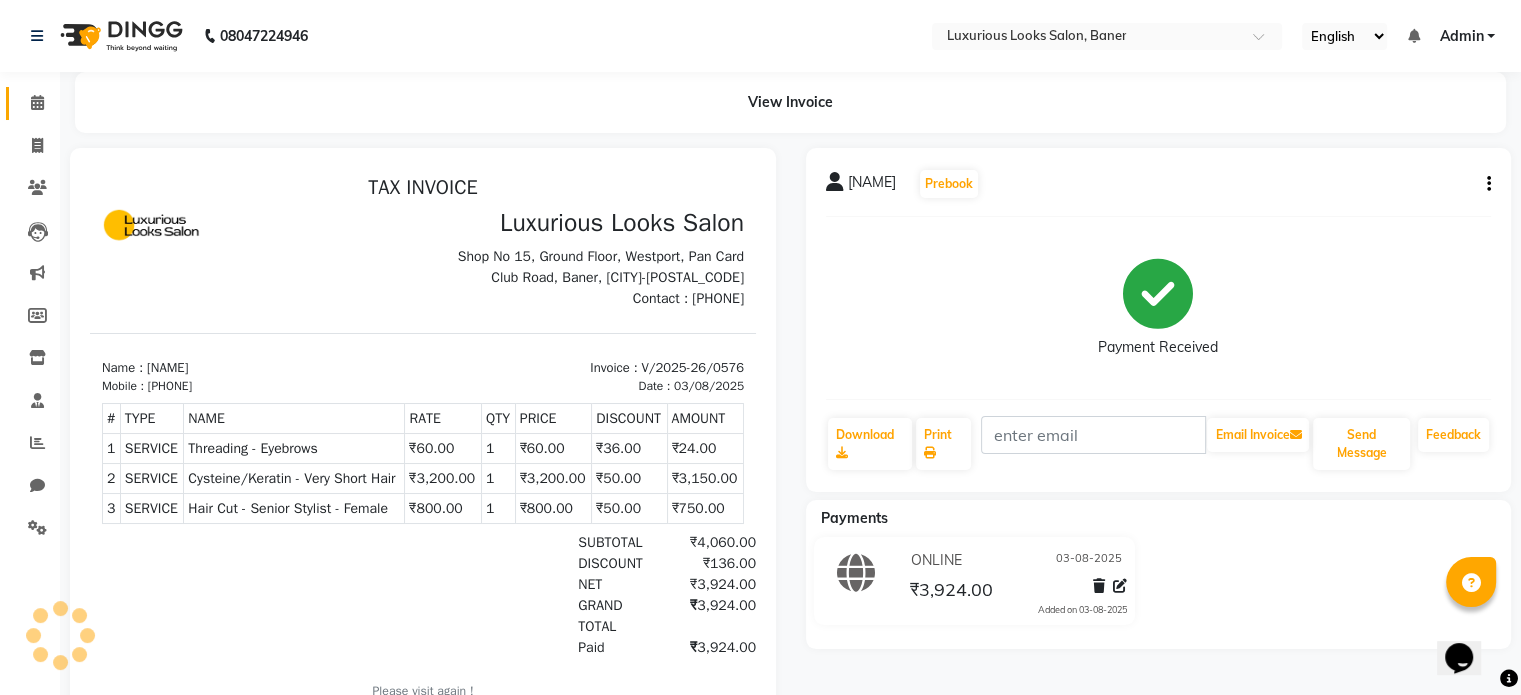 scroll, scrollTop: 0, scrollLeft: 0, axis: both 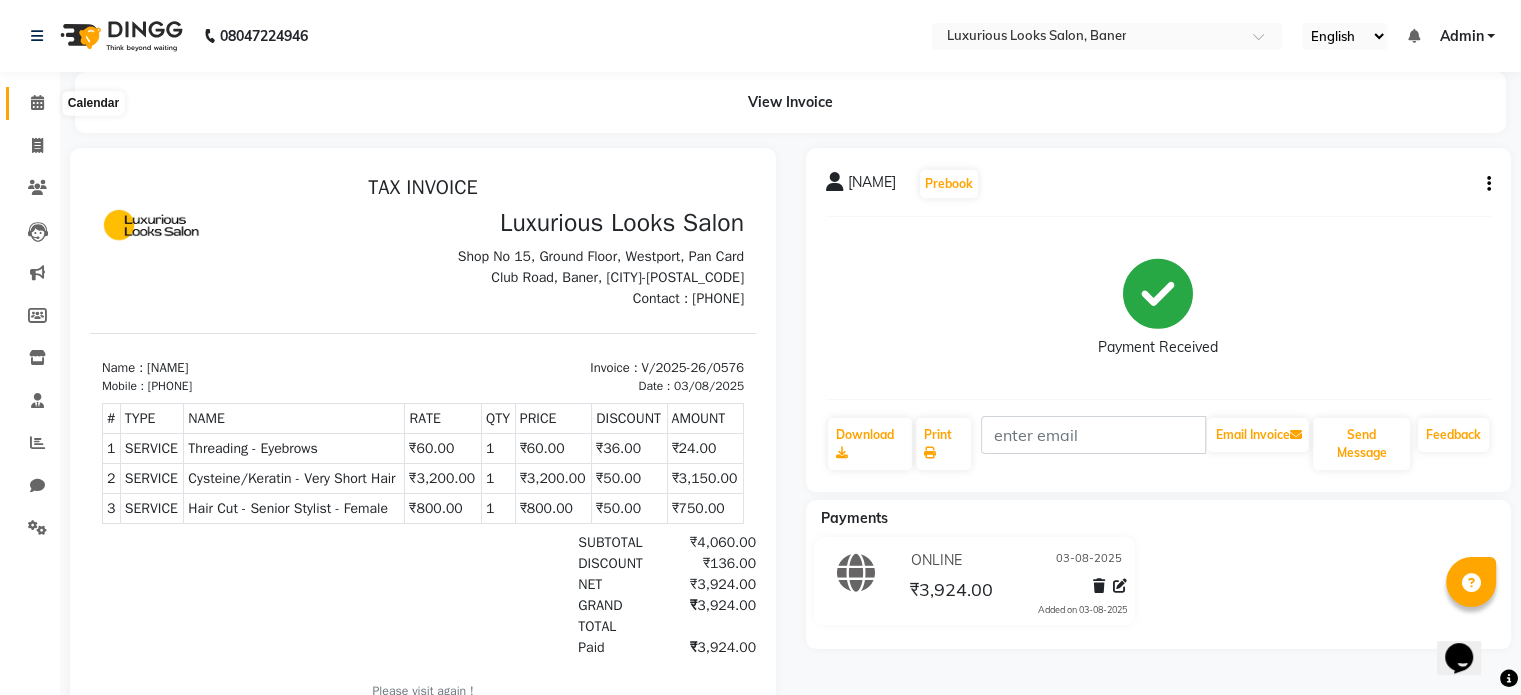 click 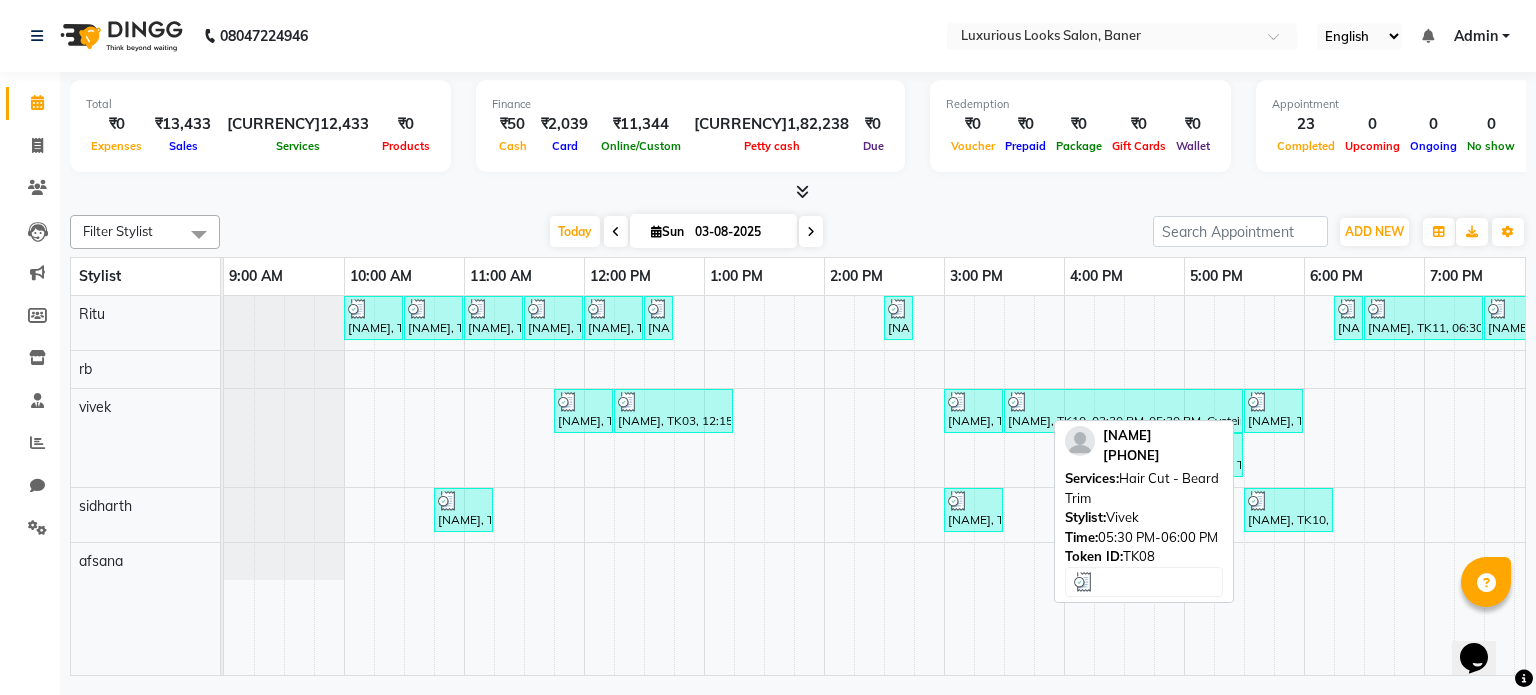 click at bounding box center [1273, 402] 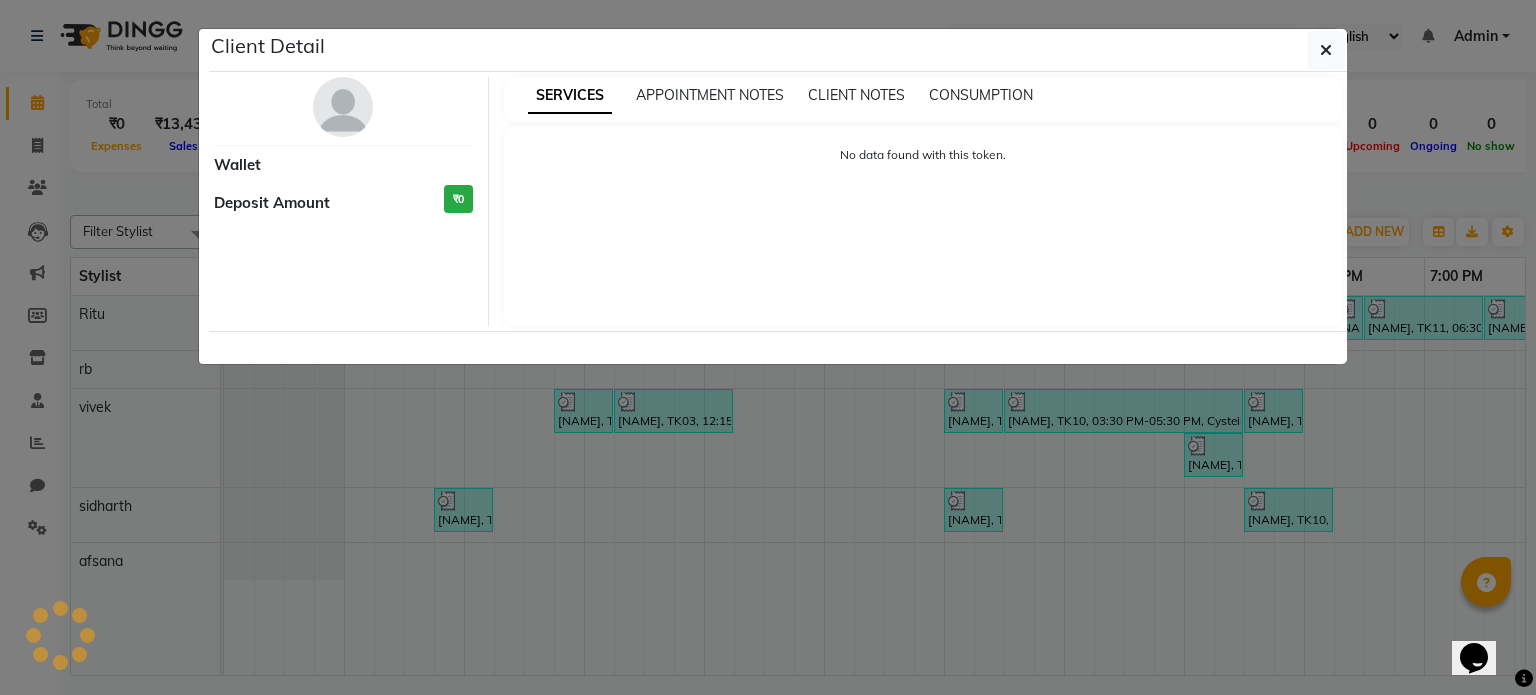 select on "3" 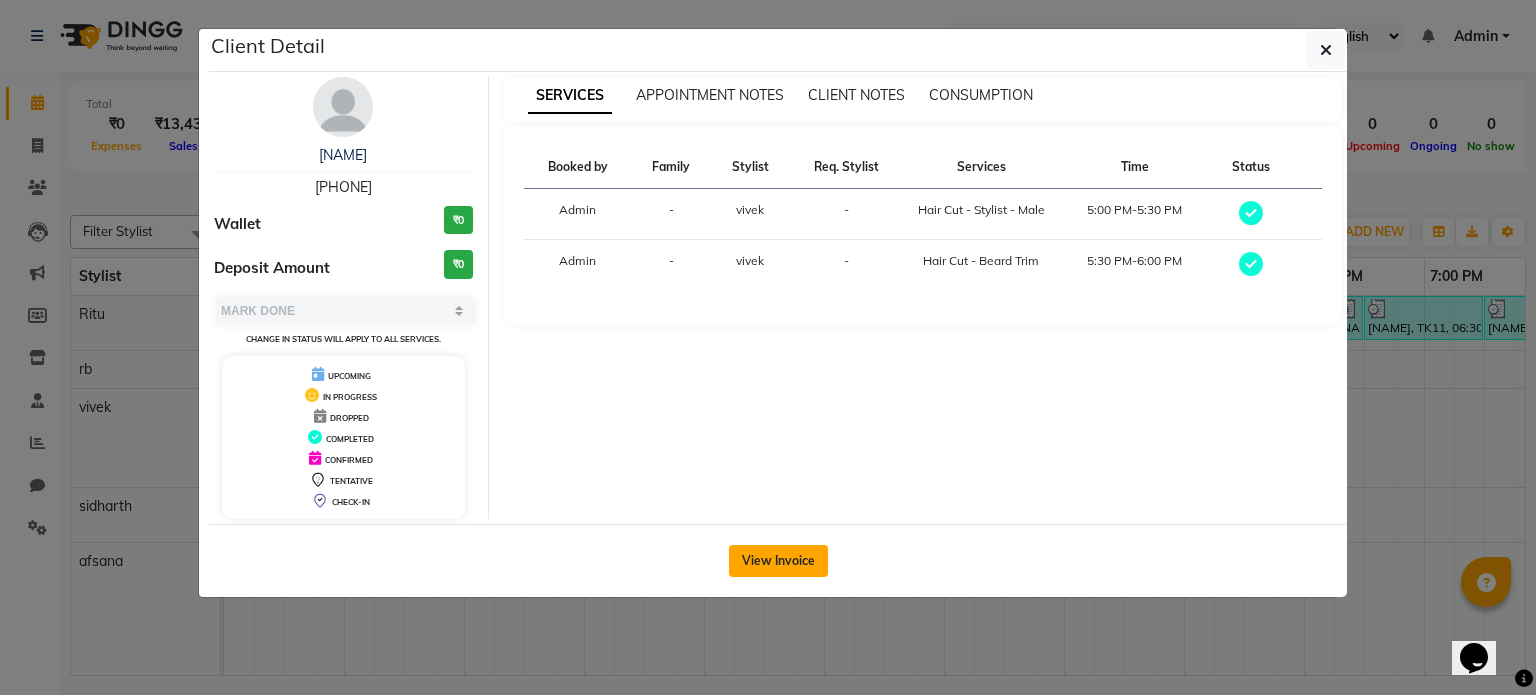 click on "View Invoice" 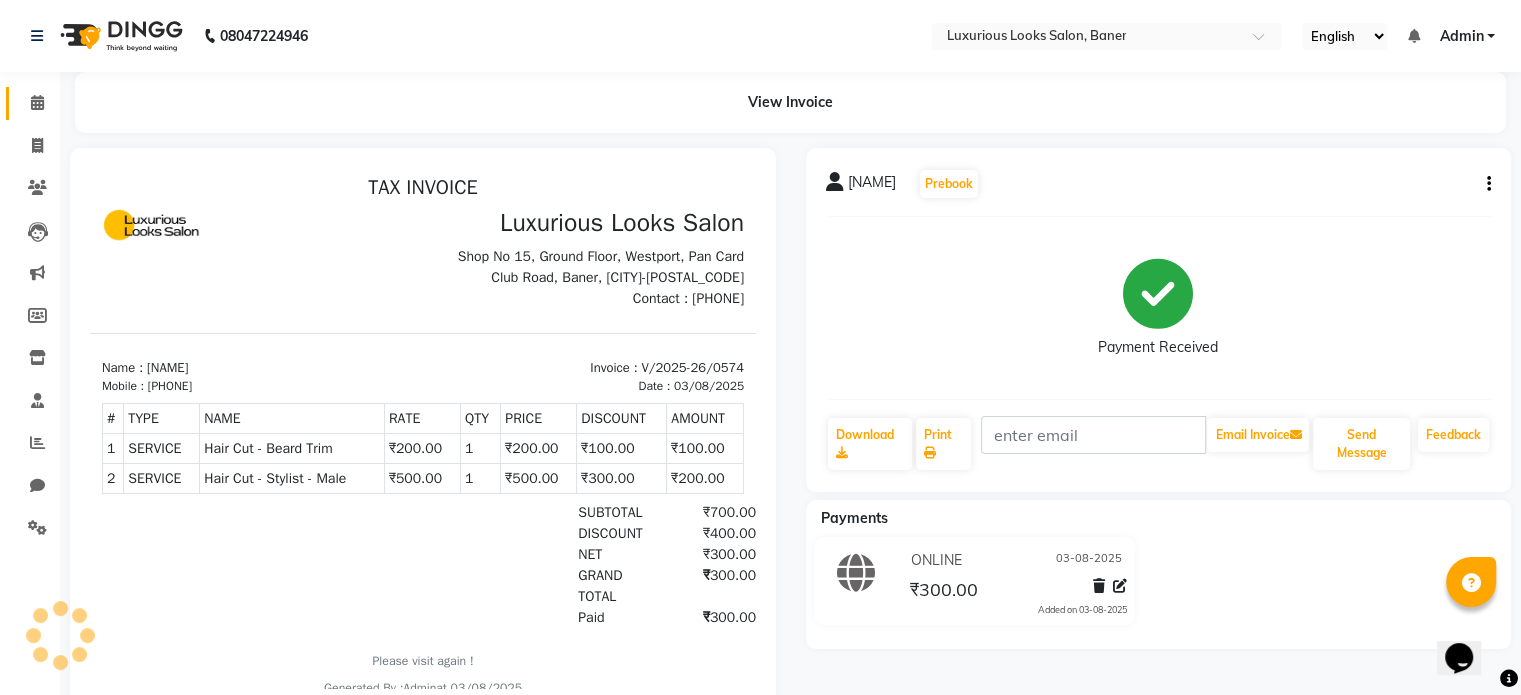 scroll, scrollTop: 0, scrollLeft: 0, axis: both 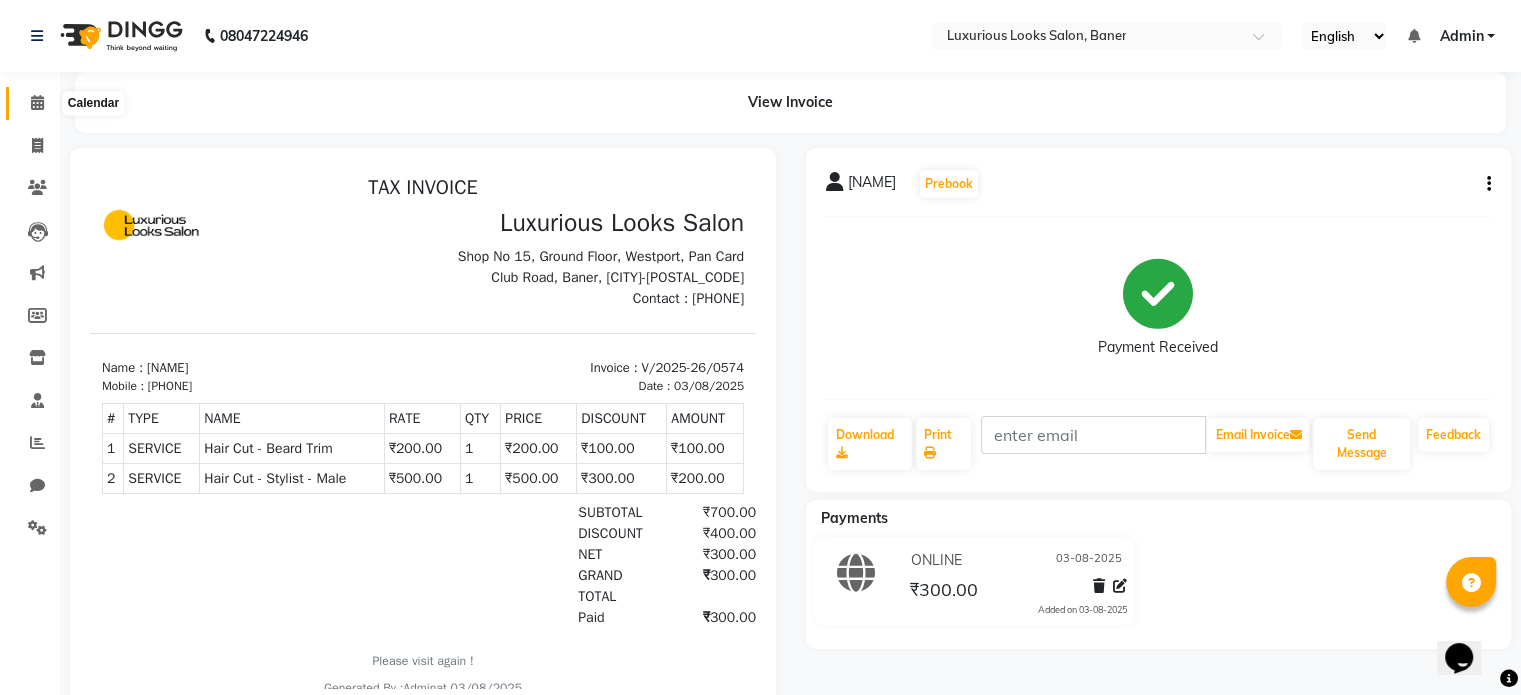 click 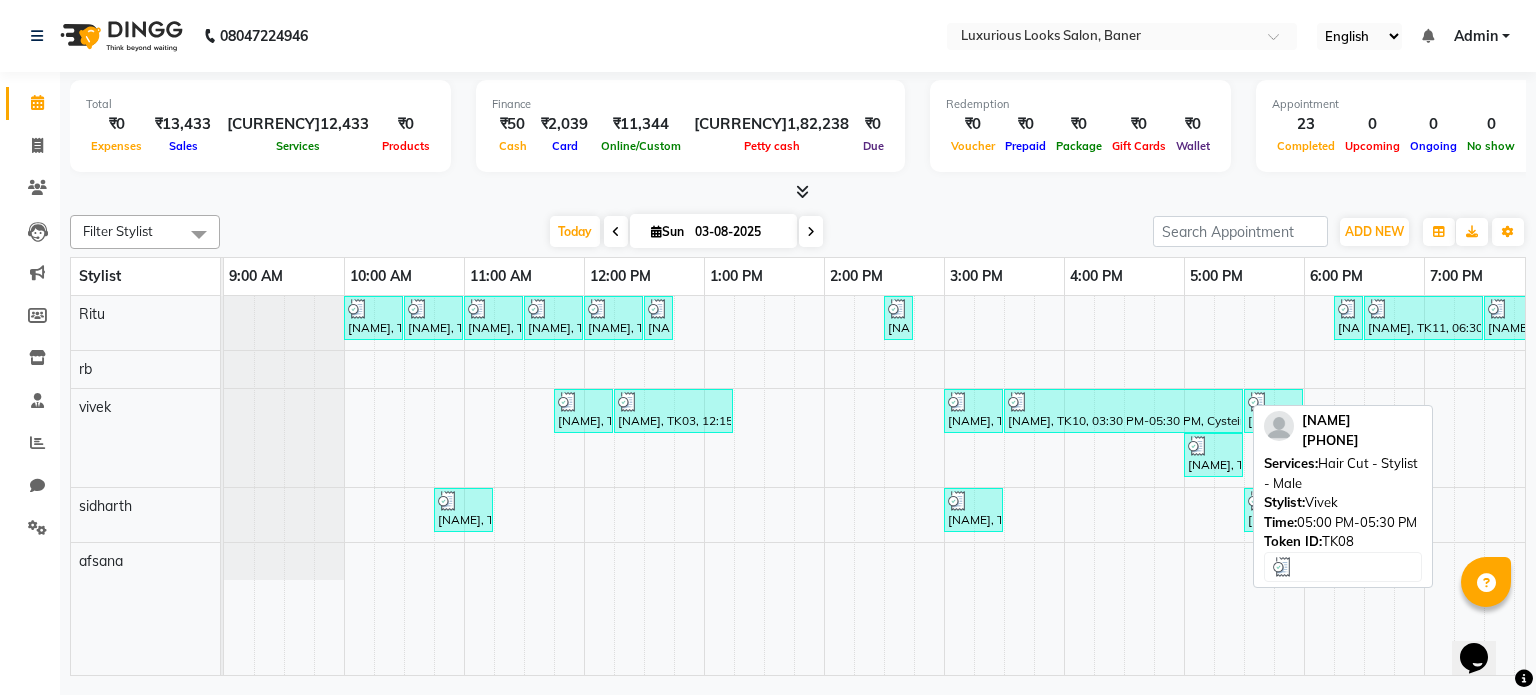 click on "[NAME], TK08, 05:00 PM-05:30 PM, Hair Cut - Stylist - Male" at bounding box center [1213, 455] 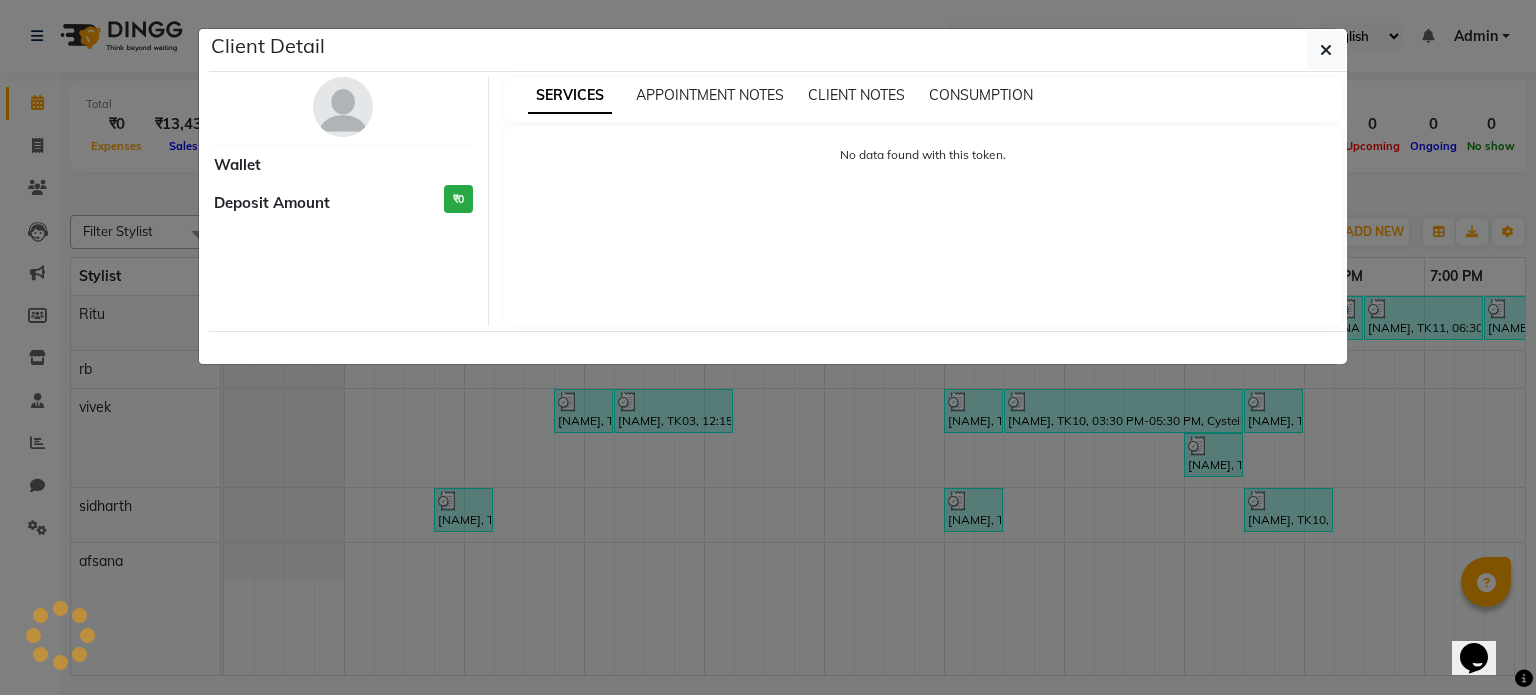select on "3" 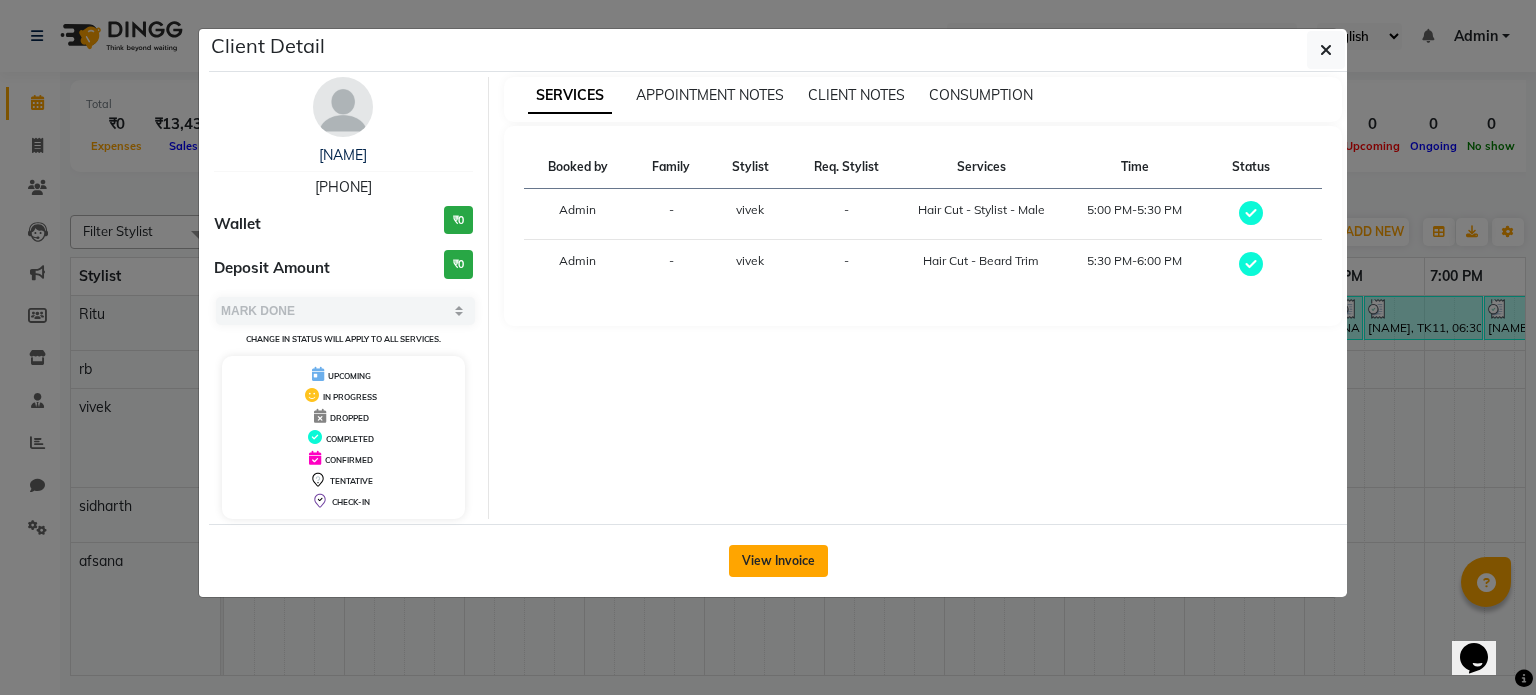 click on "View Invoice" 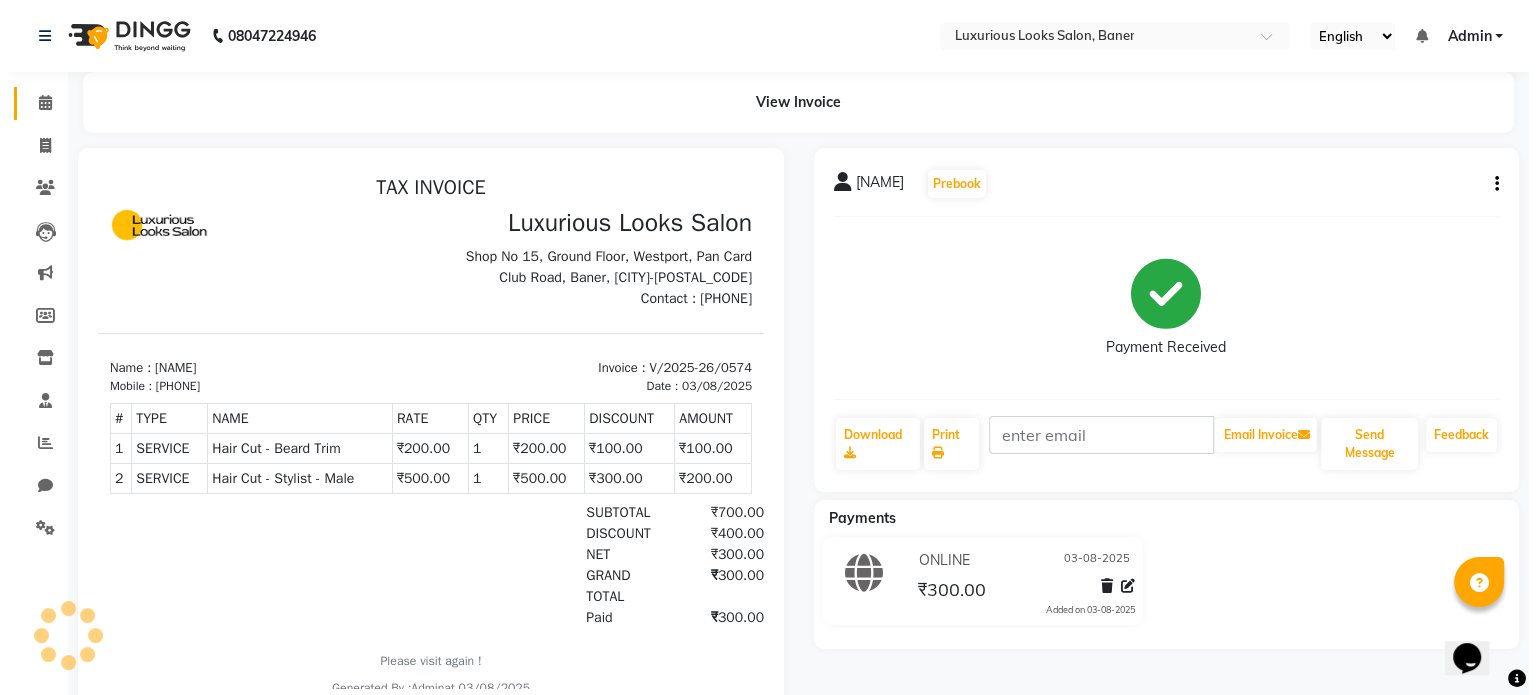 scroll, scrollTop: 0, scrollLeft: 0, axis: both 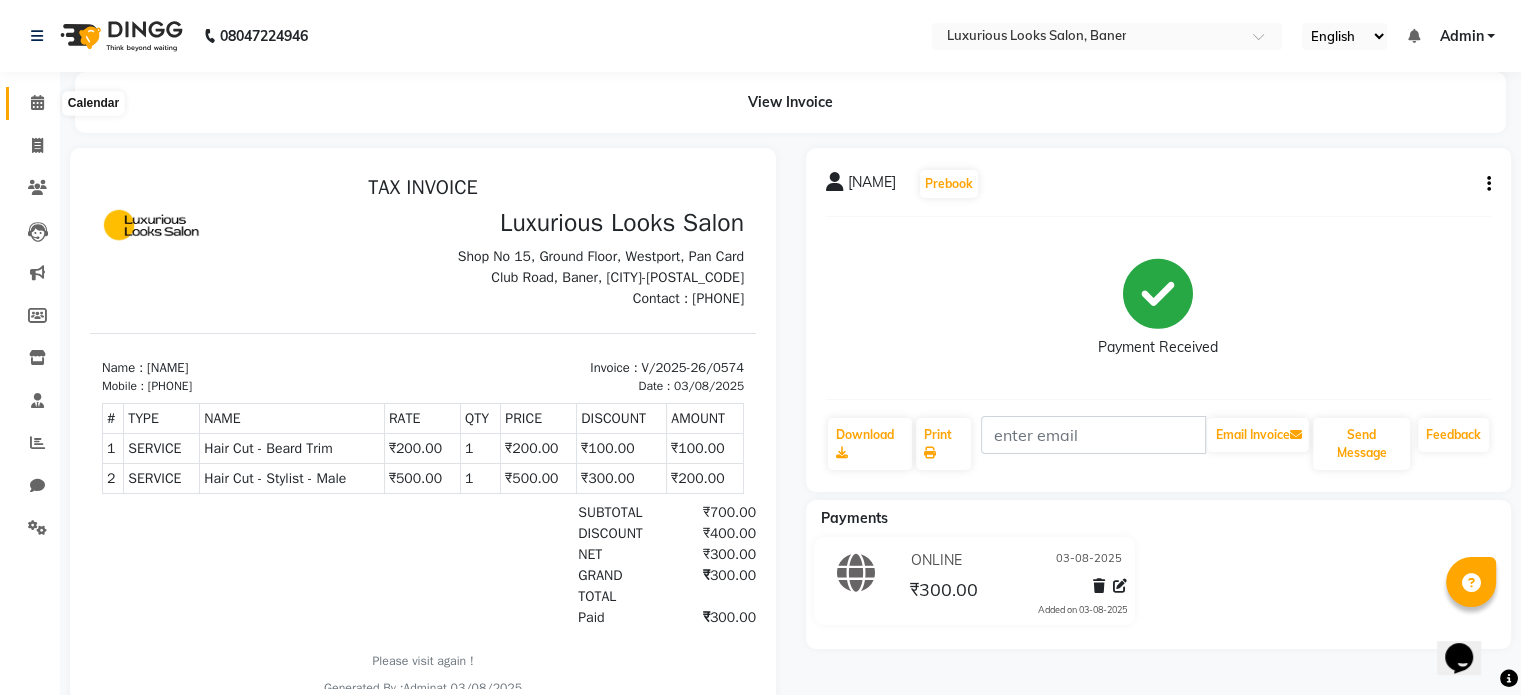 click 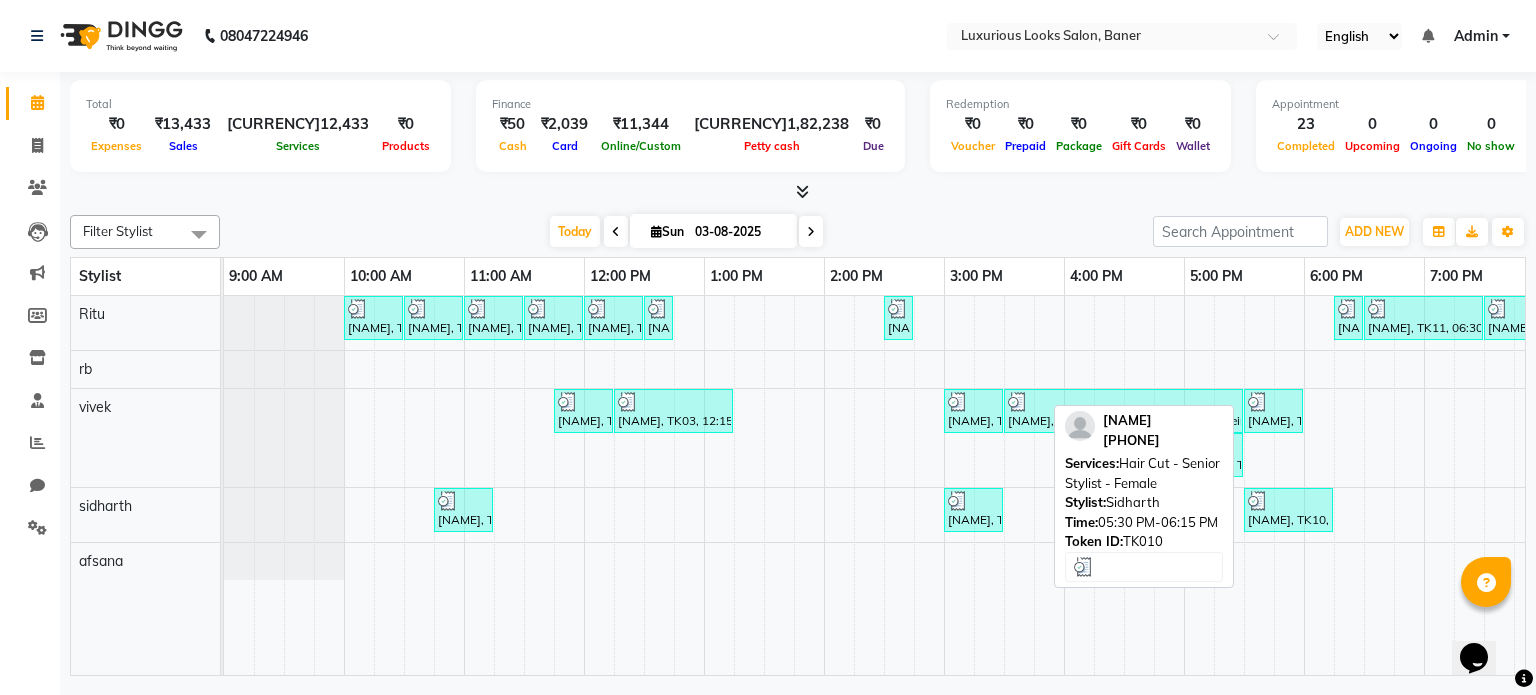 click at bounding box center [1258, 501] 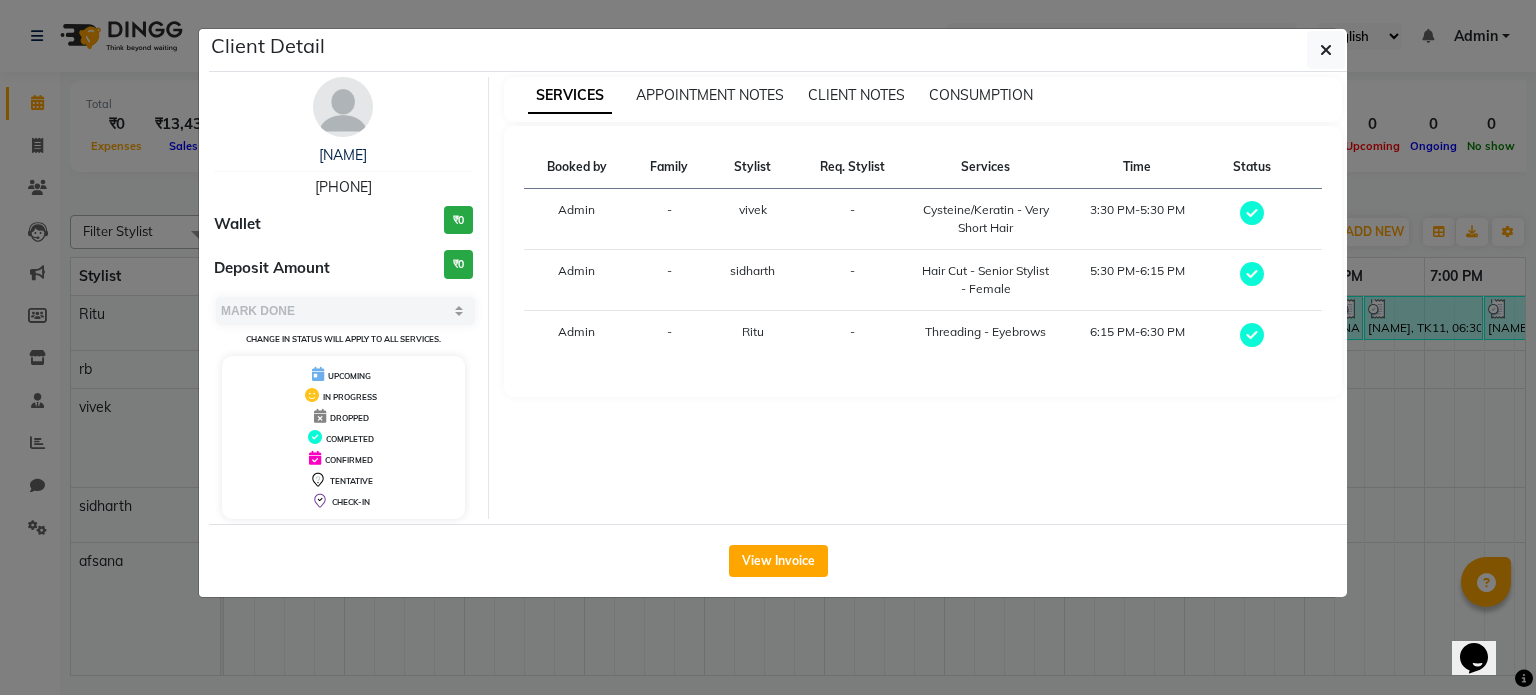drag, startPoint x: 1018, startPoint y: 666, endPoint x: 1044, endPoint y: 631, distance: 43.60046 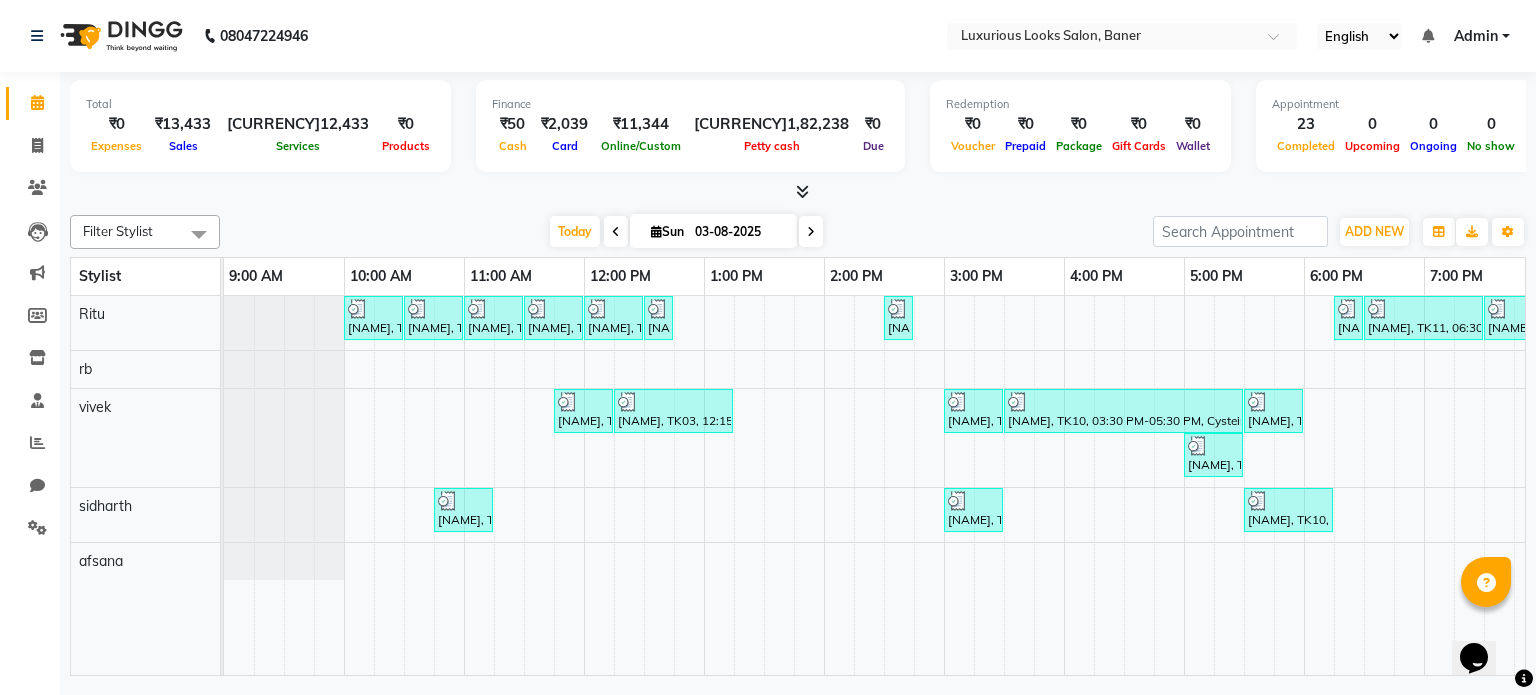 scroll, scrollTop: 0, scrollLeft: 58, axis: horizontal 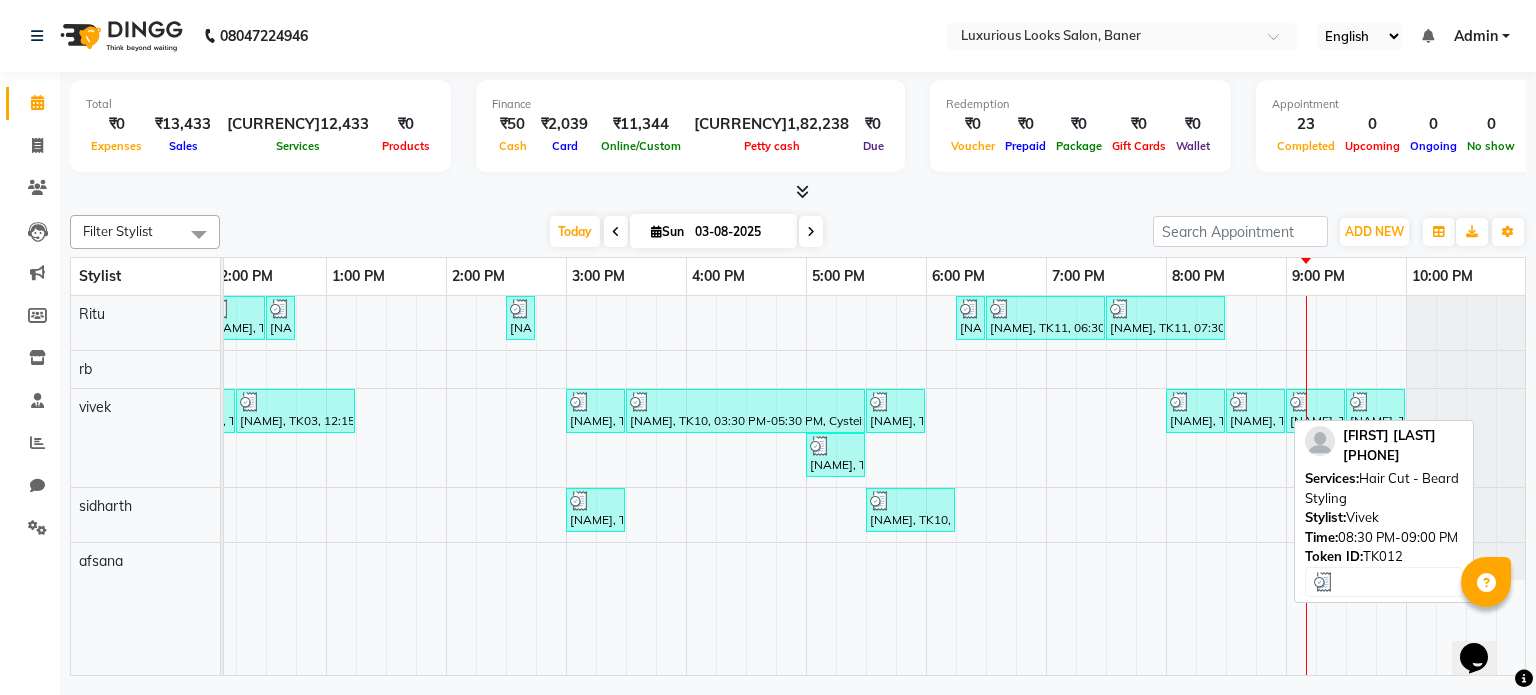 click on "[NAME], TK12, 08:30 PM-09:00 PM, Hair Cut - Beard Styling" at bounding box center [1255, 411] 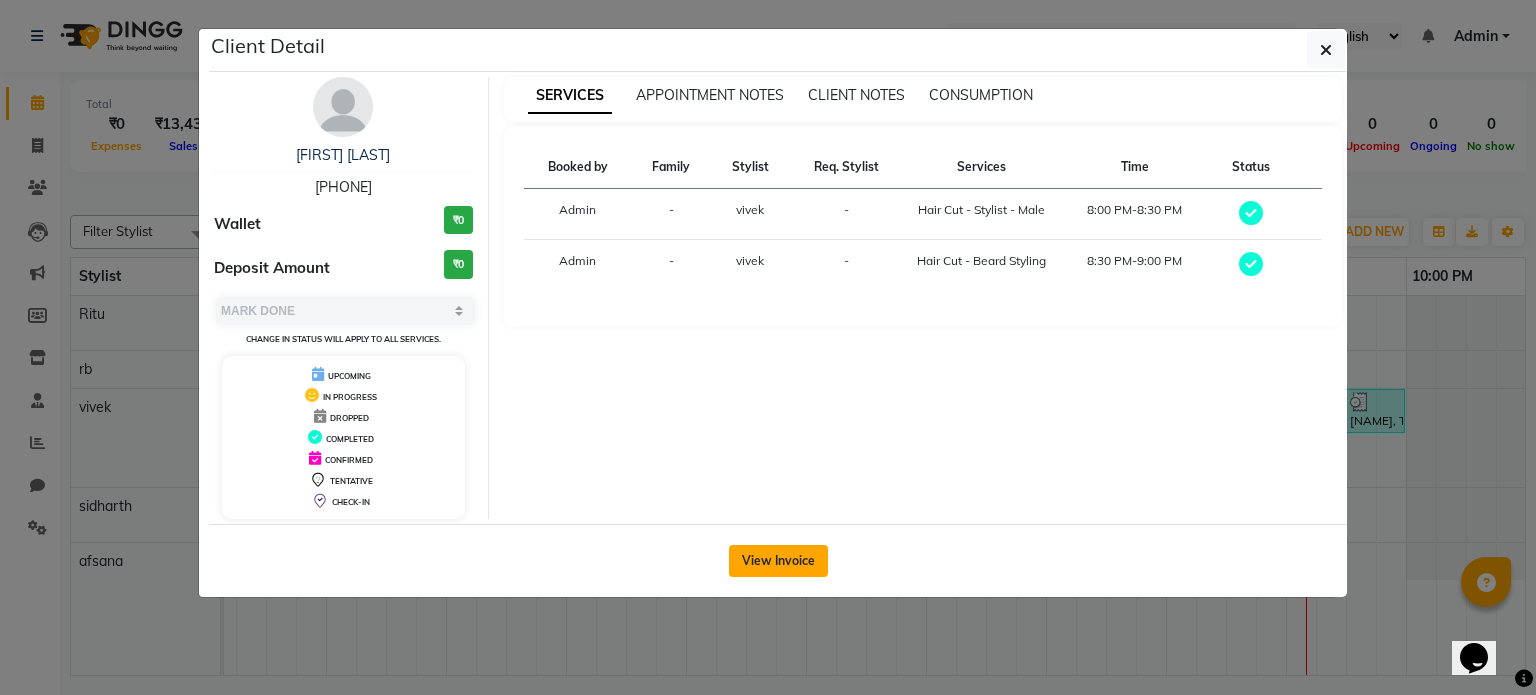 click on "View Invoice" 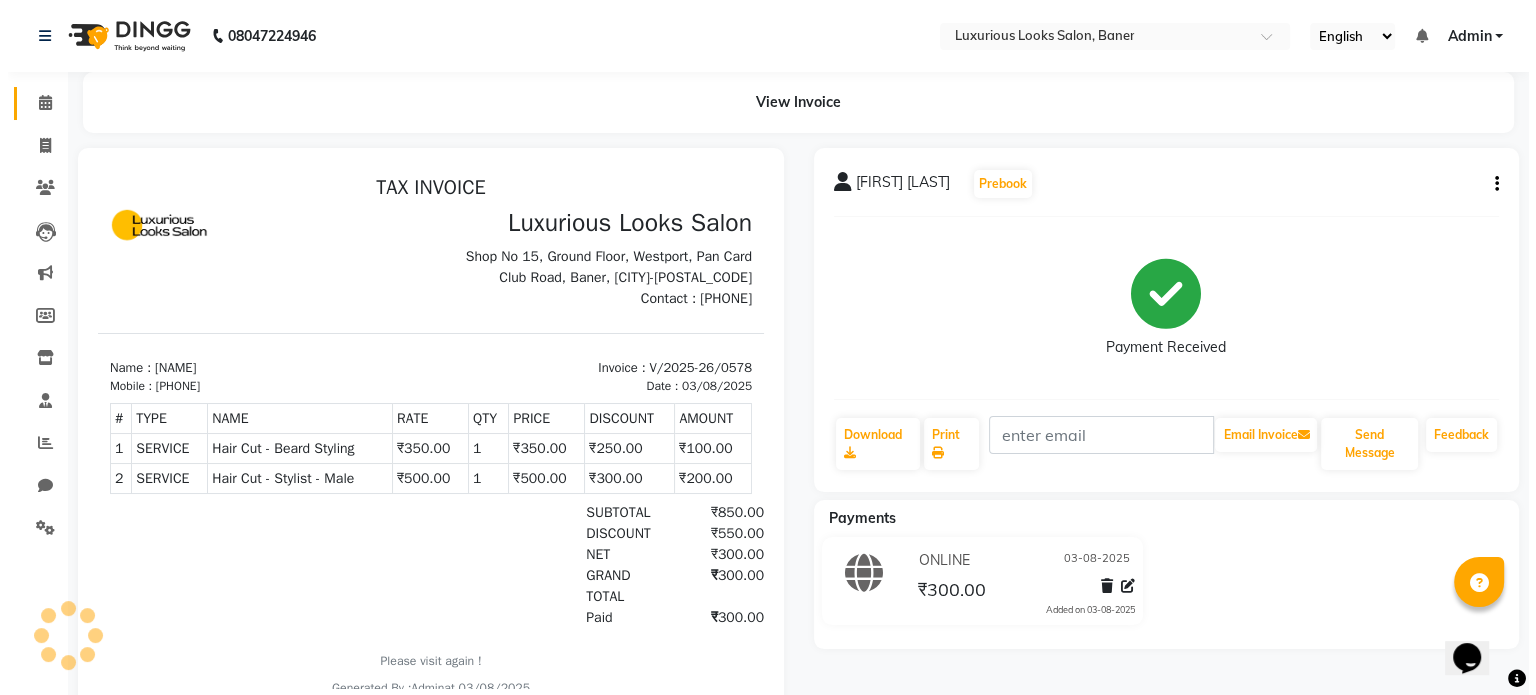 scroll, scrollTop: 0, scrollLeft: 0, axis: both 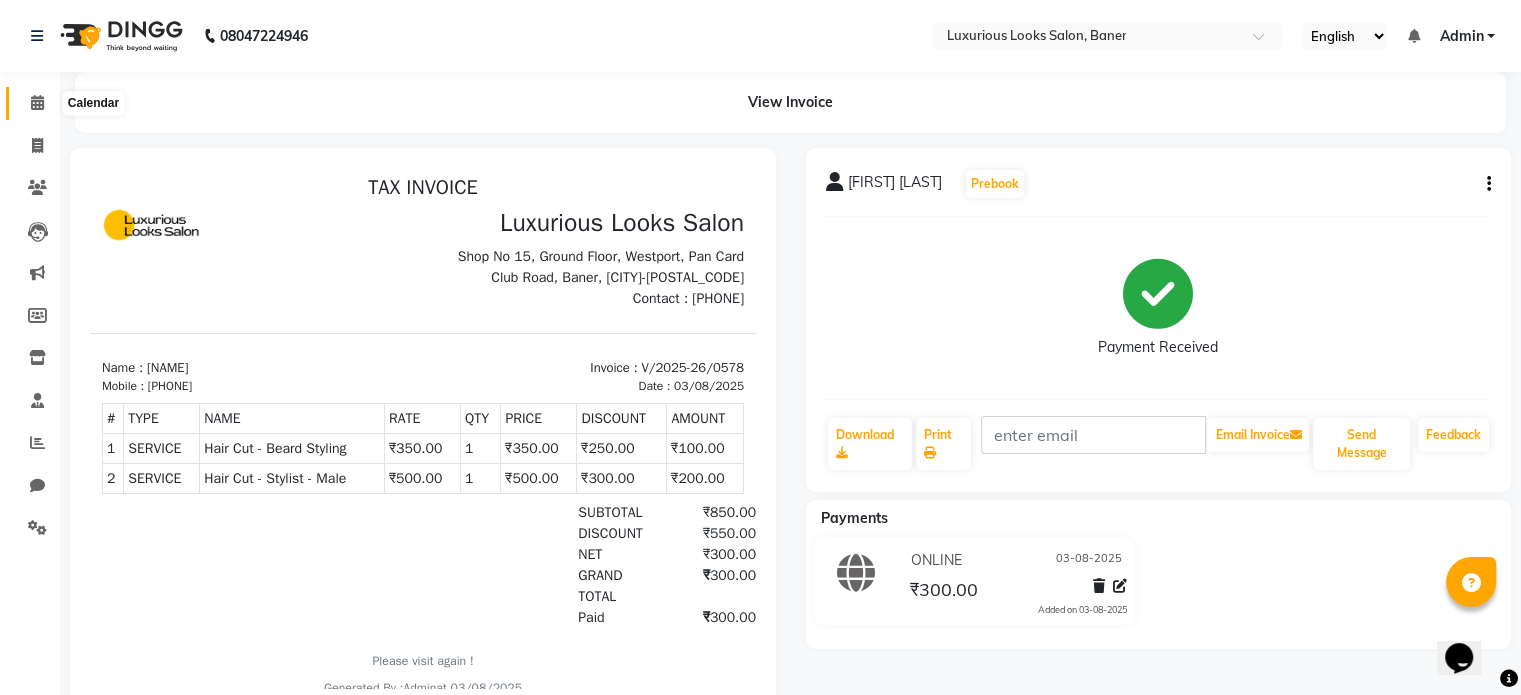 click 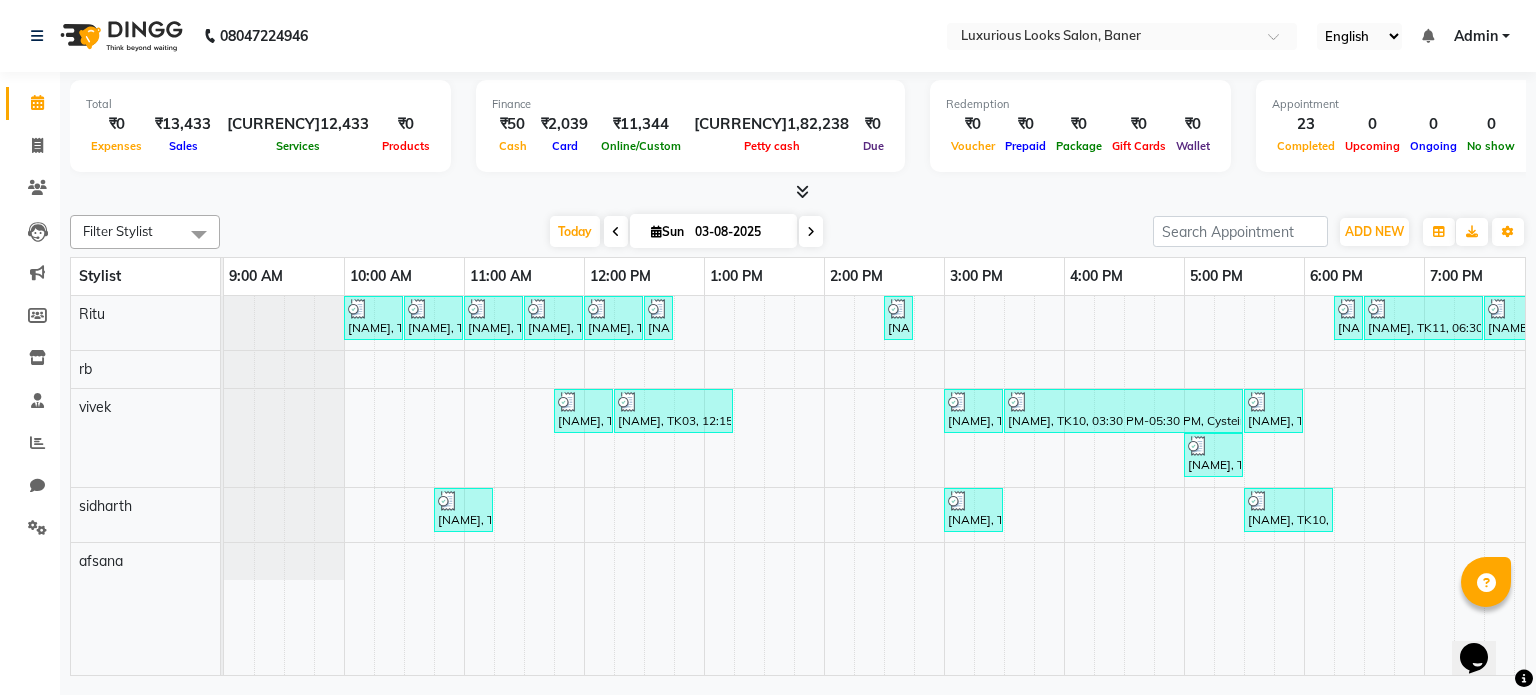 scroll, scrollTop: 0, scrollLeft: 296, axis: horizontal 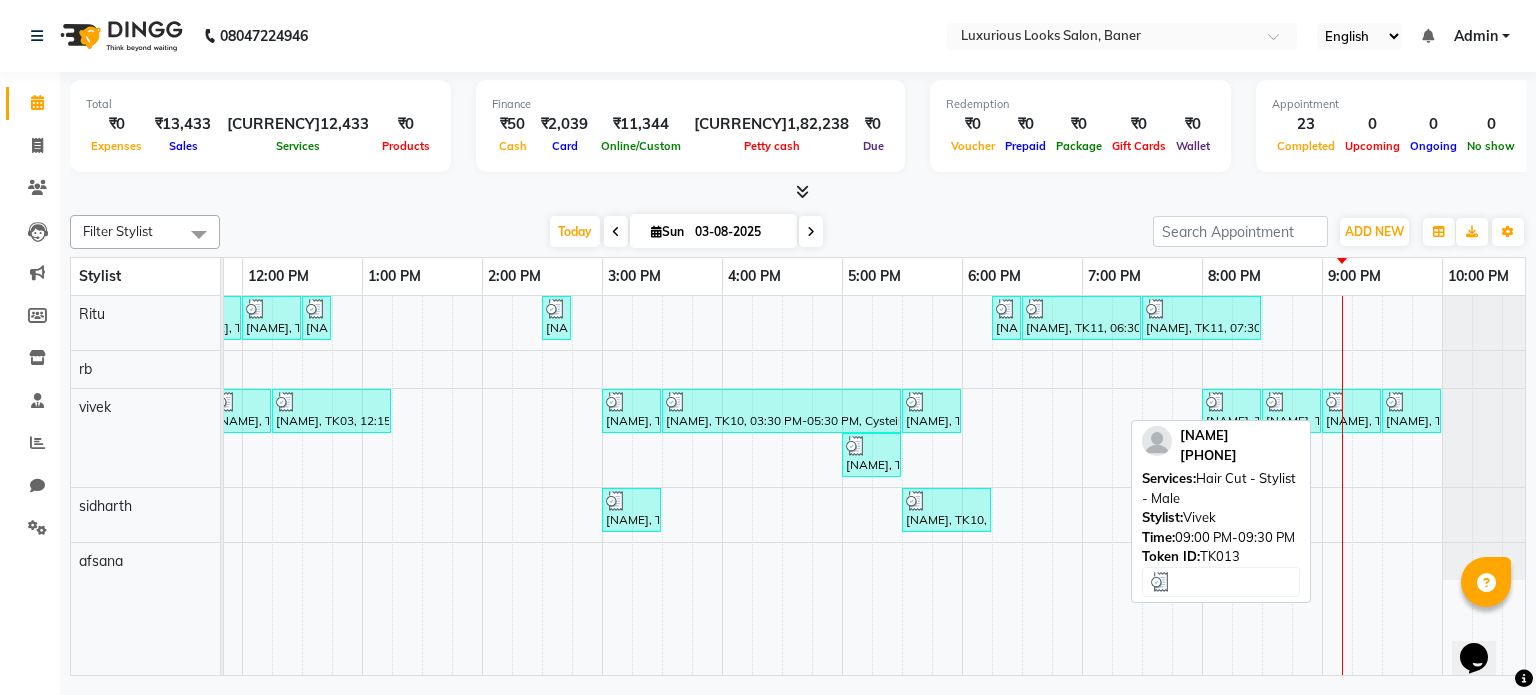 click on "[NAME], TK13, 09:00 PM-09:30 PM, Hair Cut - Stylist - Male" at bounding box center [1351, 411] 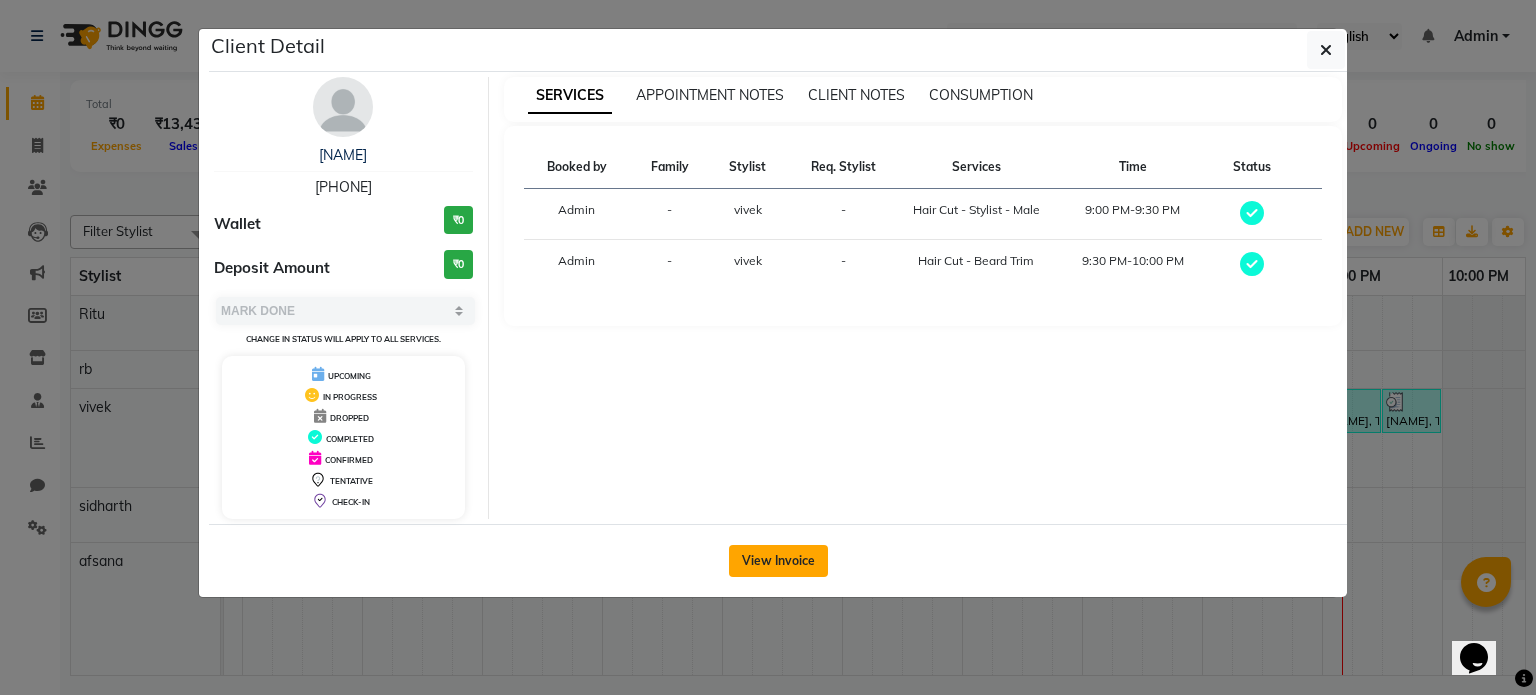 click on "View Invoice" 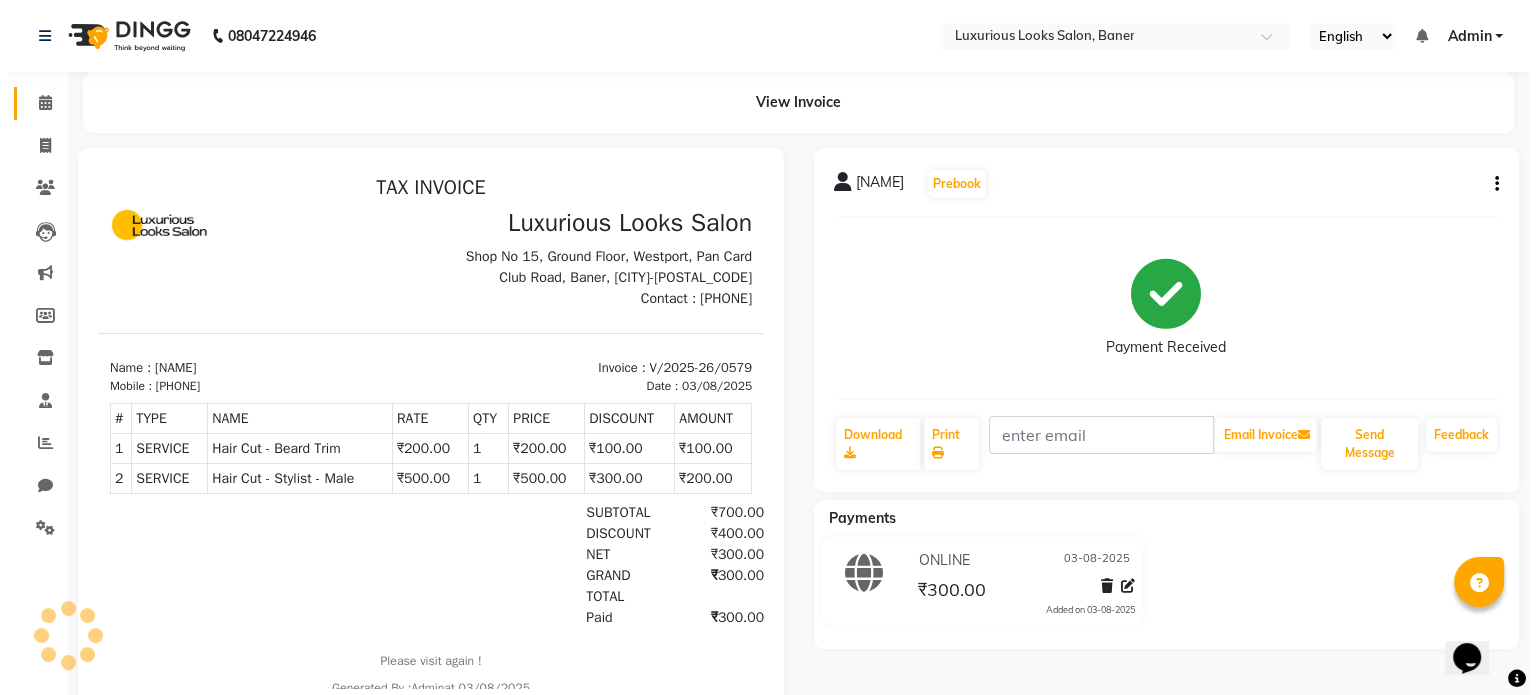 scroll, scrollTop: 0, scrollLeft: 0, axis: both 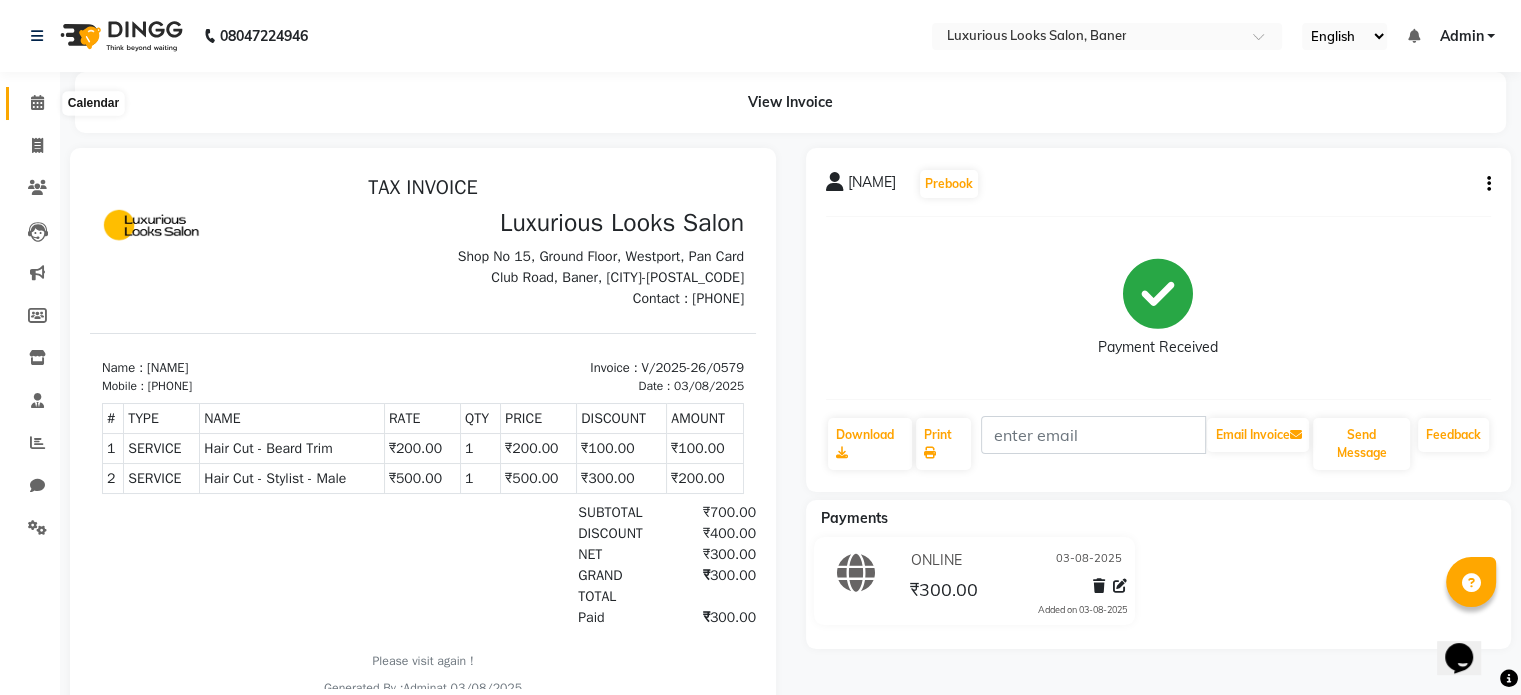 click 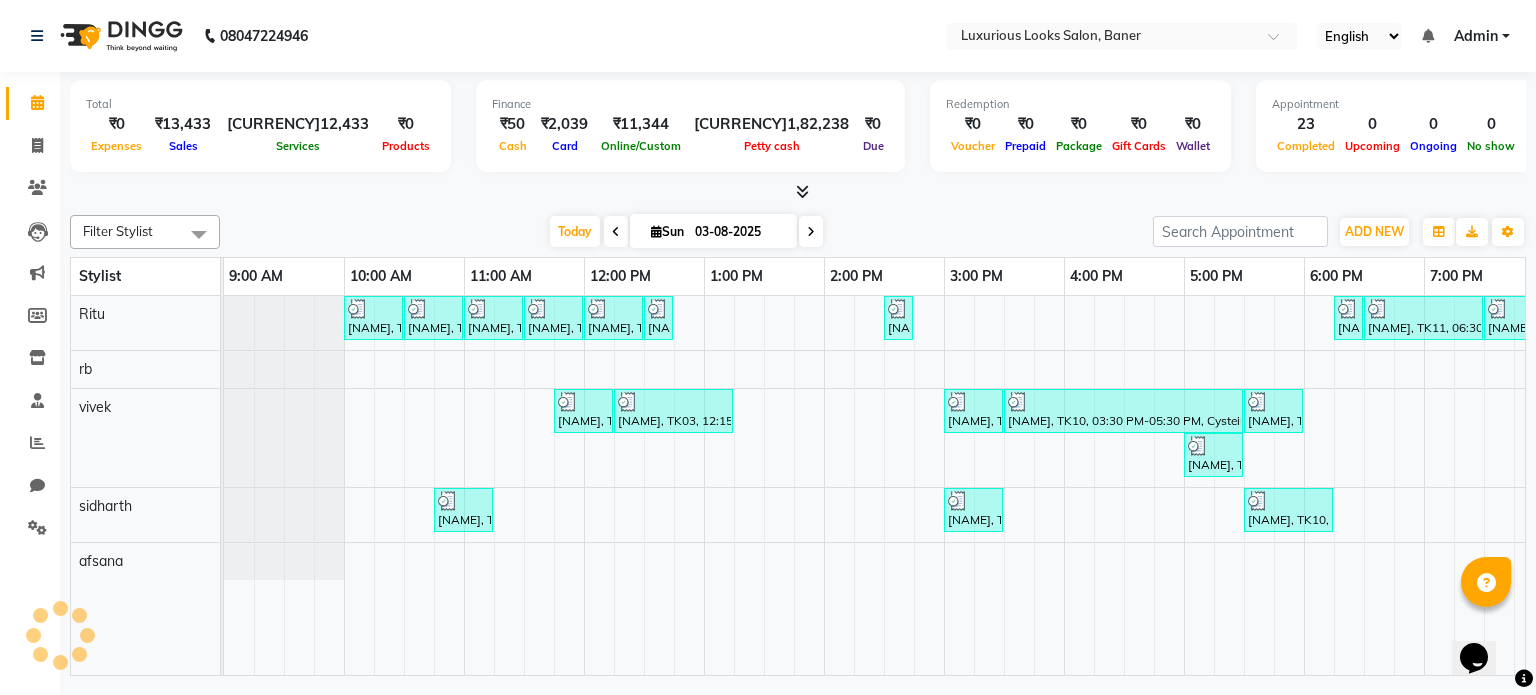 scroll, scrollTop: 0, scrollLeft: 0, axis: both 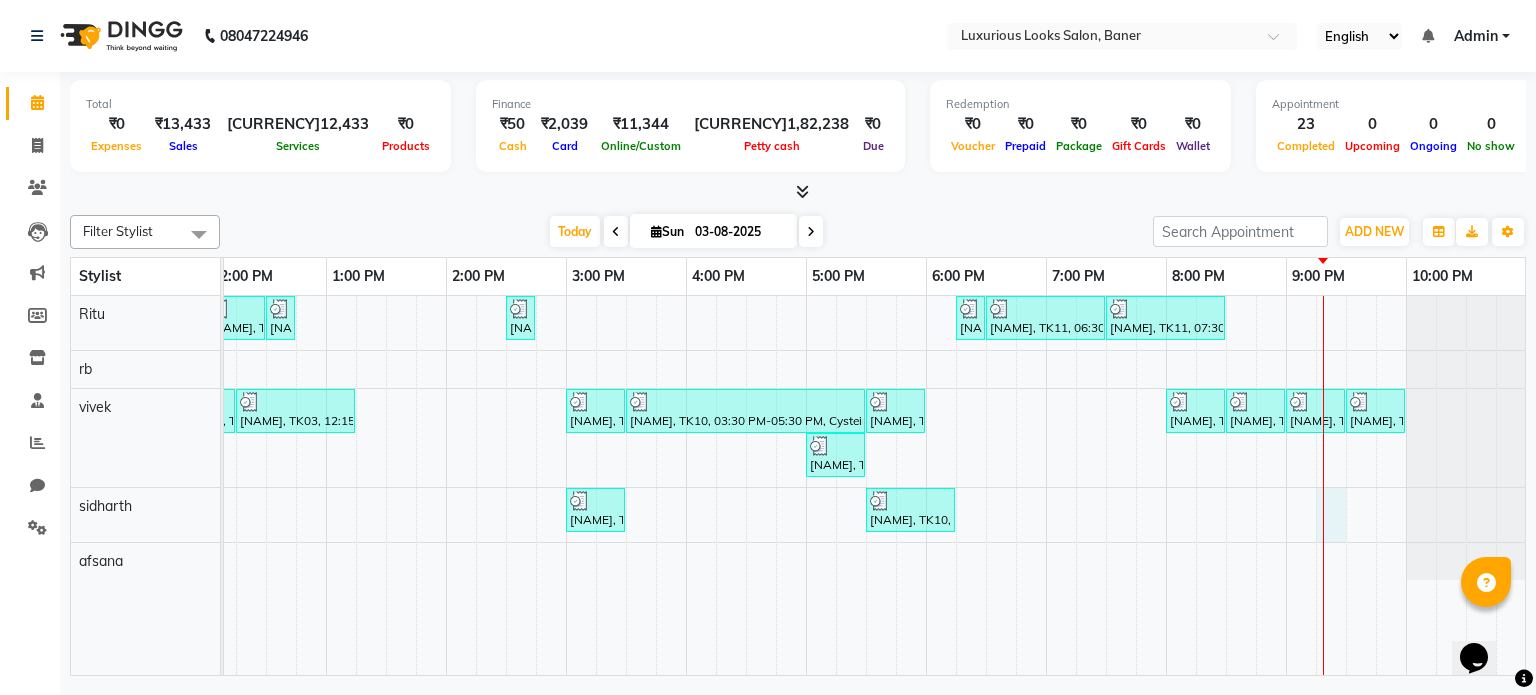 click on "[NAME], TK01, 10:00 AM-10:30 AM, Women Cartridge Waxing - Full Arms     [NAME], TK01, 10:30 AM-11:00 AM, Women Cartridge Waxing - Full Legs     [NAME], TK01, 11:00 AM-11:30 AM, Women Bead Waxing - Under Arms     [NAME], TK01, 11:30 AM-12:00 PM, Women Regular Waxing - Side Locks     [NAME], TK01, 12:00 PM-12:30 PM, Women Regular Waxing - Side Locks     [NAME], TK04, 12:30 PM-12:45 PM, Threading - Eyebrows     [NAME], TK07, 02:30 PM-02:45 PM, Threading - Eyebrows     [NAME], TK10, 06:15 PM-06:30 PM, Threading - Eyebrows     [NAME], TK11, 06:30 PM-07:30 PM, Manicure and Pedicure - Exfoliating Manicure     [NAME], TK11, 07:30 PM-08:30 PM, Manicure and Pedicure - Exfoliating Pedicure     [NAME], TK02, 11:45 AM-12:15 PM, Hair Cut - Beard Trim     [NAME], TK03, 12:15 PM-01:15 PM, Premium Facials - Vitamin C     [NAME], TK06, 03:00 PM-03:30 PM, Hair Cut - Stylist - Male     [NAME], TK10, 03:30 PM-05:30 PM, Cysteine/Keratin - Very Short Hair" at bounding box center (686, 486) 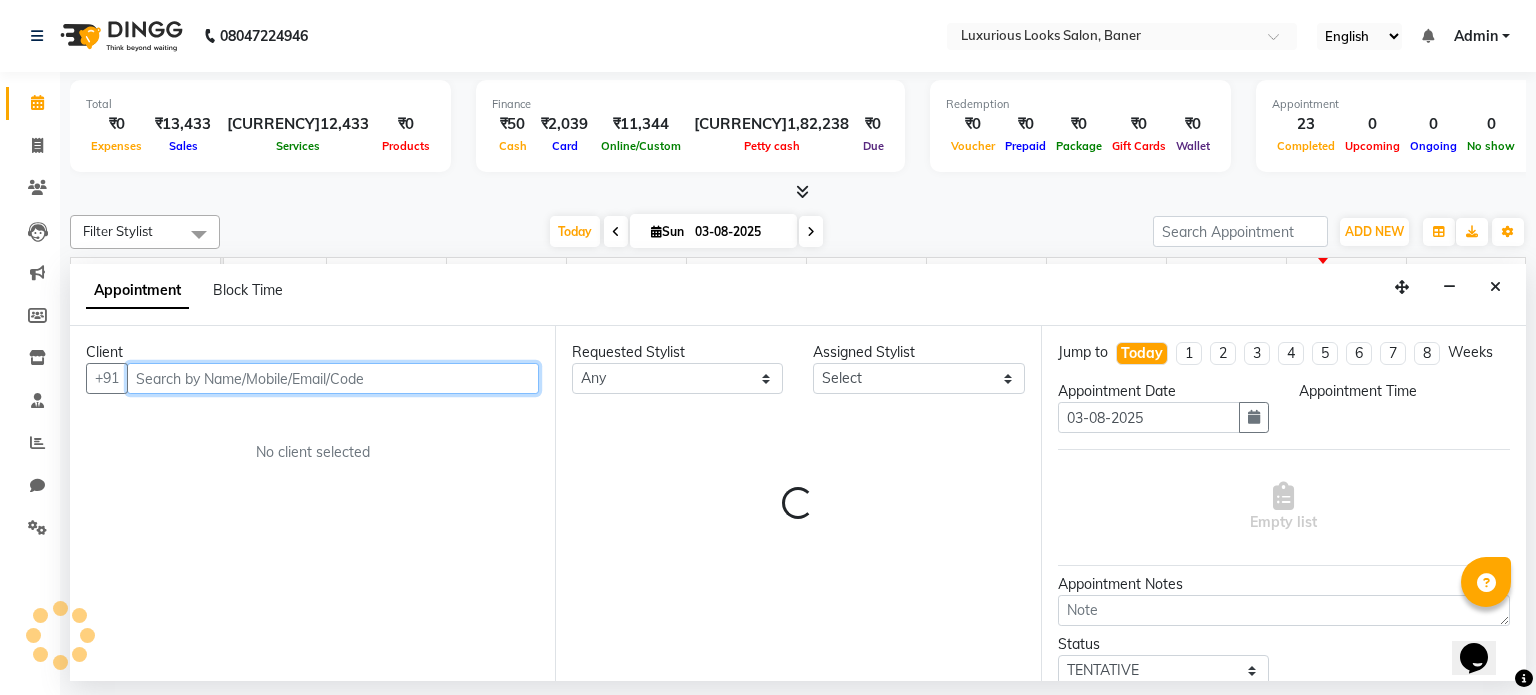select on "1275" 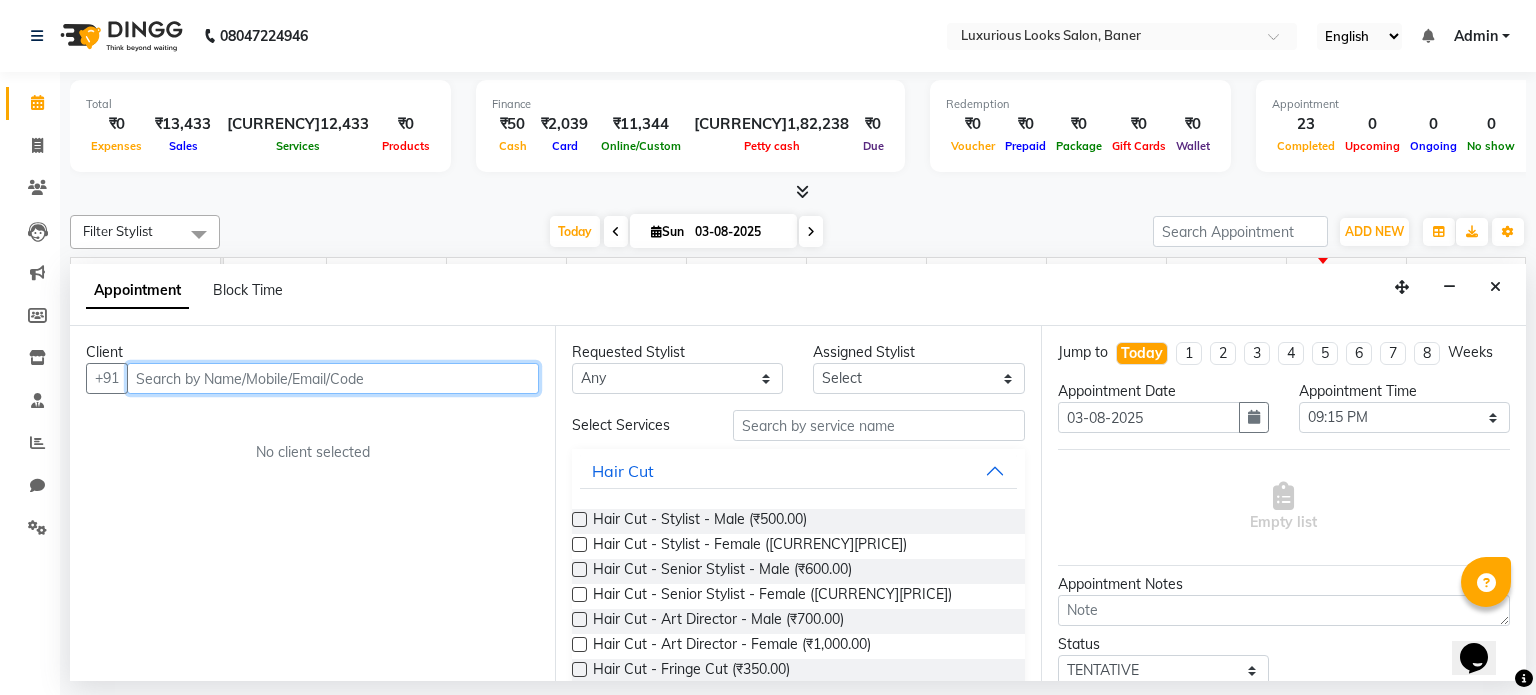 click at bounding box center [333, 378] 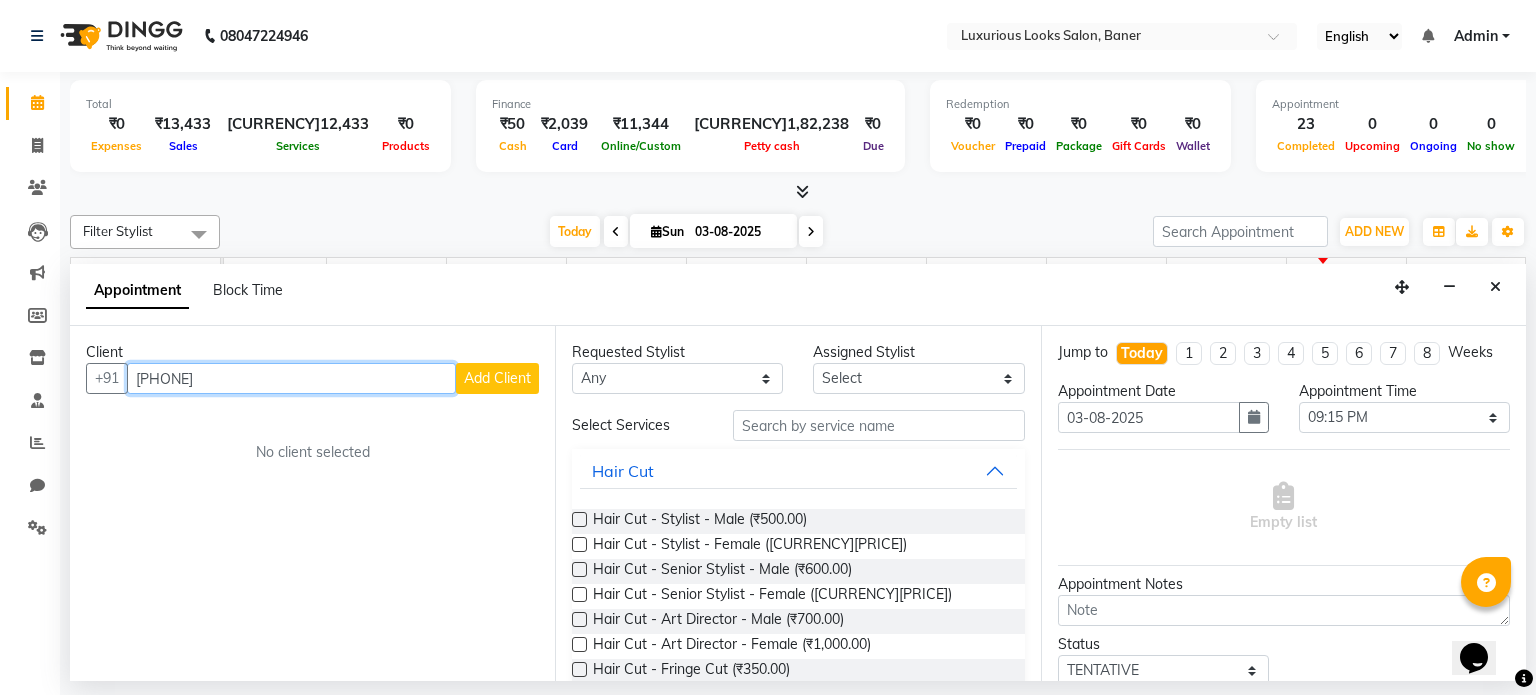 type on "[PHONE]" 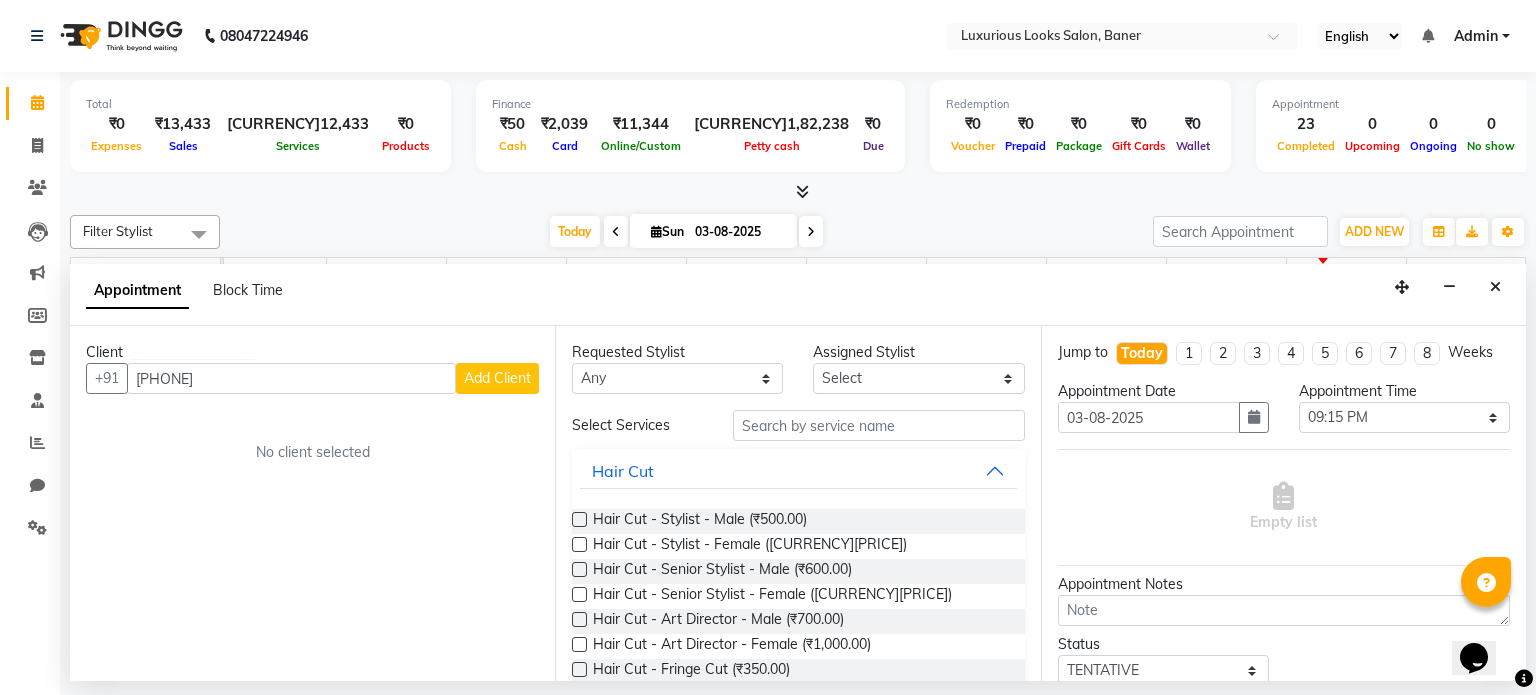 click on "Add Client" at bounding box center (497, 378) 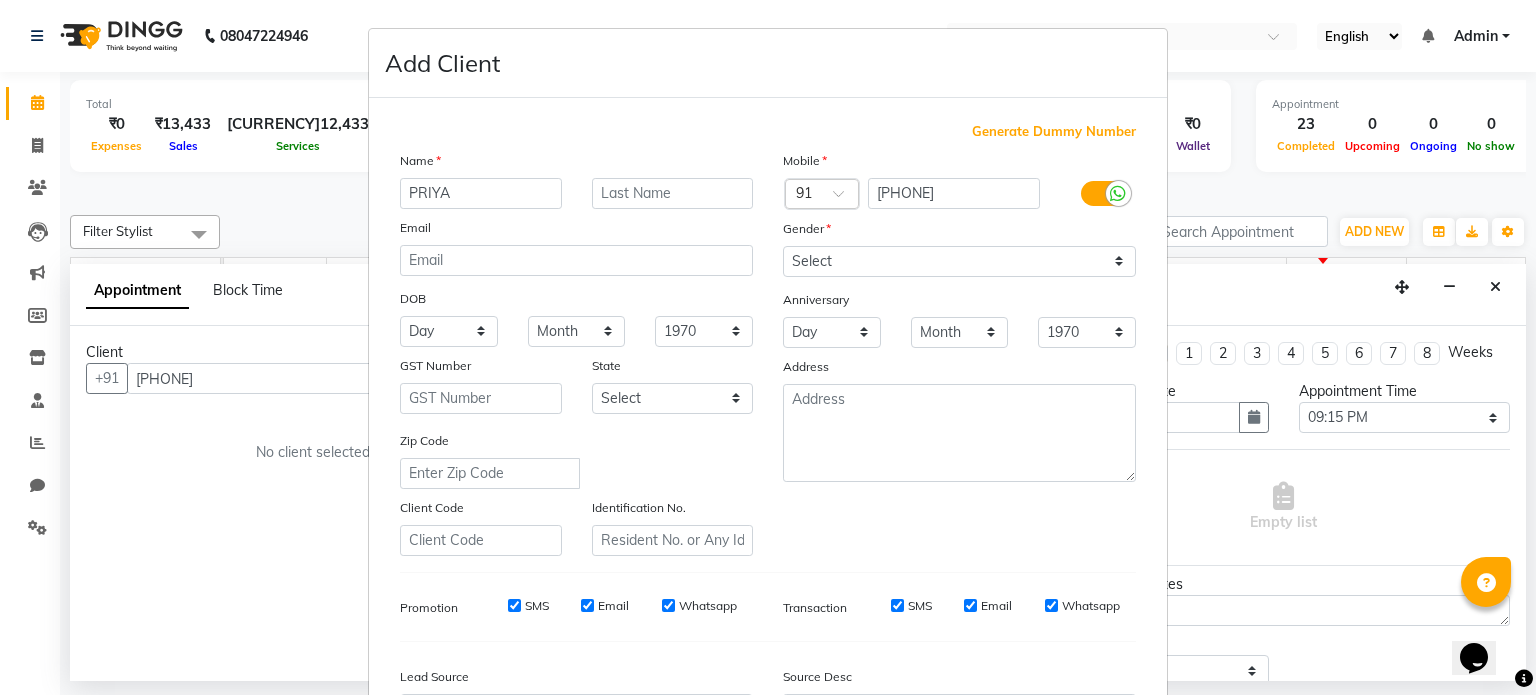 type on "PRIYA" 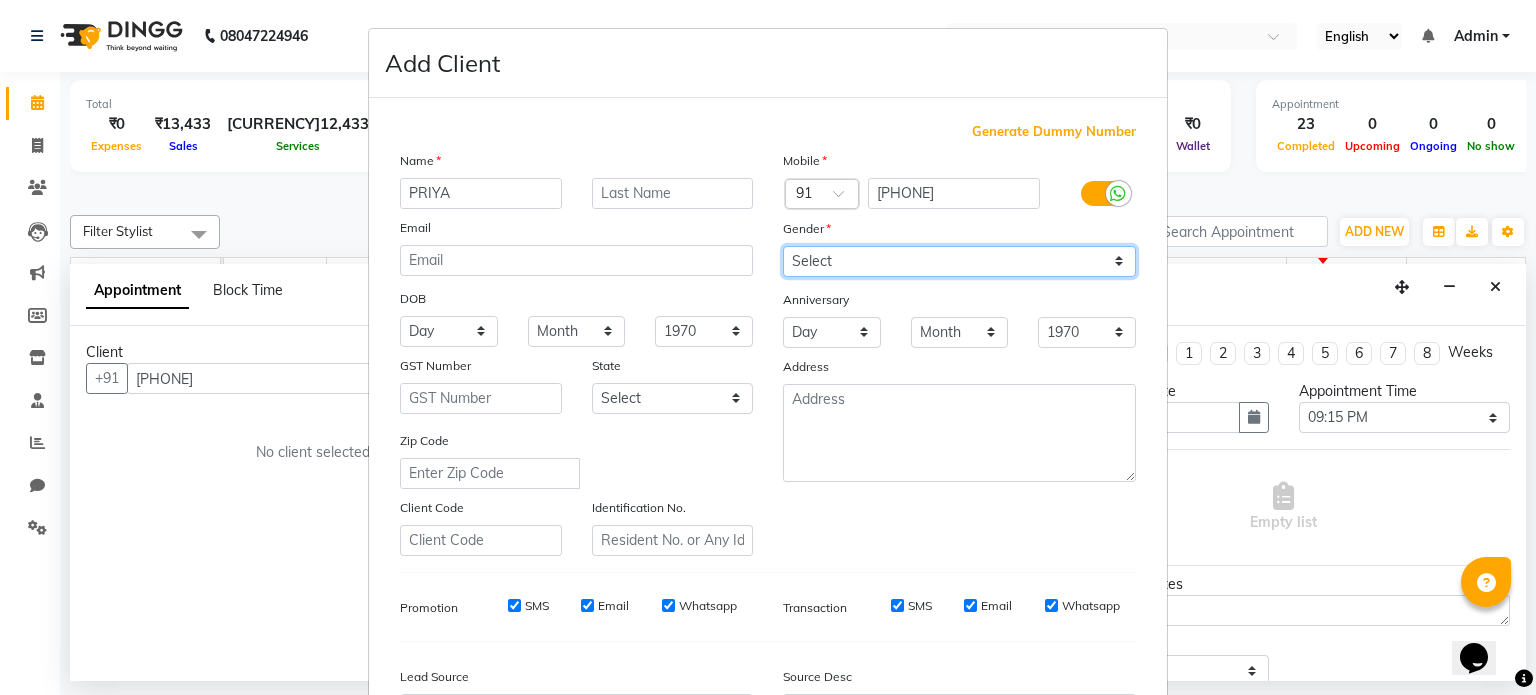 click on "Select Male Female Other Prefer Not To Say" at bounding box center (959, 261) 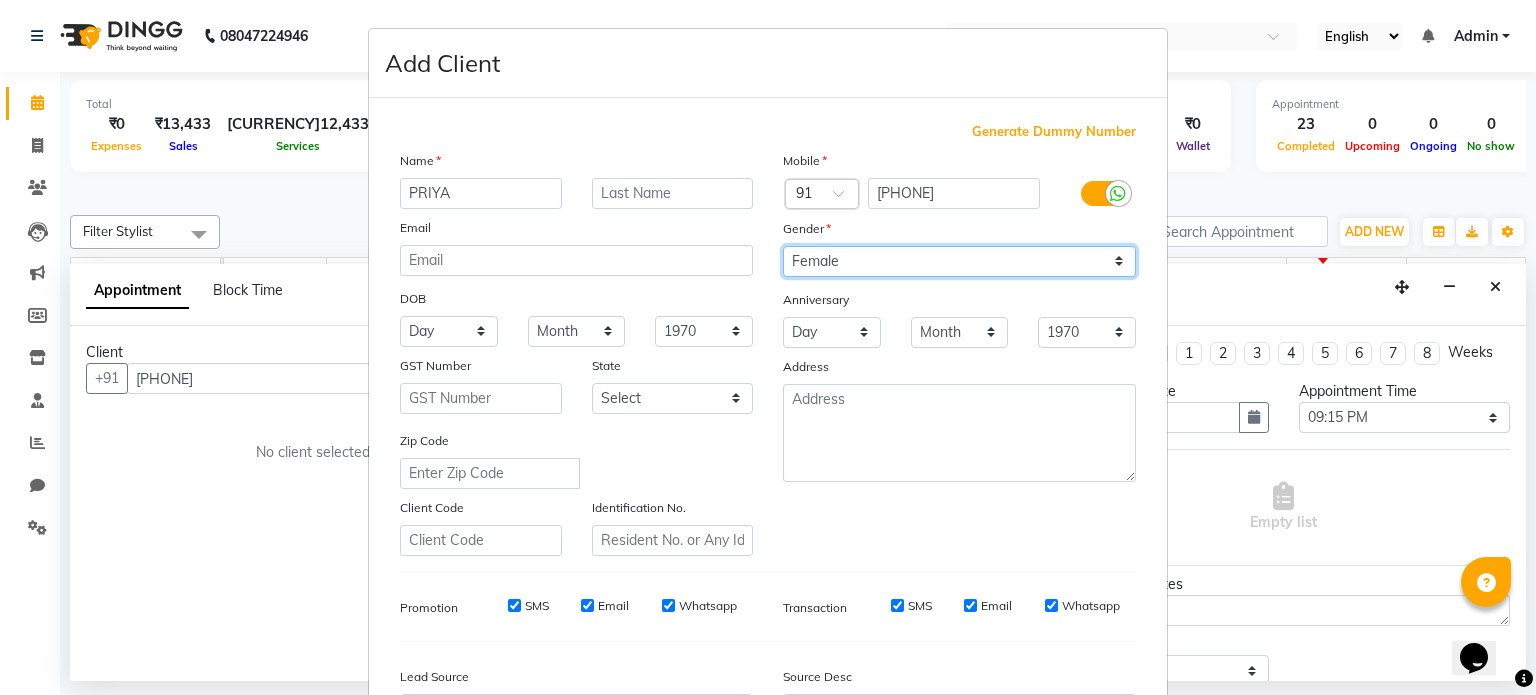 click on "Select Male Female Other Prefer Not To Say" at bounding box center [959, 261] 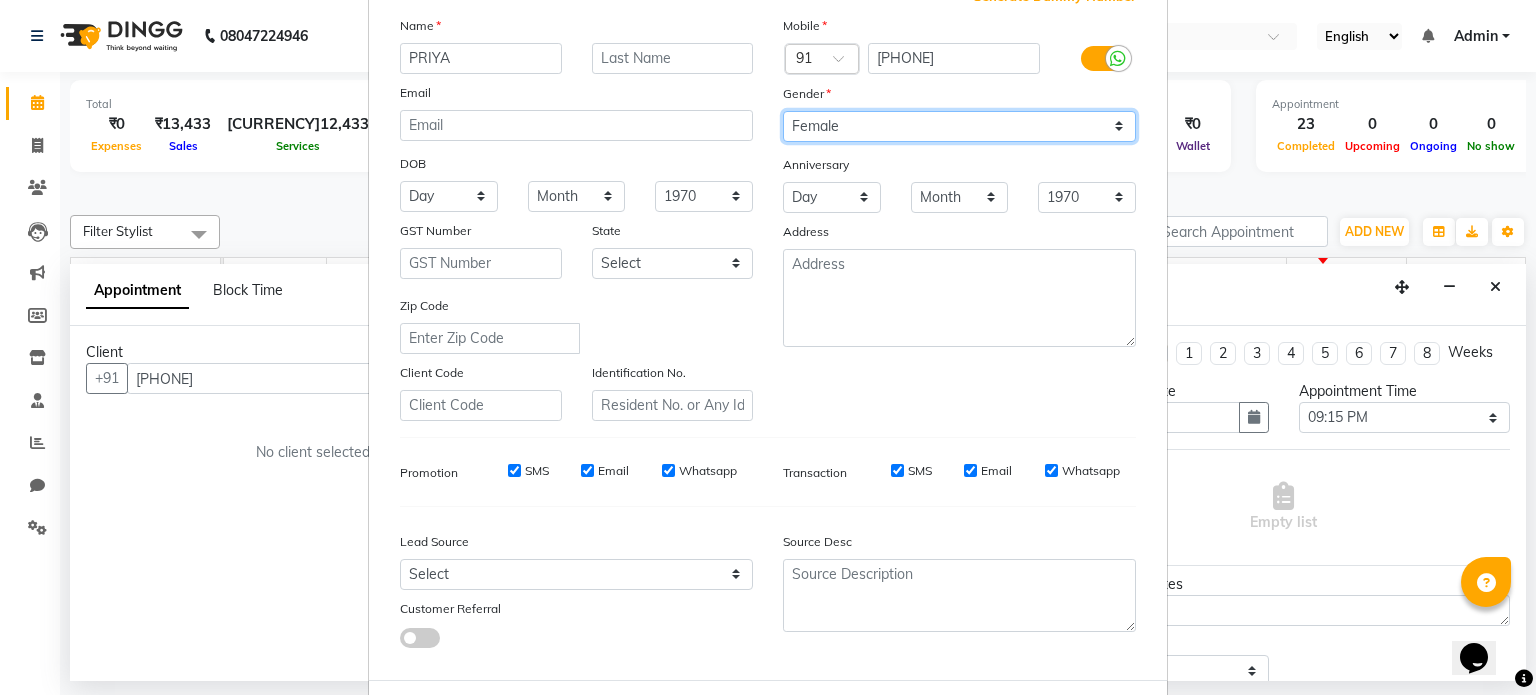 scroll, scrollTop: 237, scrollLeft: 0, axis: vertical 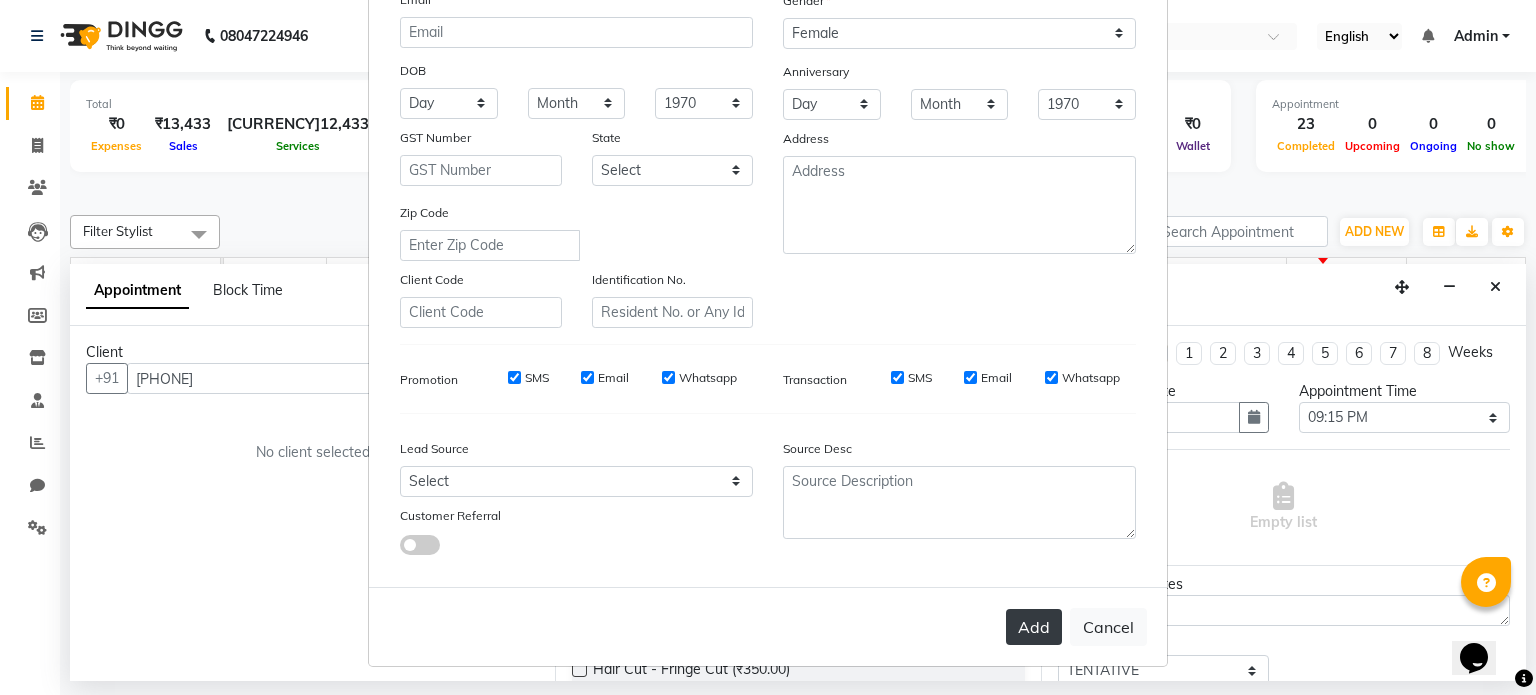 click on "Add" at bounding box center (1034, 627) 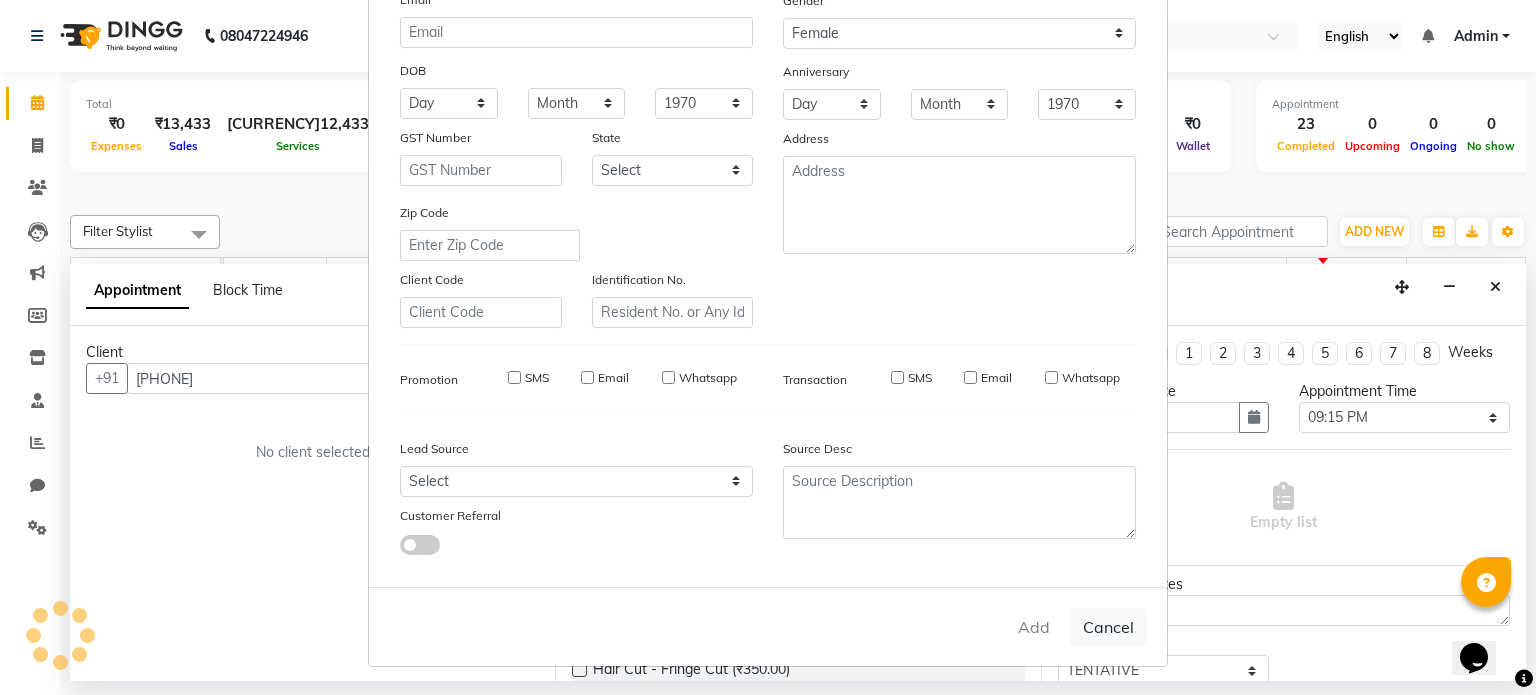 type 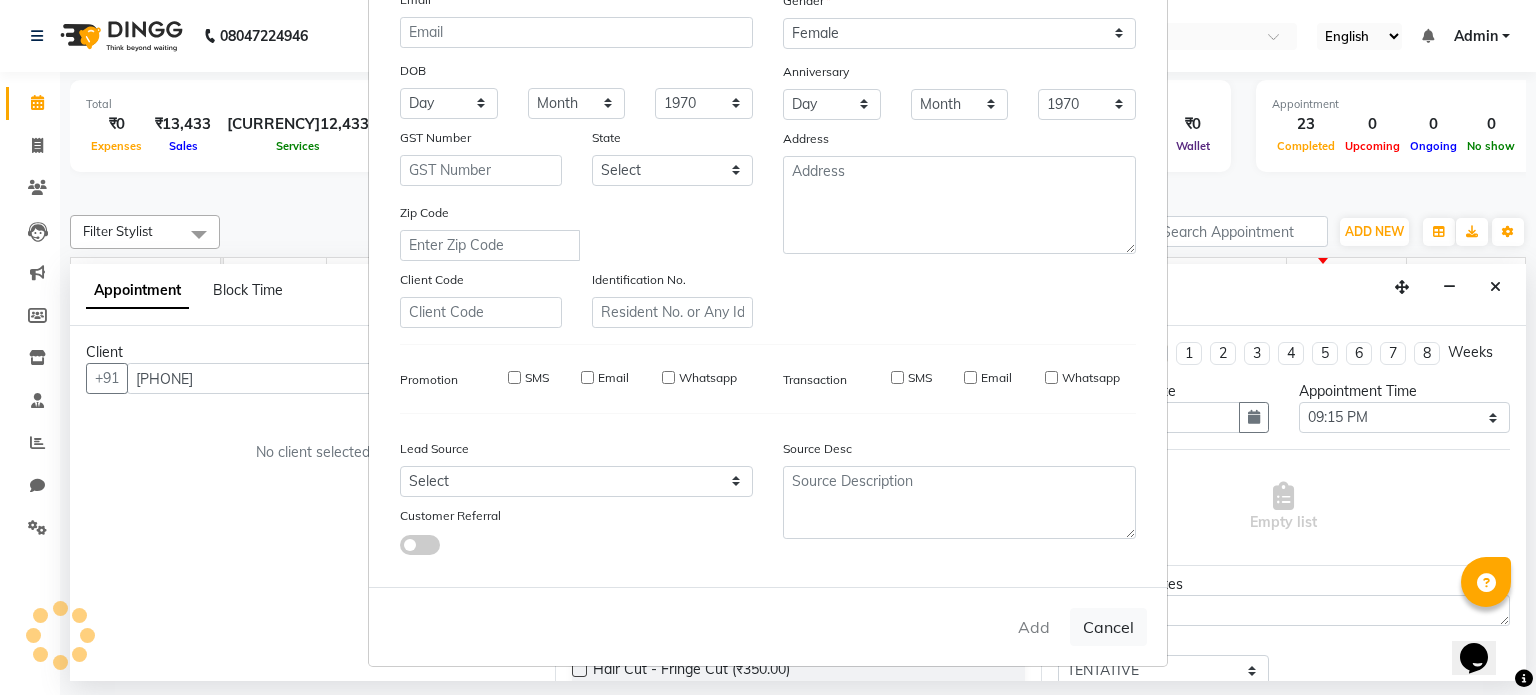 select 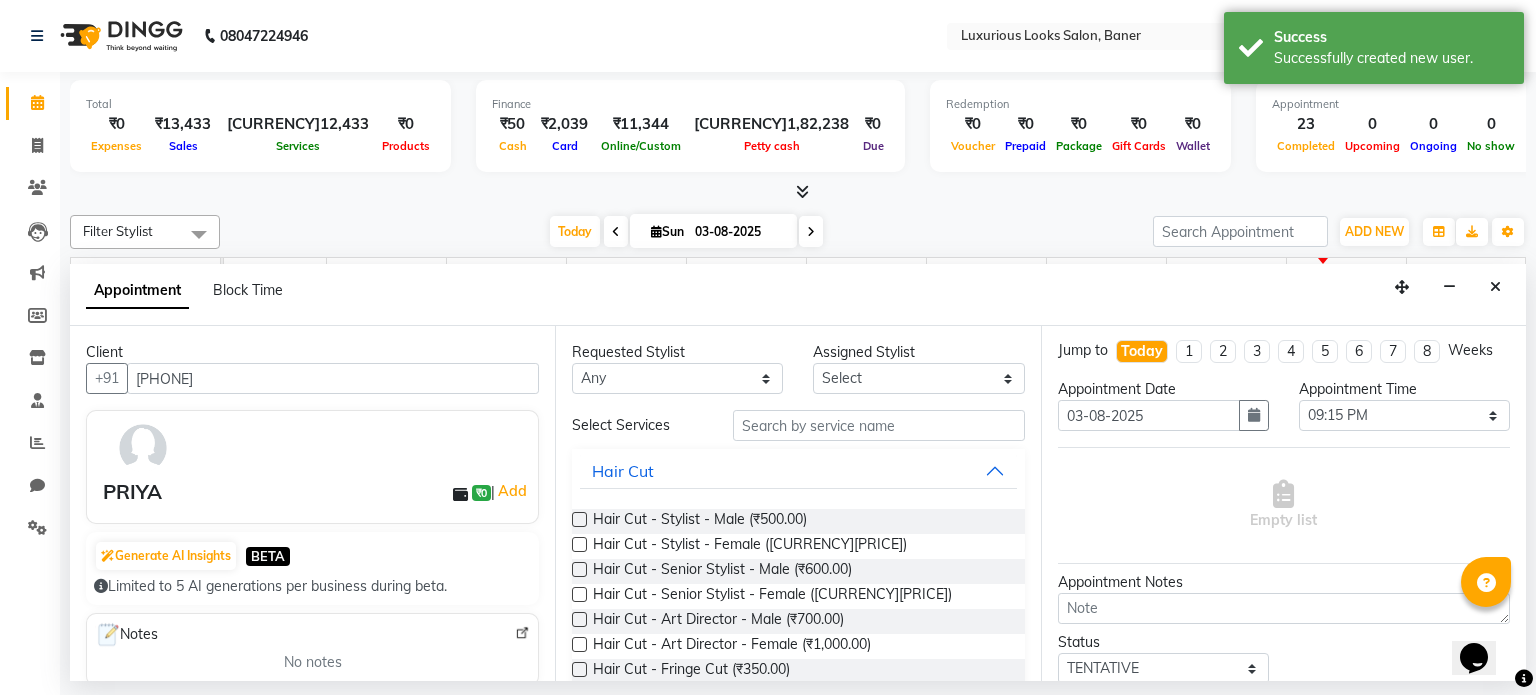 scroll, scrollTop: 0, scrollLeft: 0, axis: both 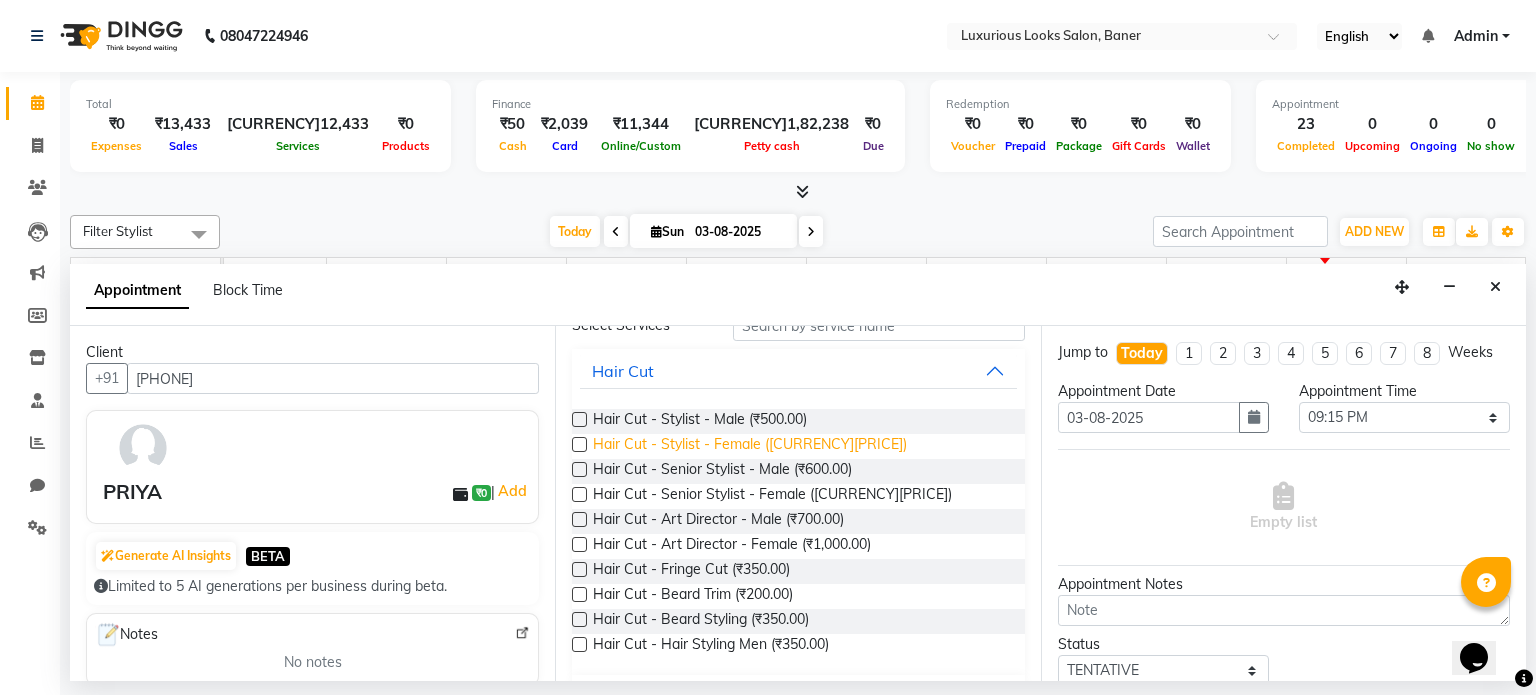 click on "Hair Cut - Stylist - Female ([CURRENCY][PRICE])" at bounding box center [750, 446] 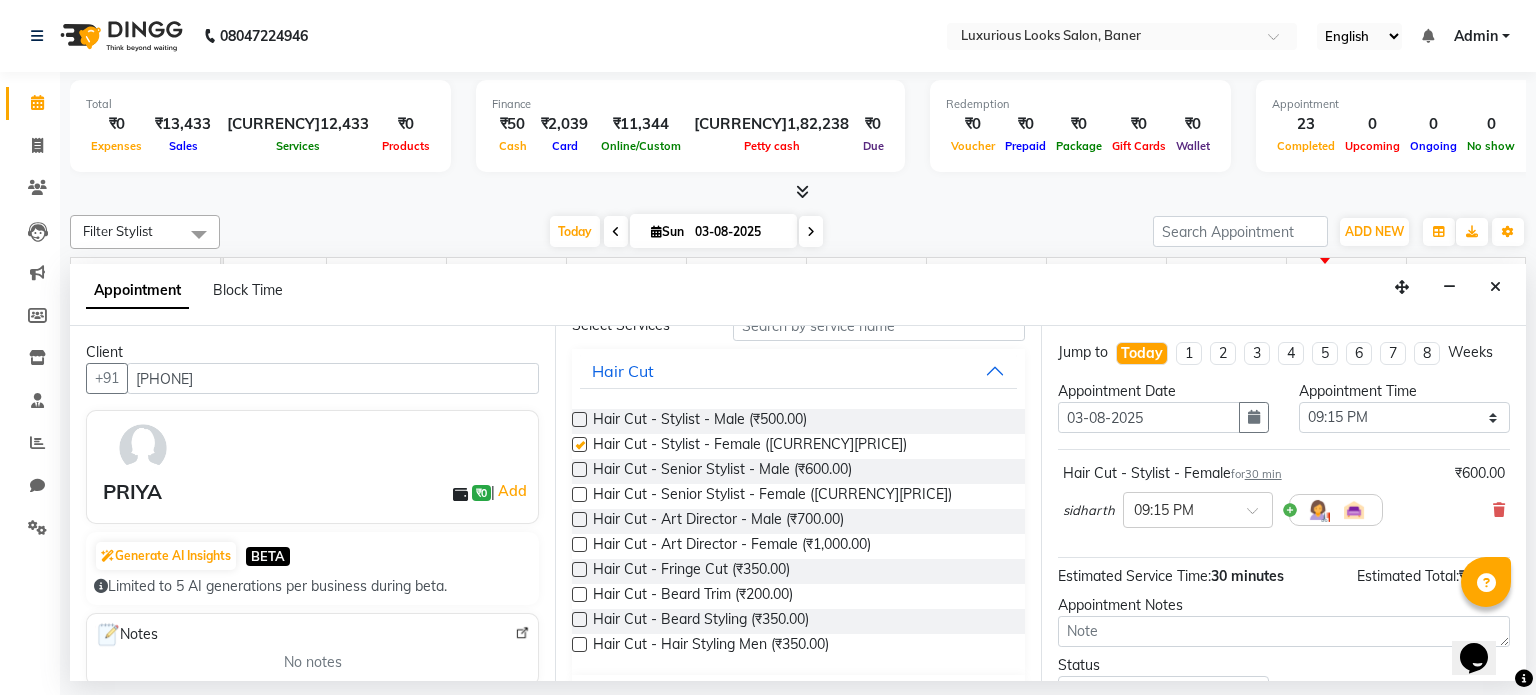 checkbox on "false" 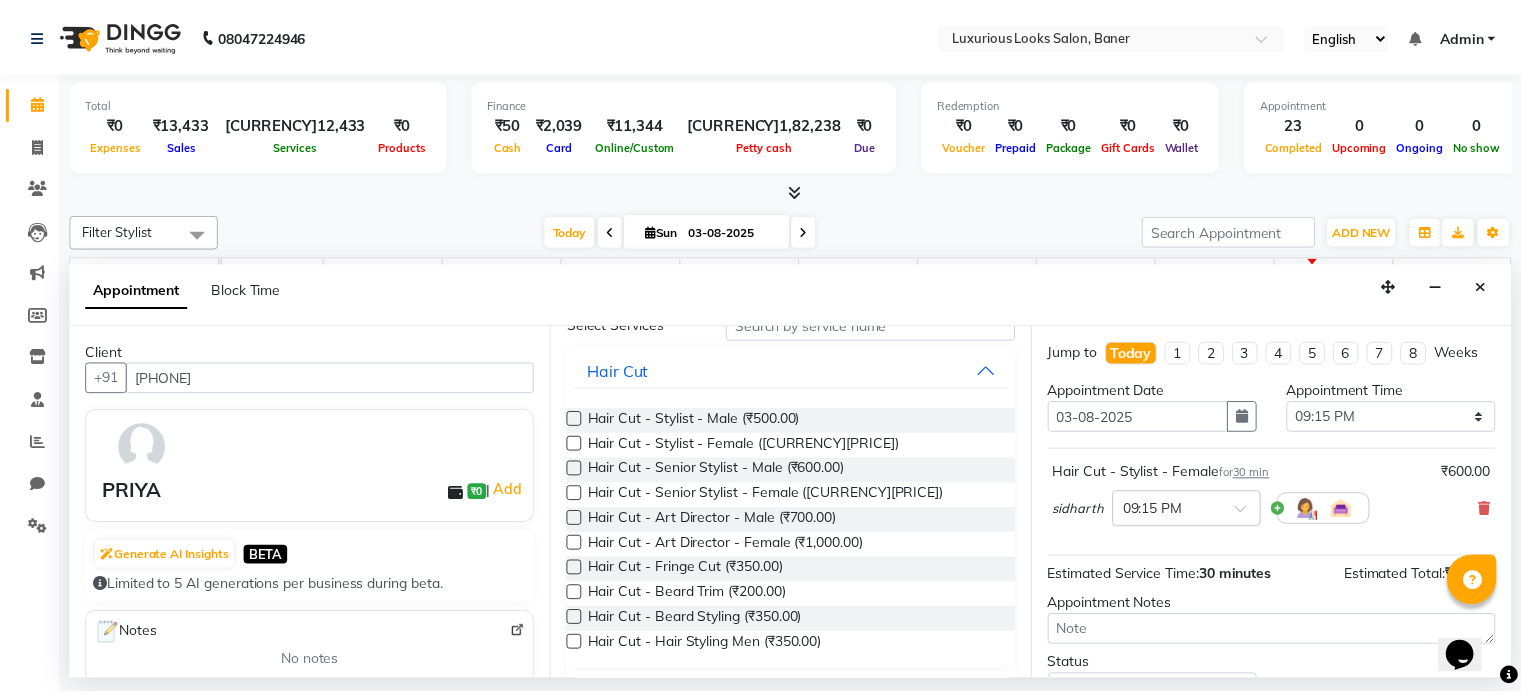 scroll, scrollTop: 151, scrollLeft: 0, axis: vertical 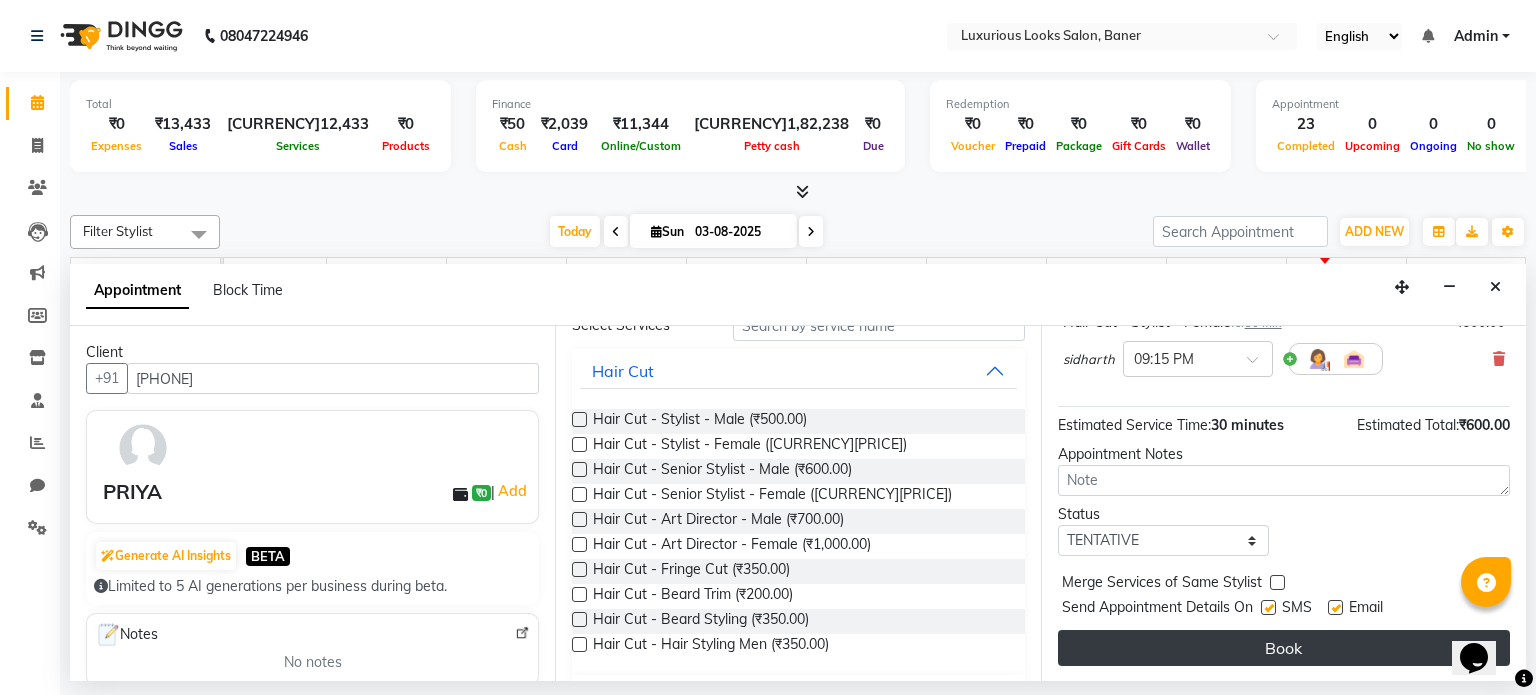 click on "Book" at bounding box center (1284, 648) 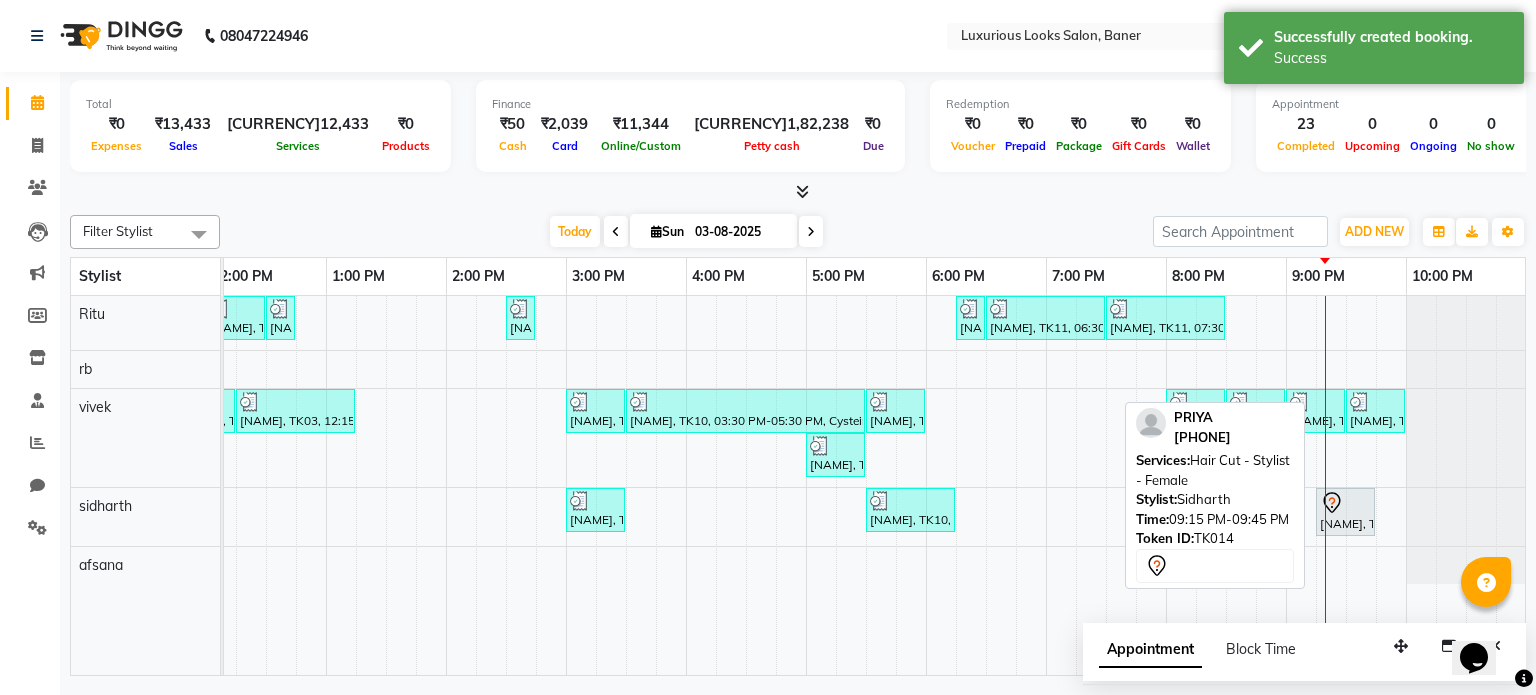 click on "[NAME], TK14, 09:15 PM-09:45 PM, Hair Cut - Stylist - Female" at bounding box center [1345, 512] 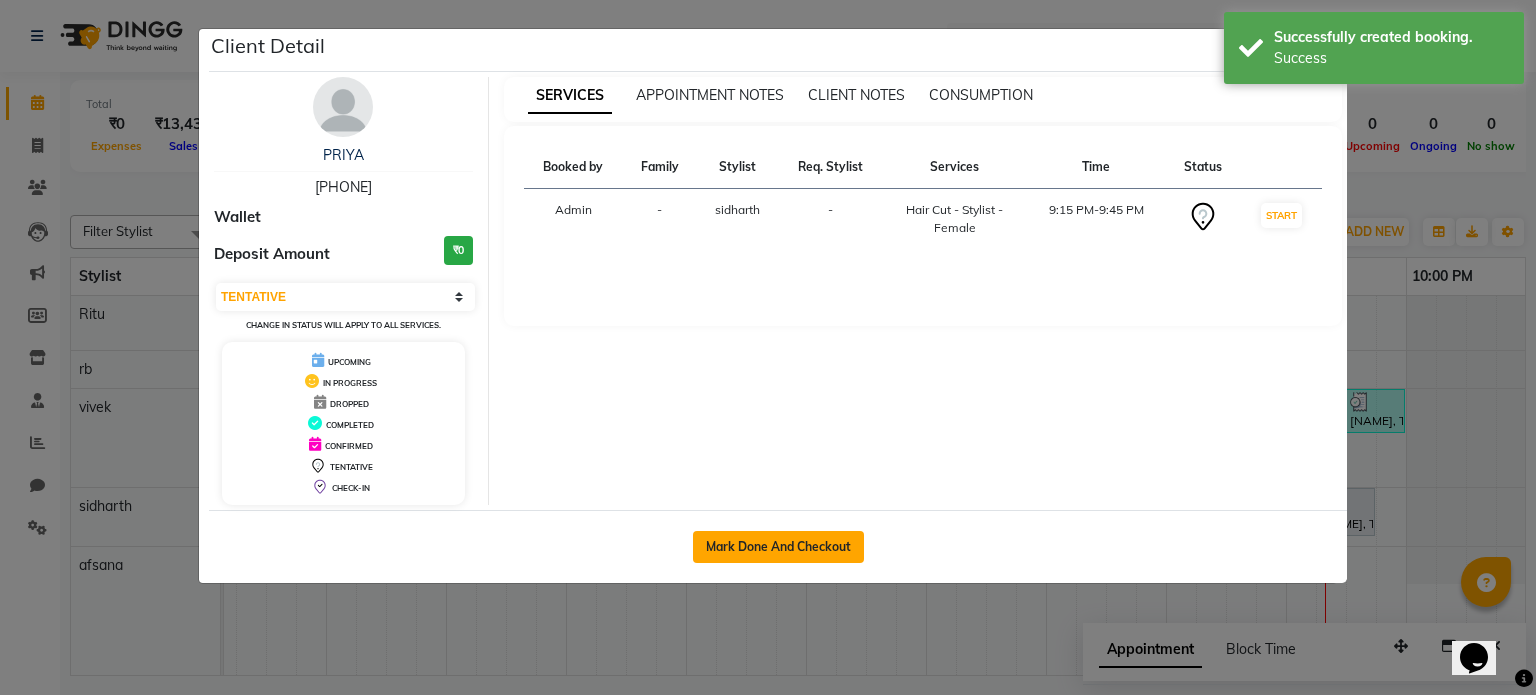 click on "Mark Done And Checkout" 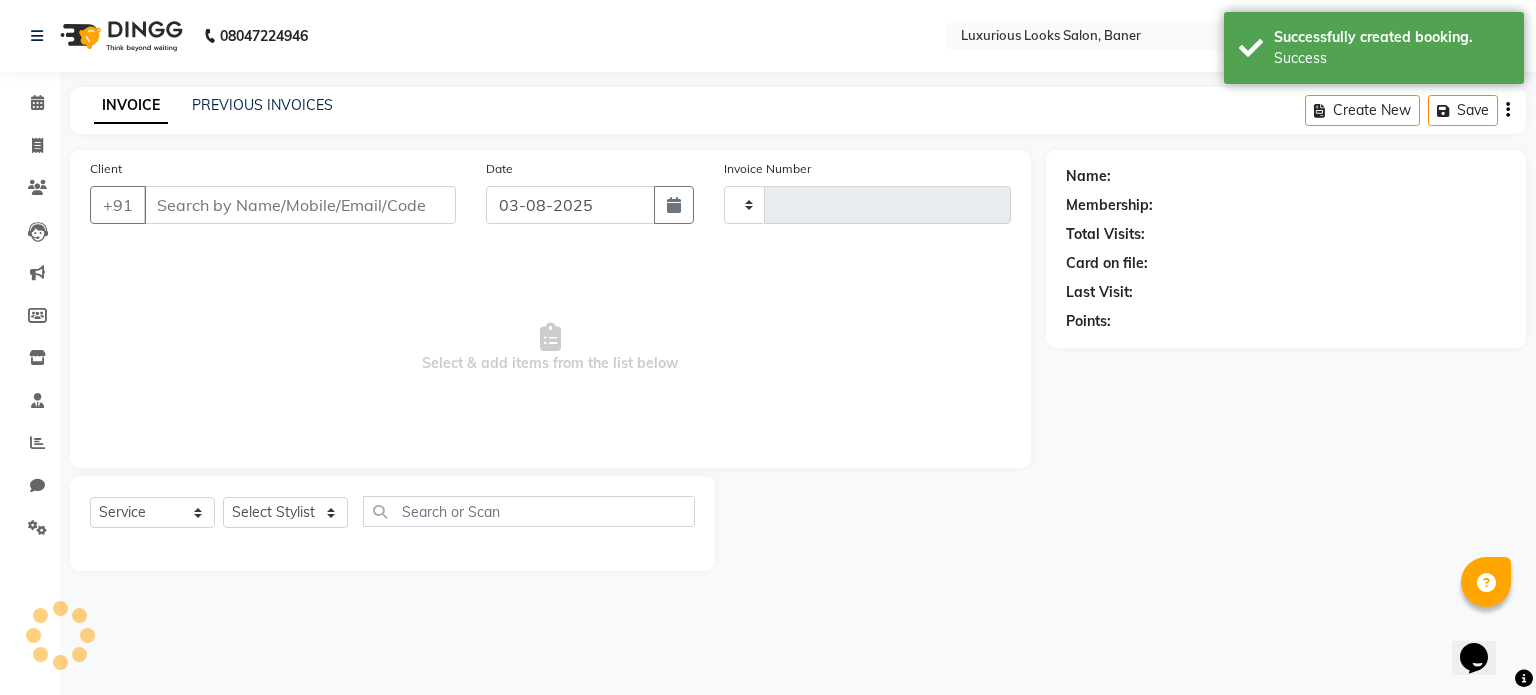 type on "0580" 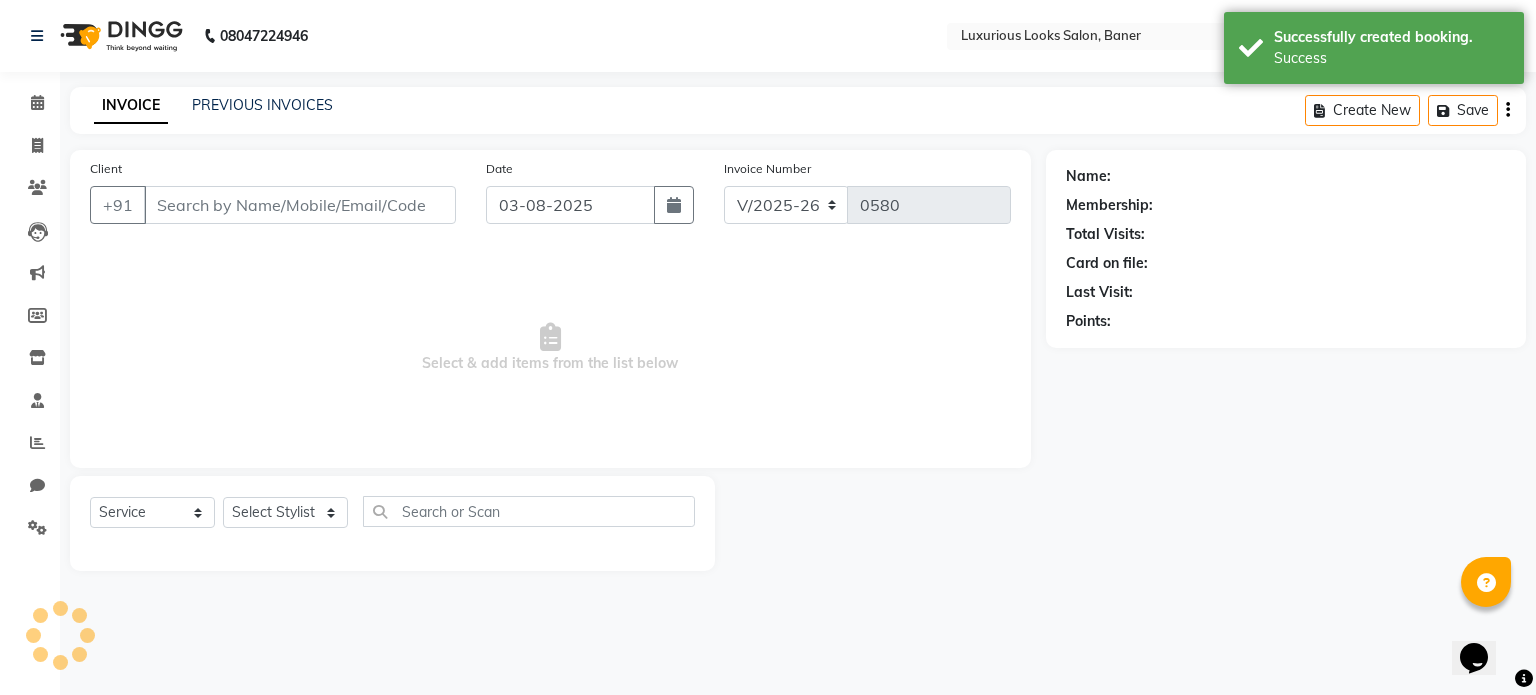 type on "[PHONE]" 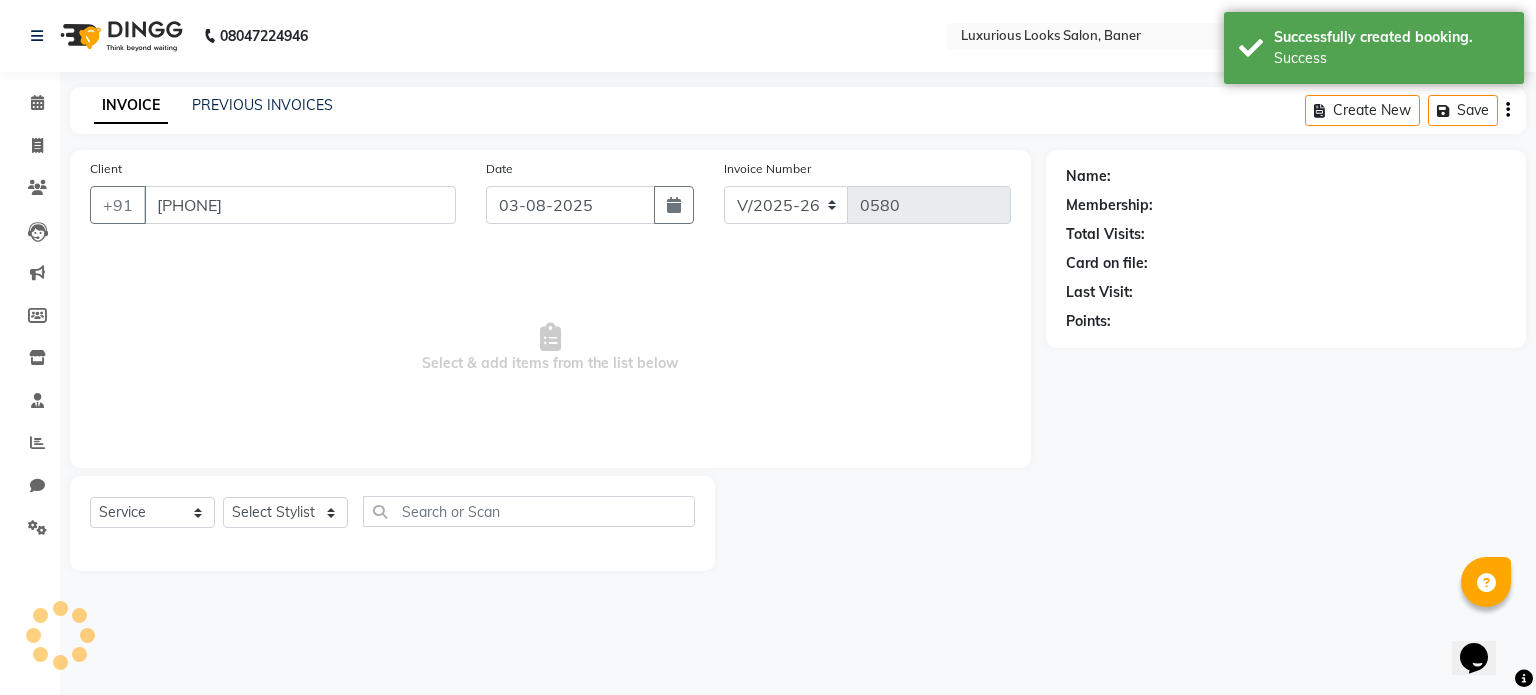 select on "[NUMBER]" 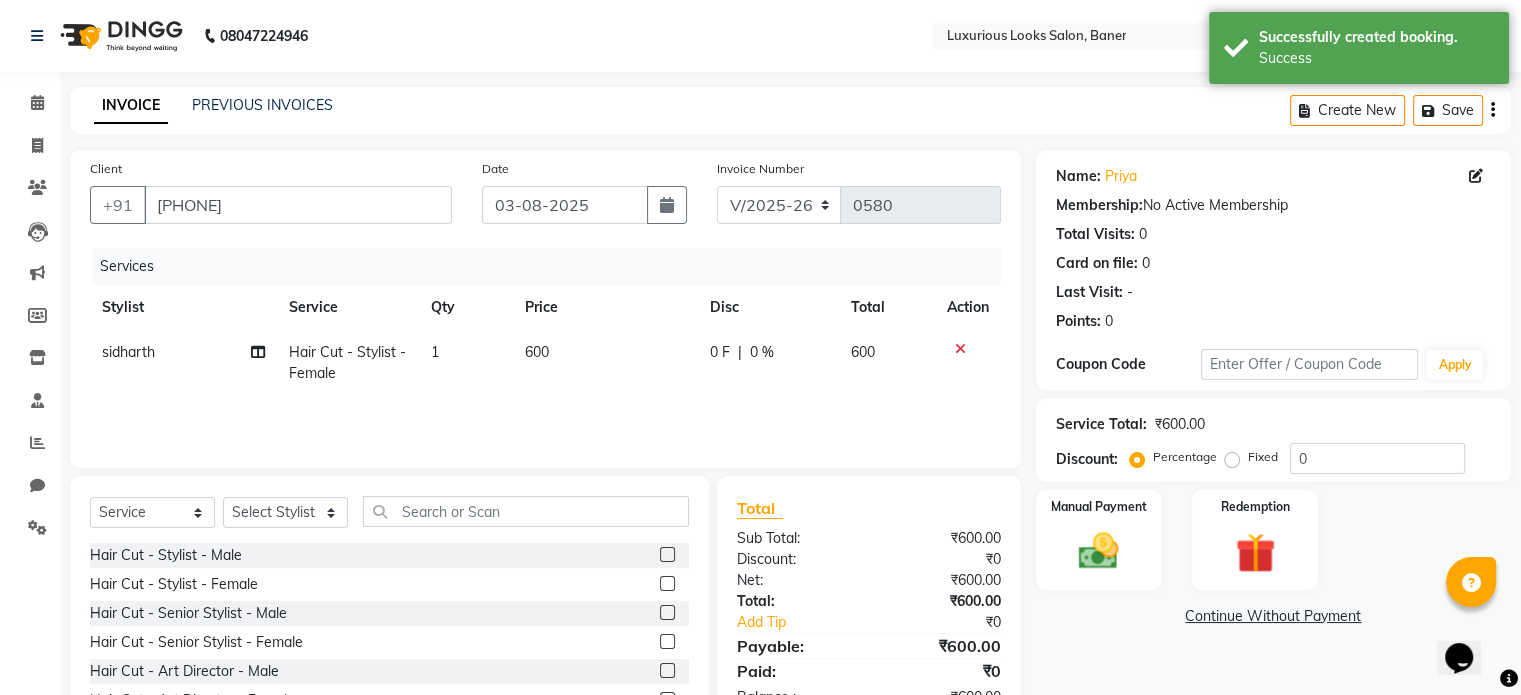 click on "0 F" 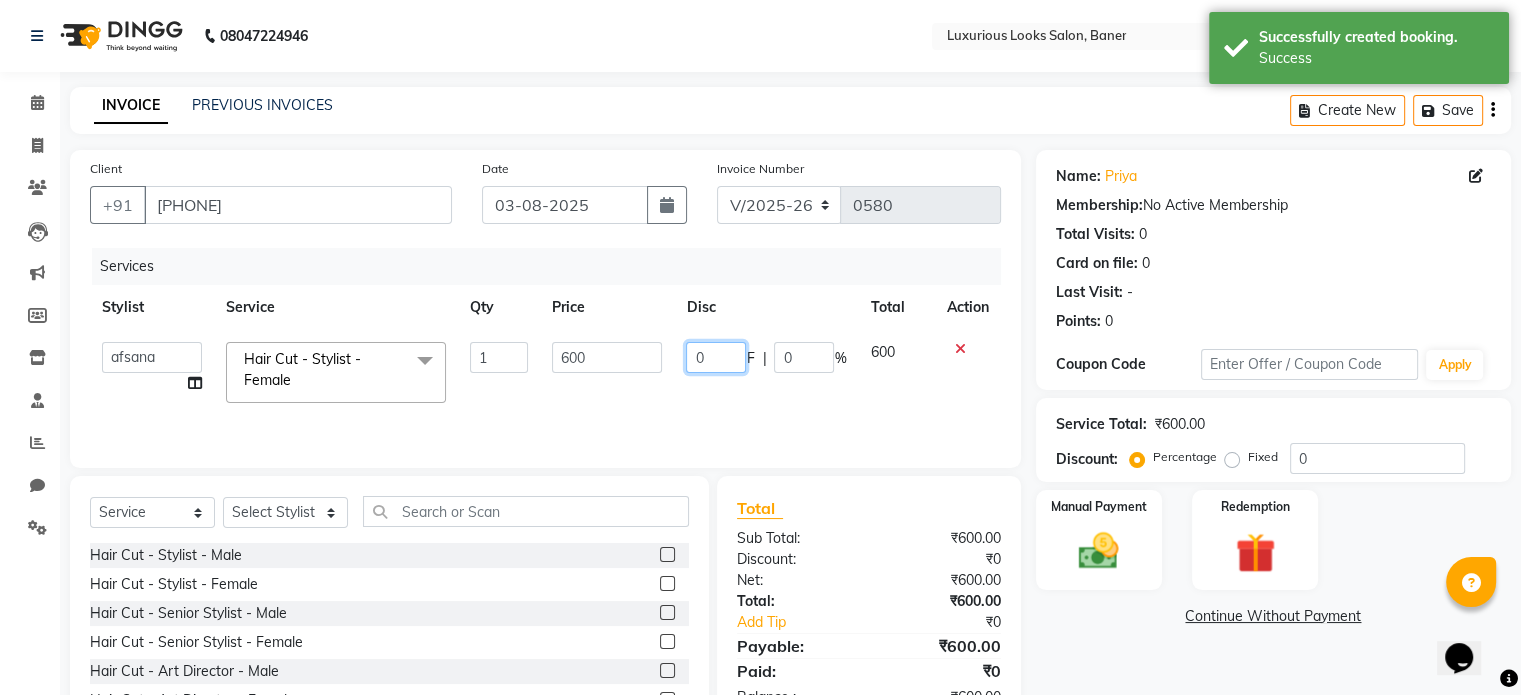 click on "0" 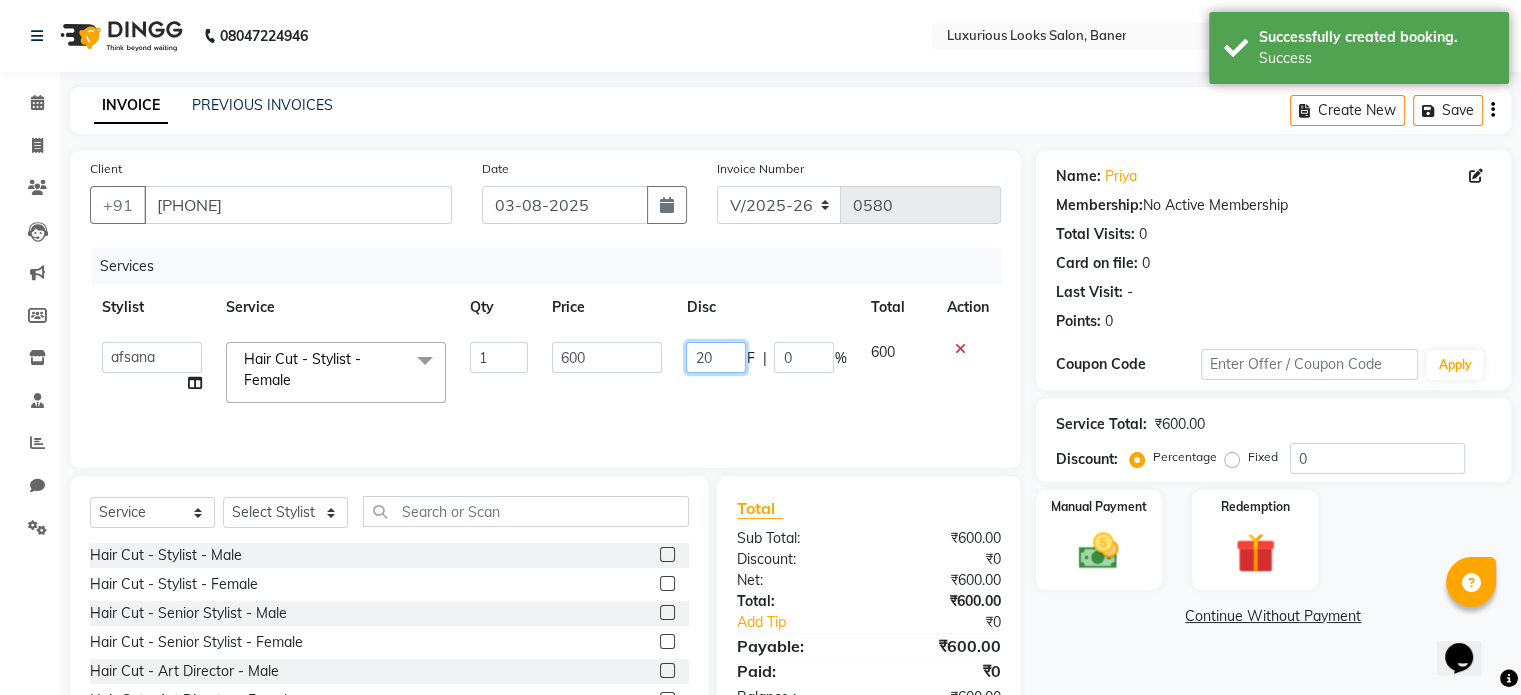 type on "200" 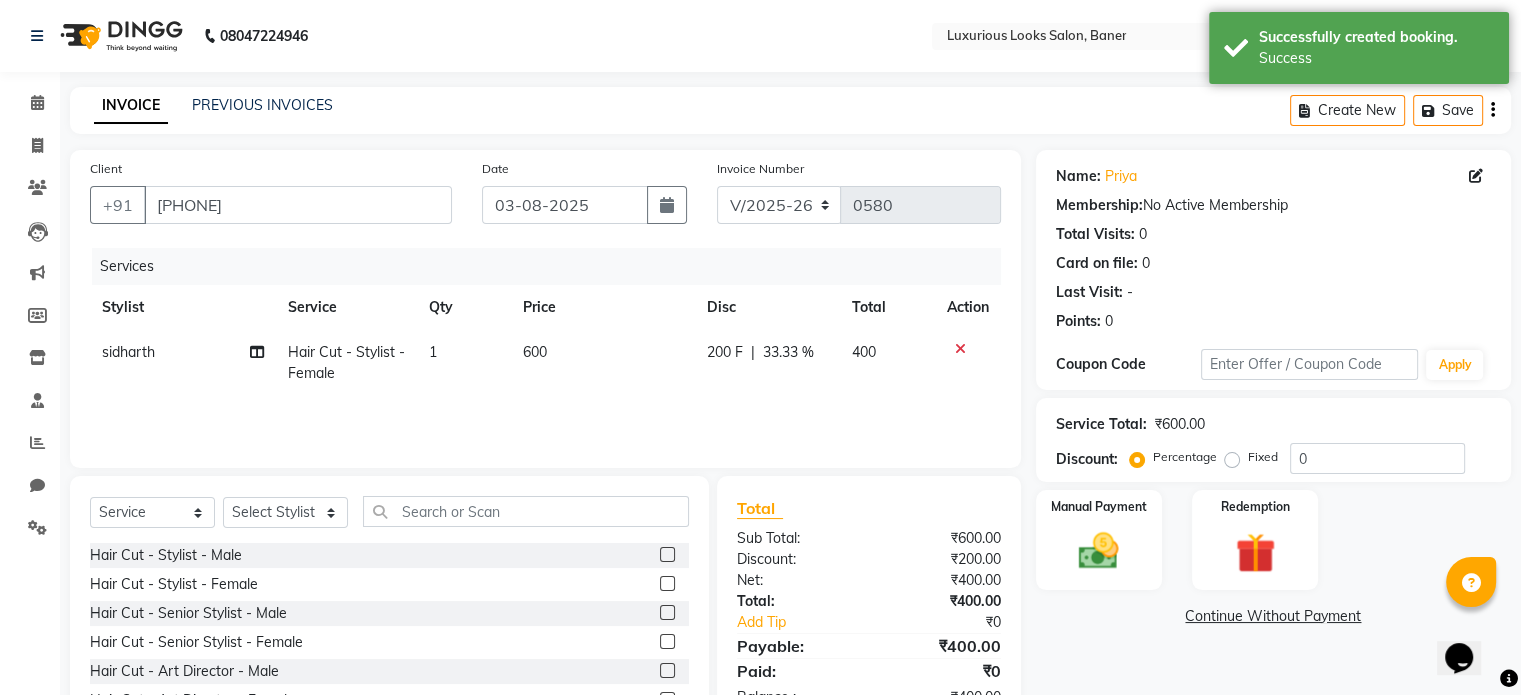 click on "Services Stylist Service Qty Price Disc Total Action [NAME] Hair Cut - Stylist - Female 1 600 200 F | 33.33 % 400" 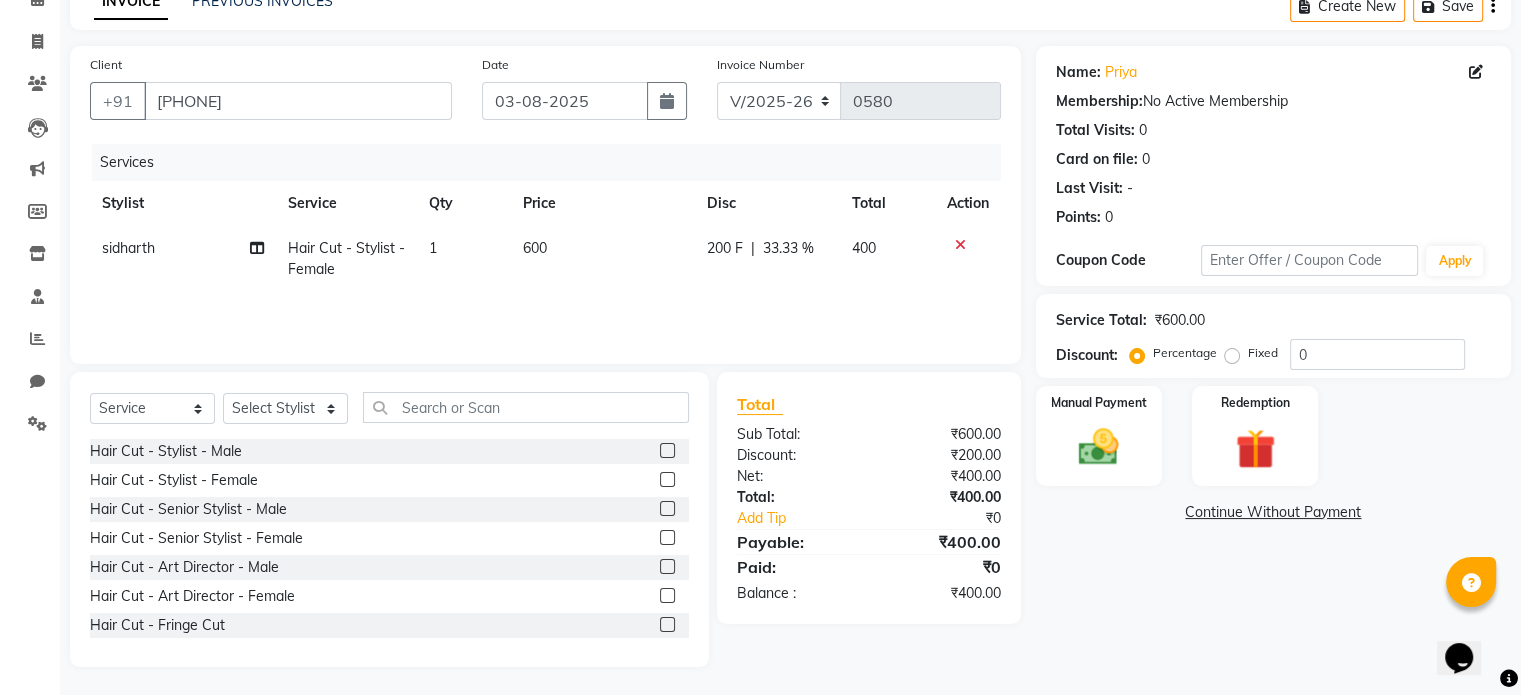 scroll, scrollTop: 106, scrollLeft: 0, axis: vertical 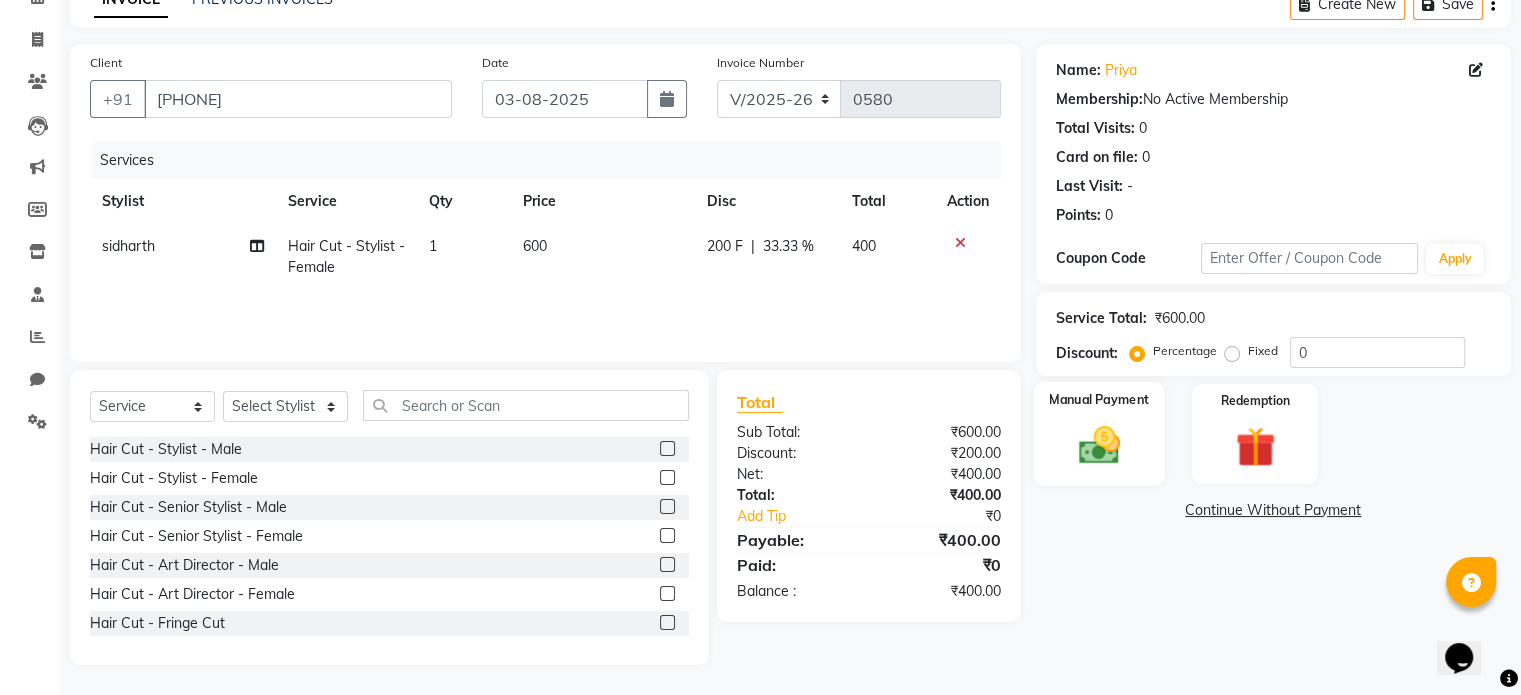 click on "Manual Payment" 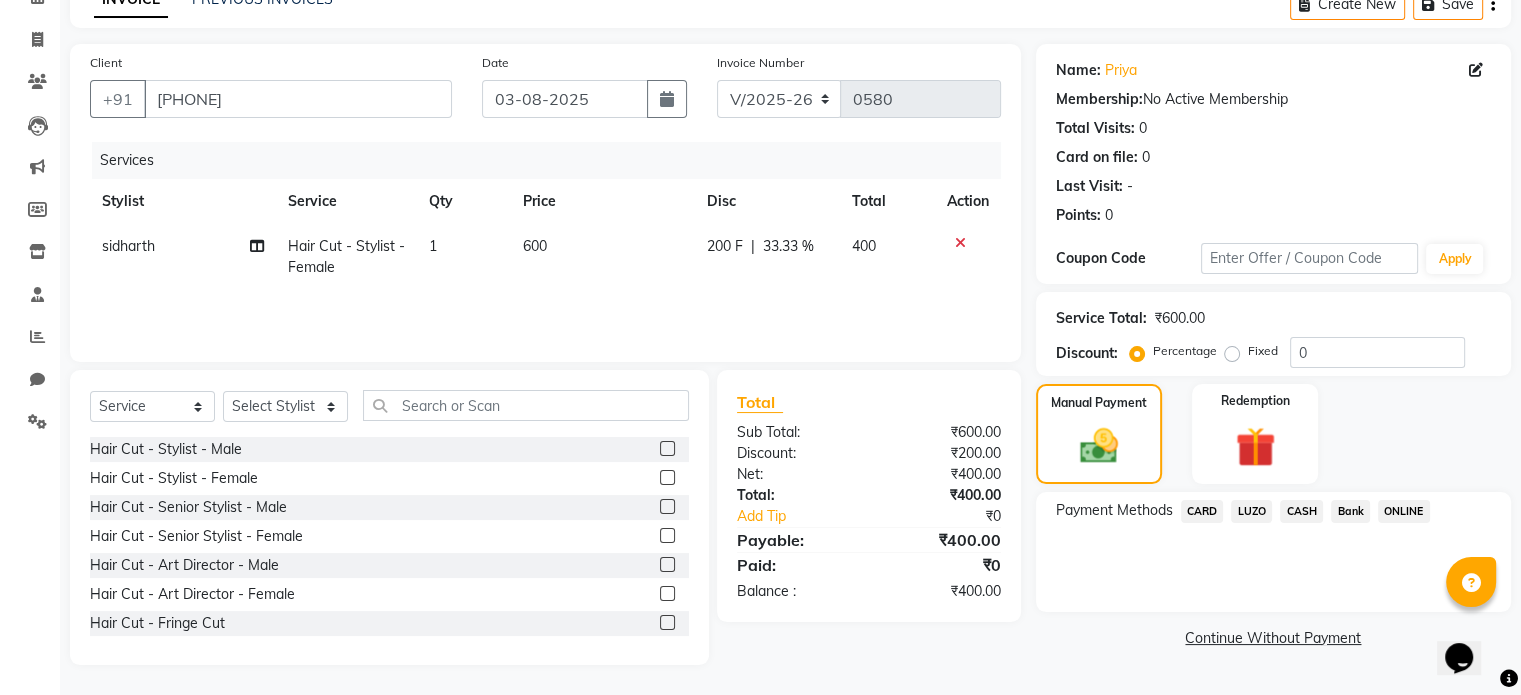 click on "ONLINE" 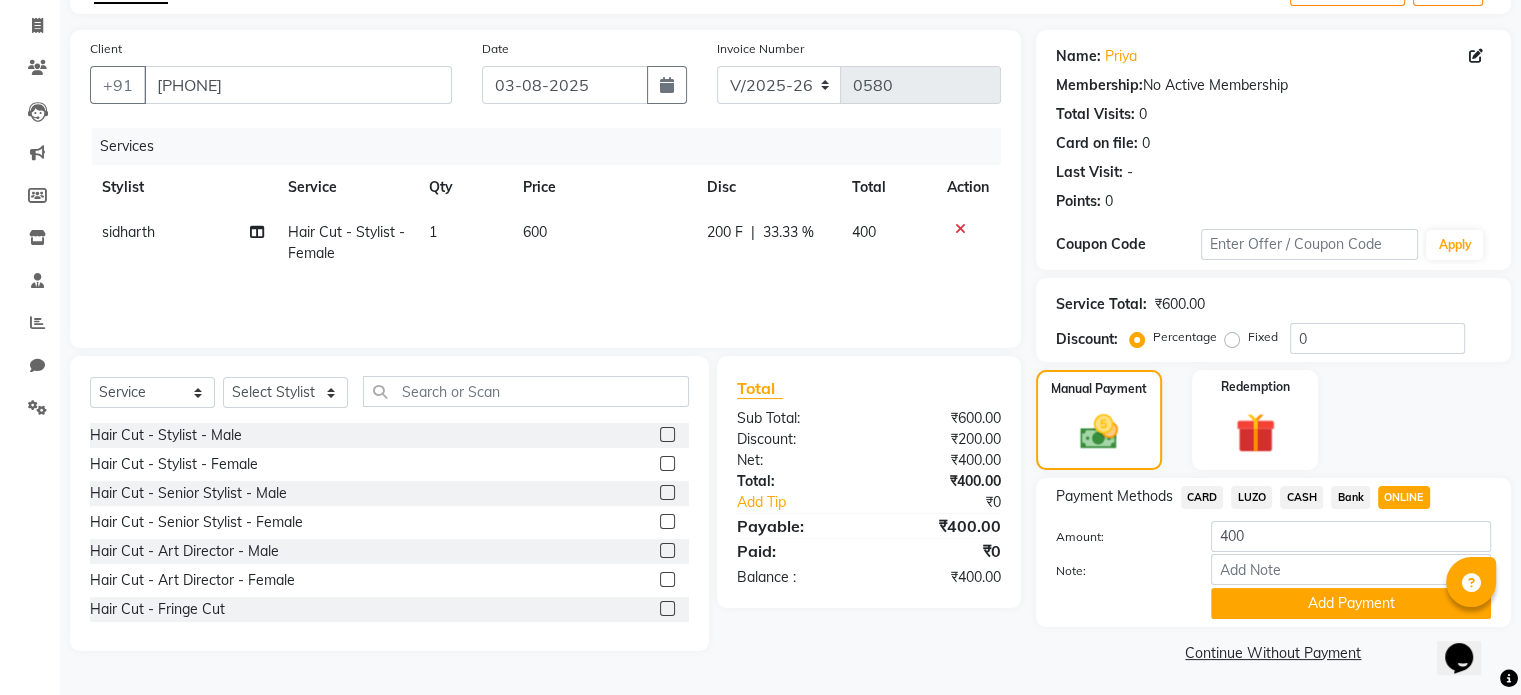 scroll, scrollTop: 124, scrollLeft: 0, axis: vertical 